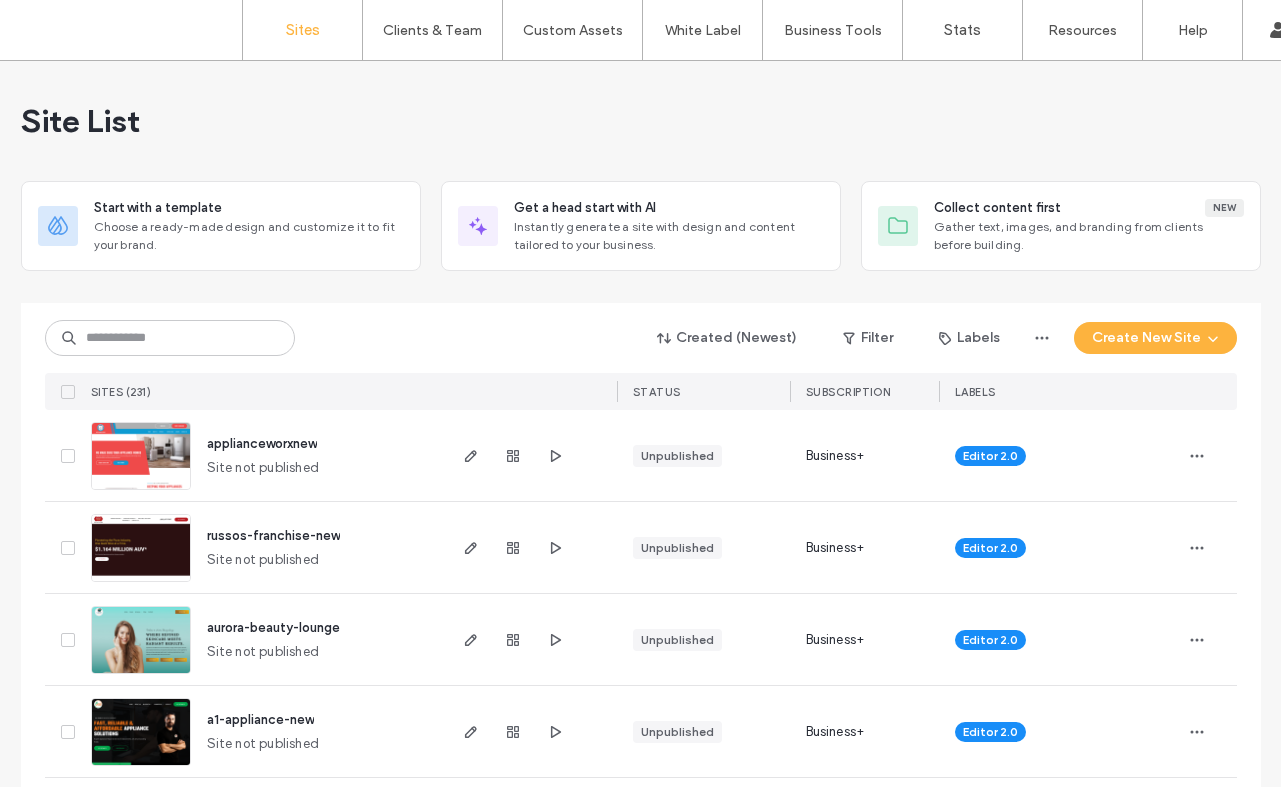 scroll, scrollTop: 0, scrollLeft: 0, axis: both 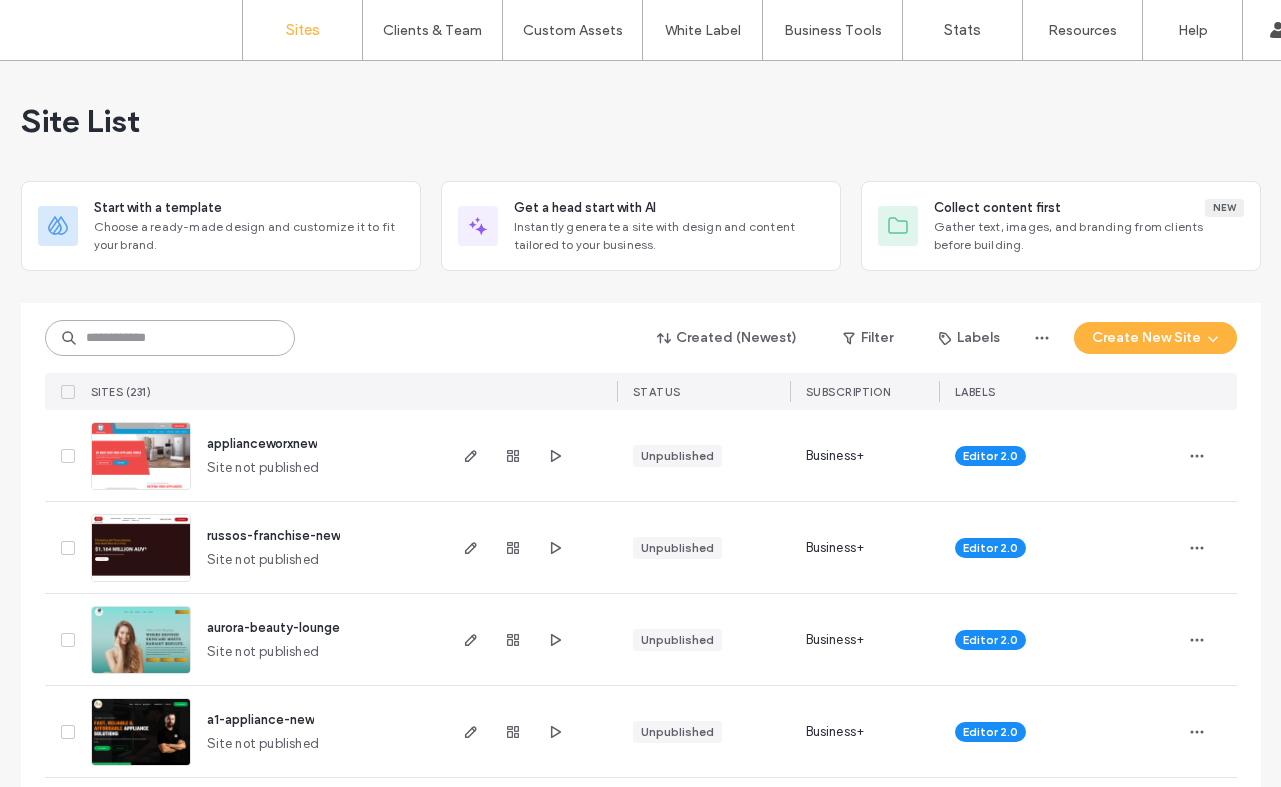 click at bounding box center [170, 338] 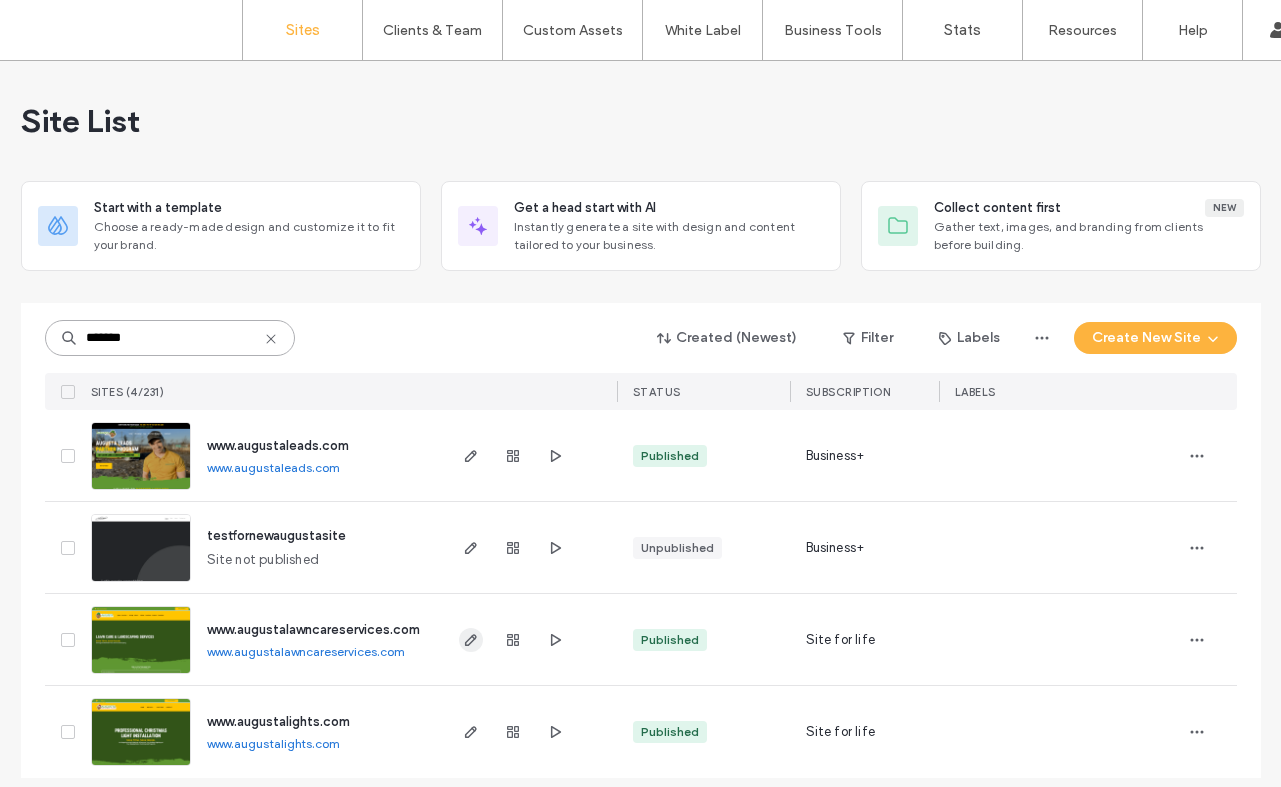 type on "*******" 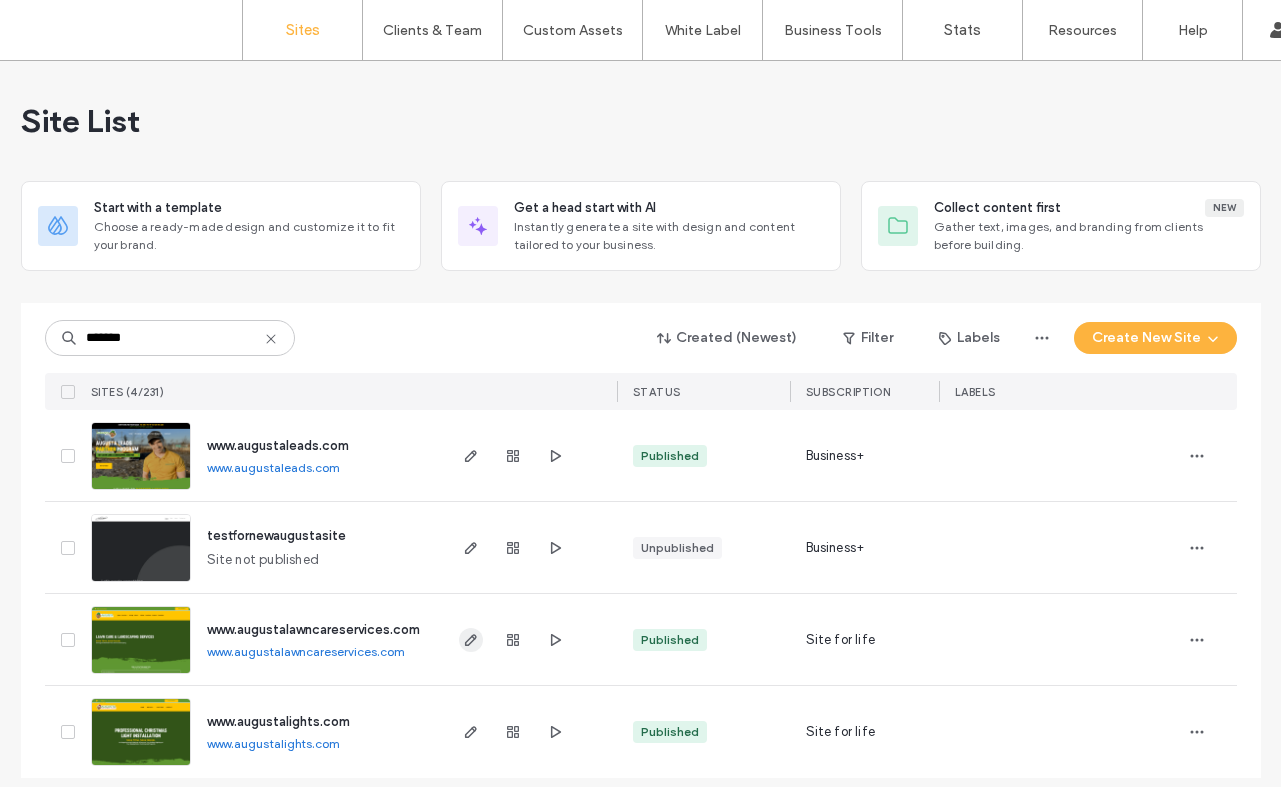 click 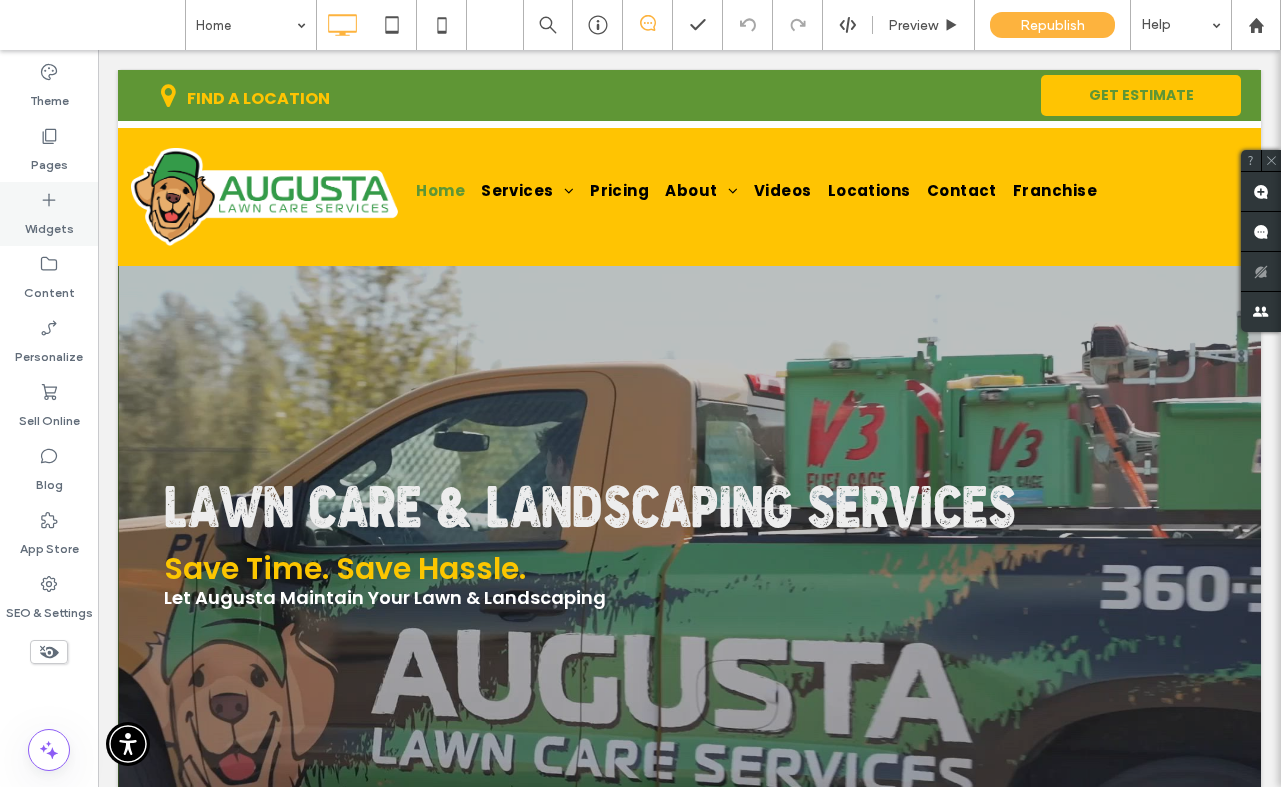 scroll, scrollTop: 0, scrollLeft: 0, axis: both 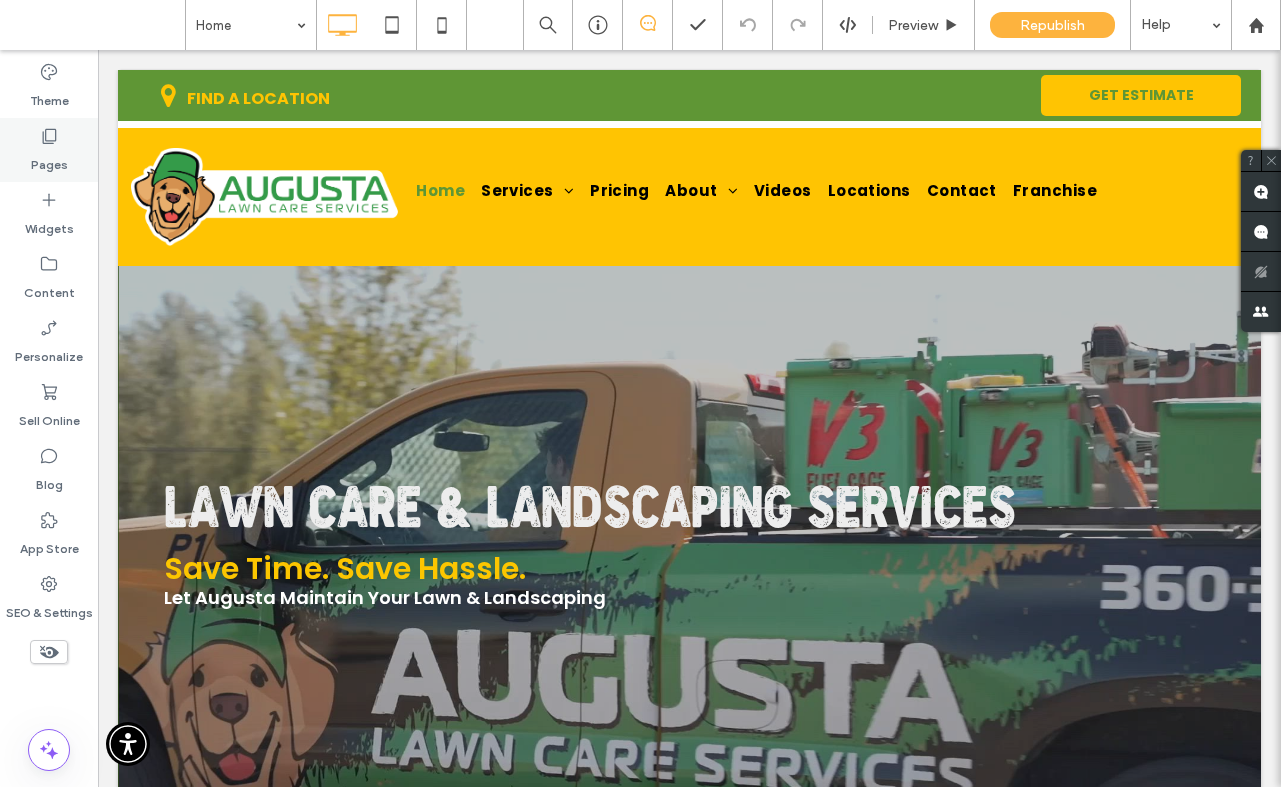 click 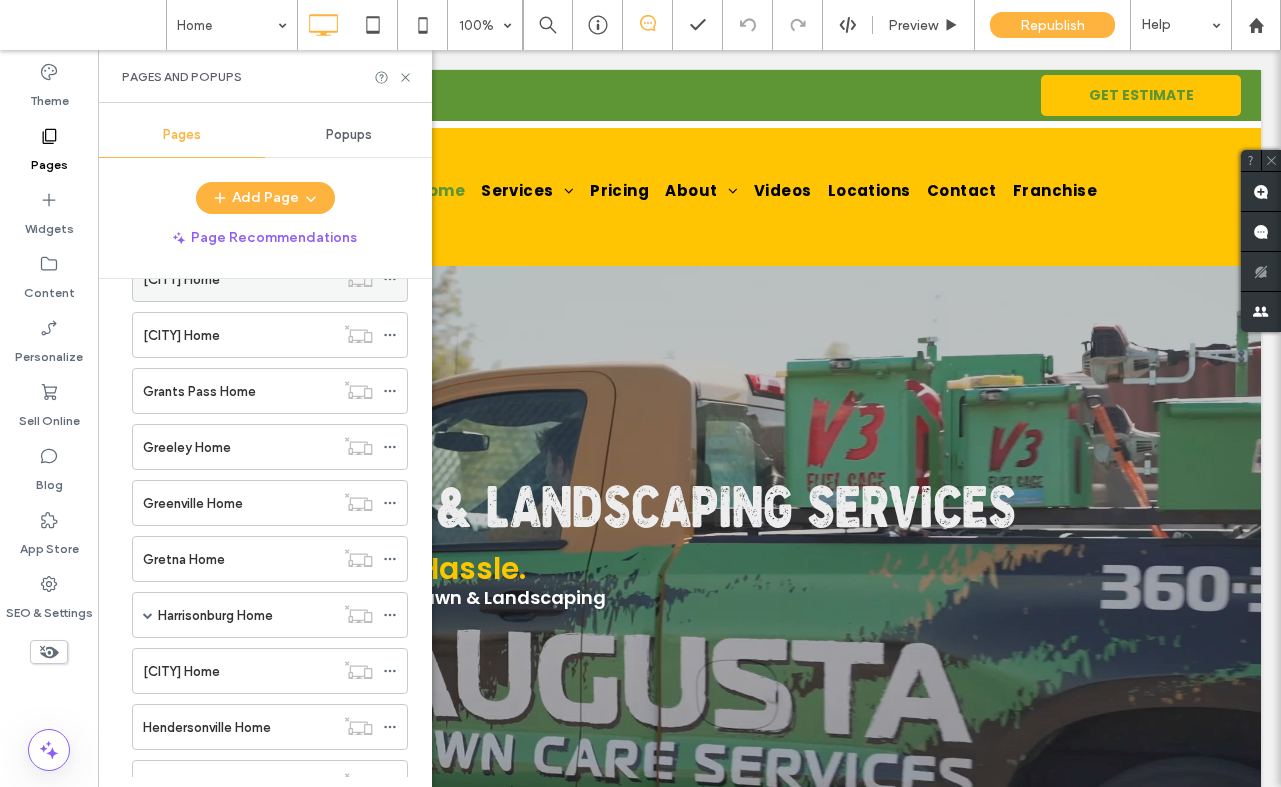 scroll, scrollTop: 3878, scrollLeft: 0, axis: vertical 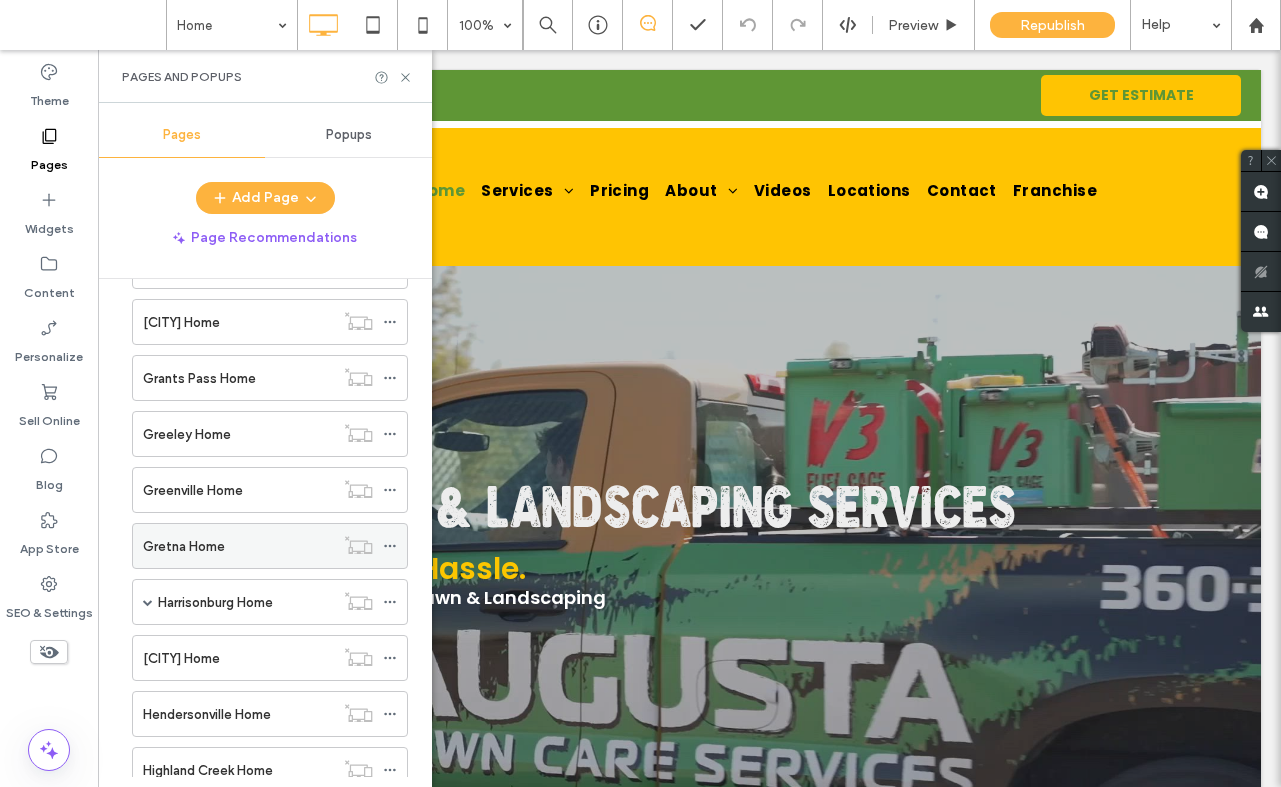 click on "Gretna Home" at bounding box center (184, 546) 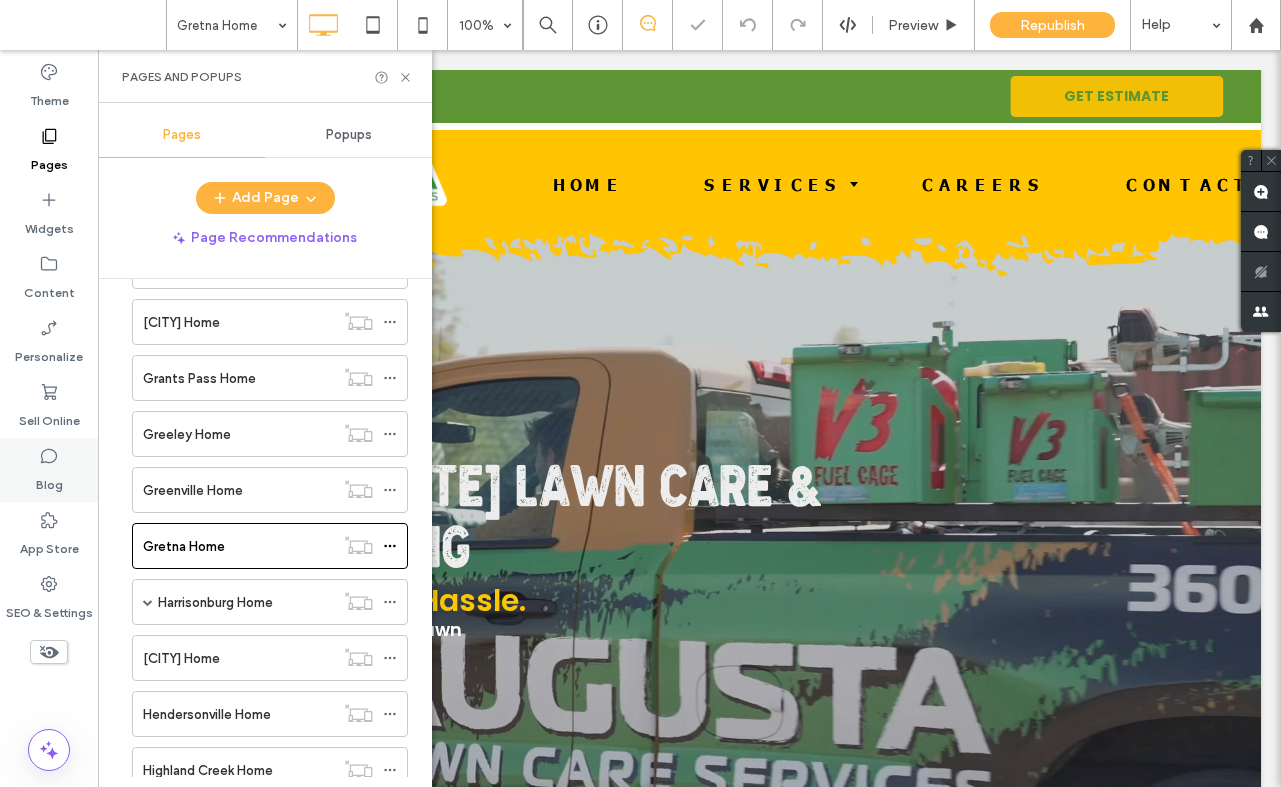 scroll, scrollTop: 0, scrollLeft: 0, axis: both 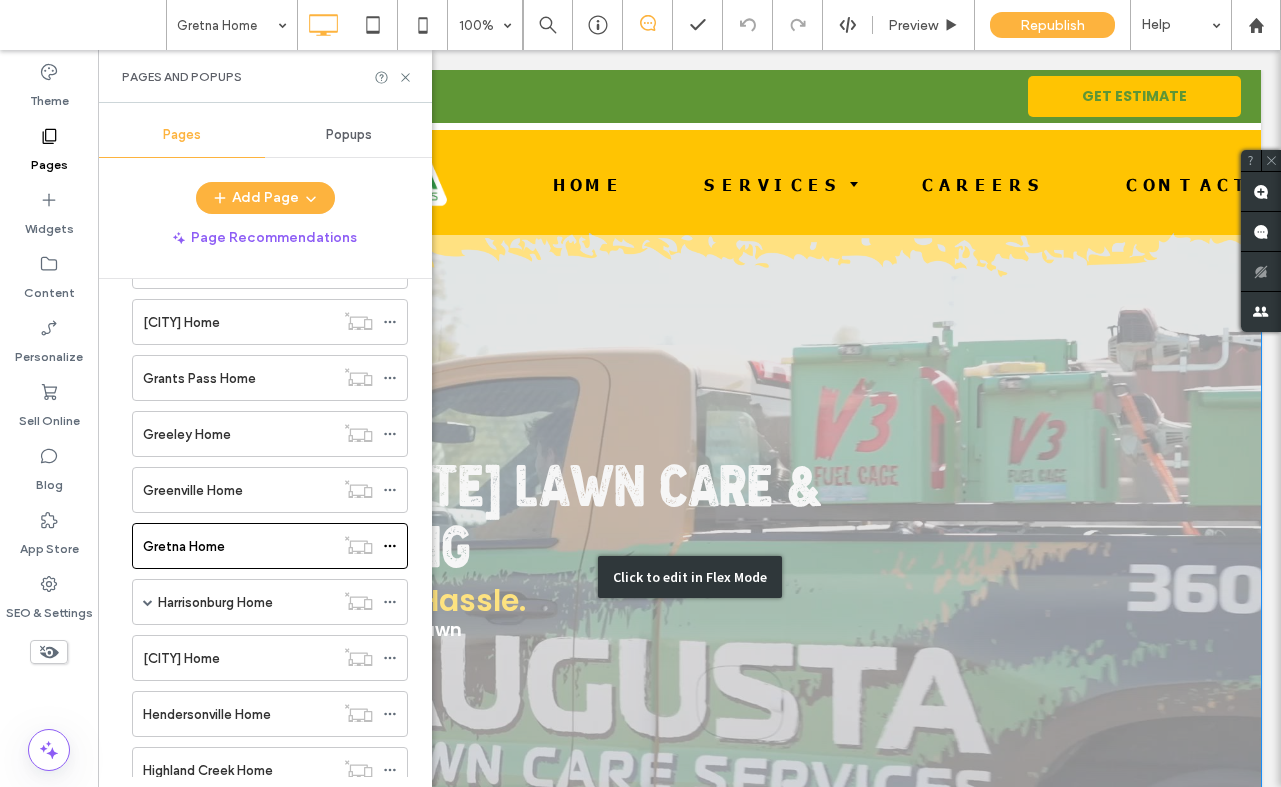 click on "Click to edit in Flex Mode" at bounding box center (689, 577) 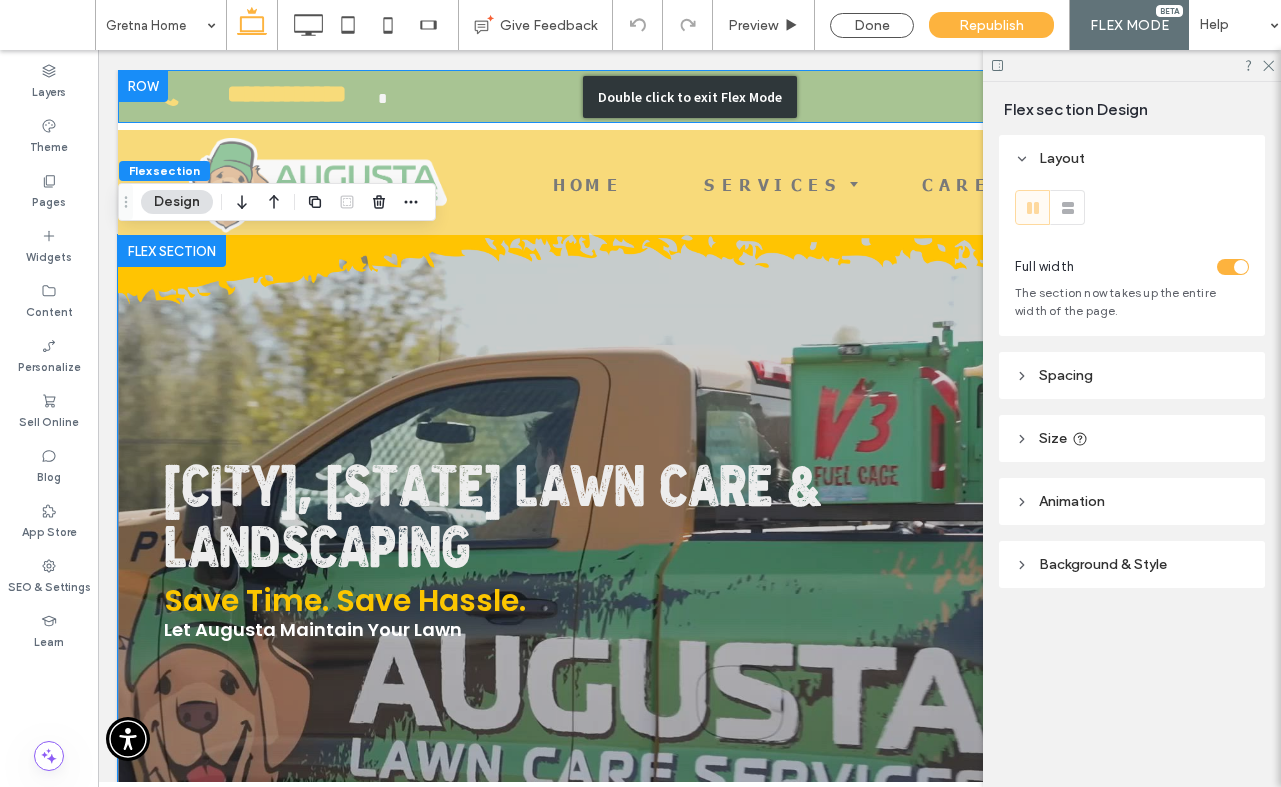 click on "Double click to exit Flex Mode" at bounding box center (689, 96) 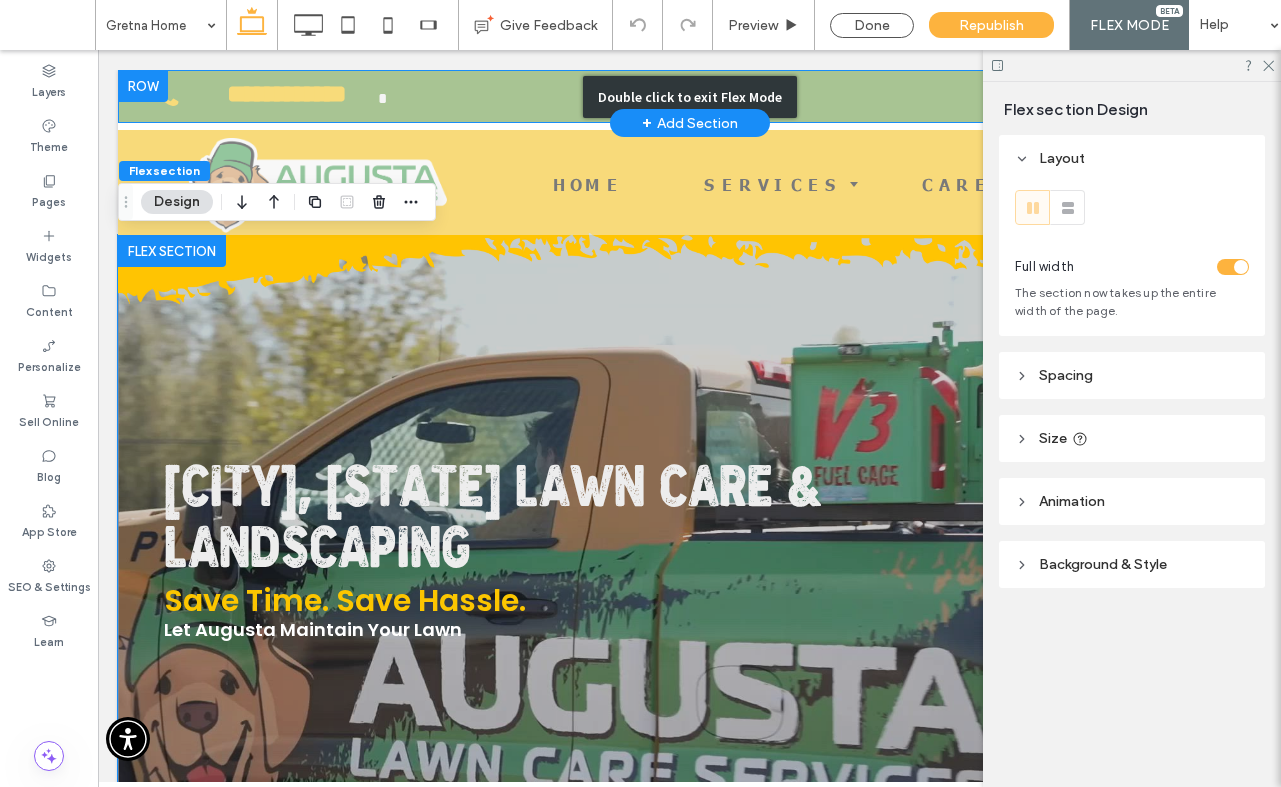 click on "Double click to exit Flex Mode" at bounding box center (689, 96) 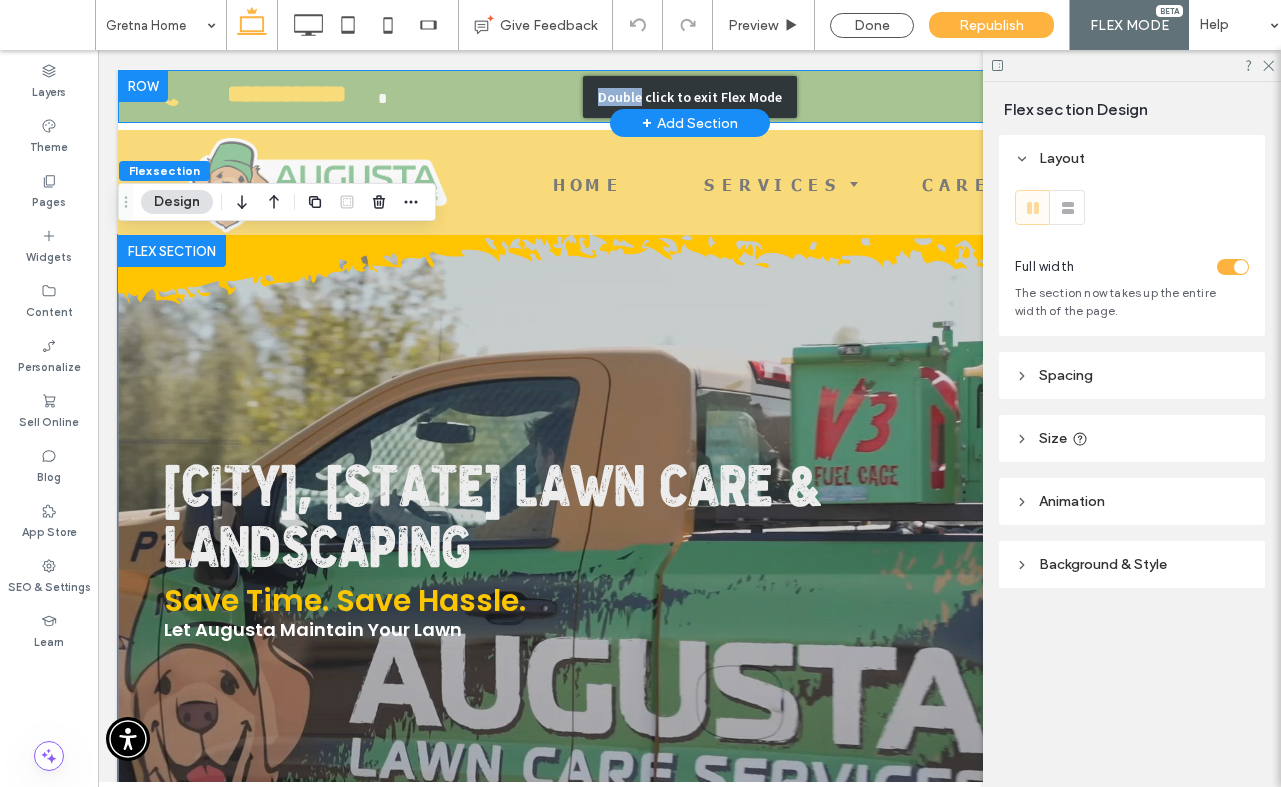 click on "Double click to exit Flex Mode" at bounding box center [689, 96] 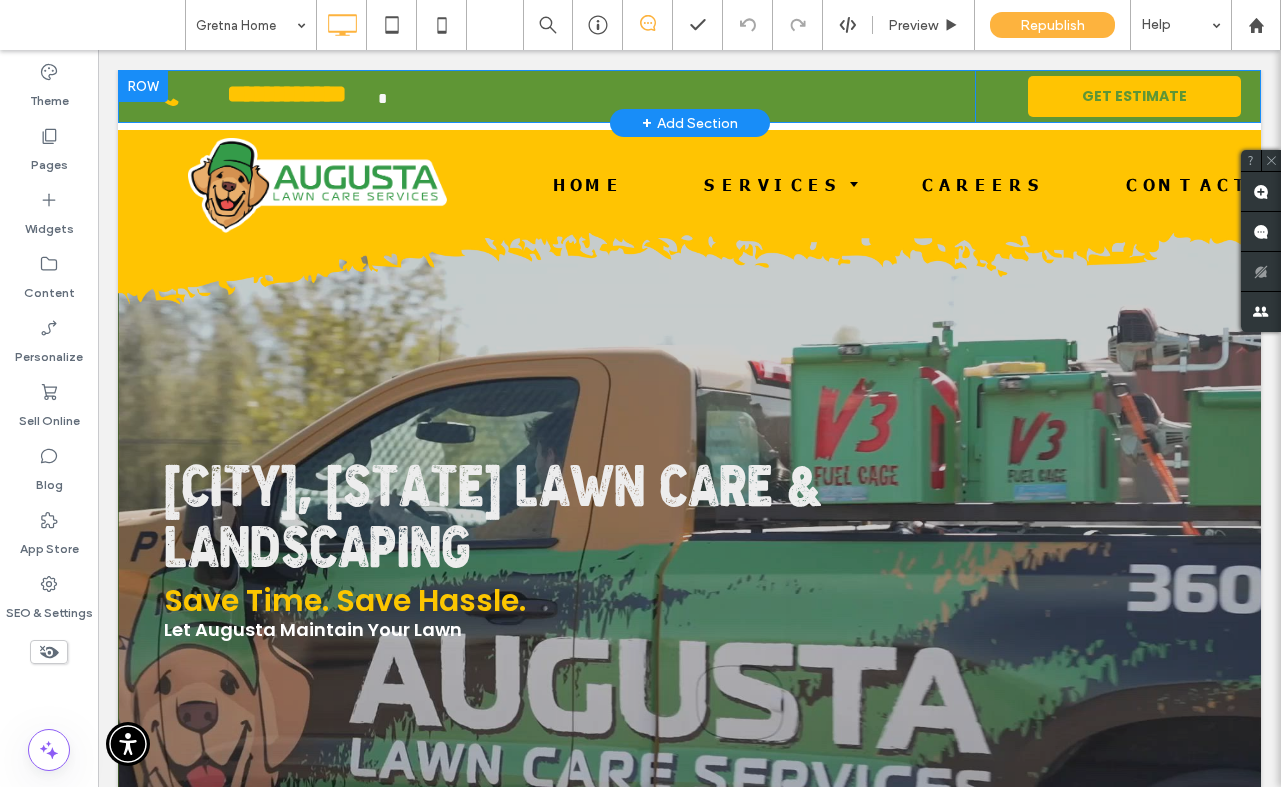 click on "Preview" at bounding box center (923, 25) 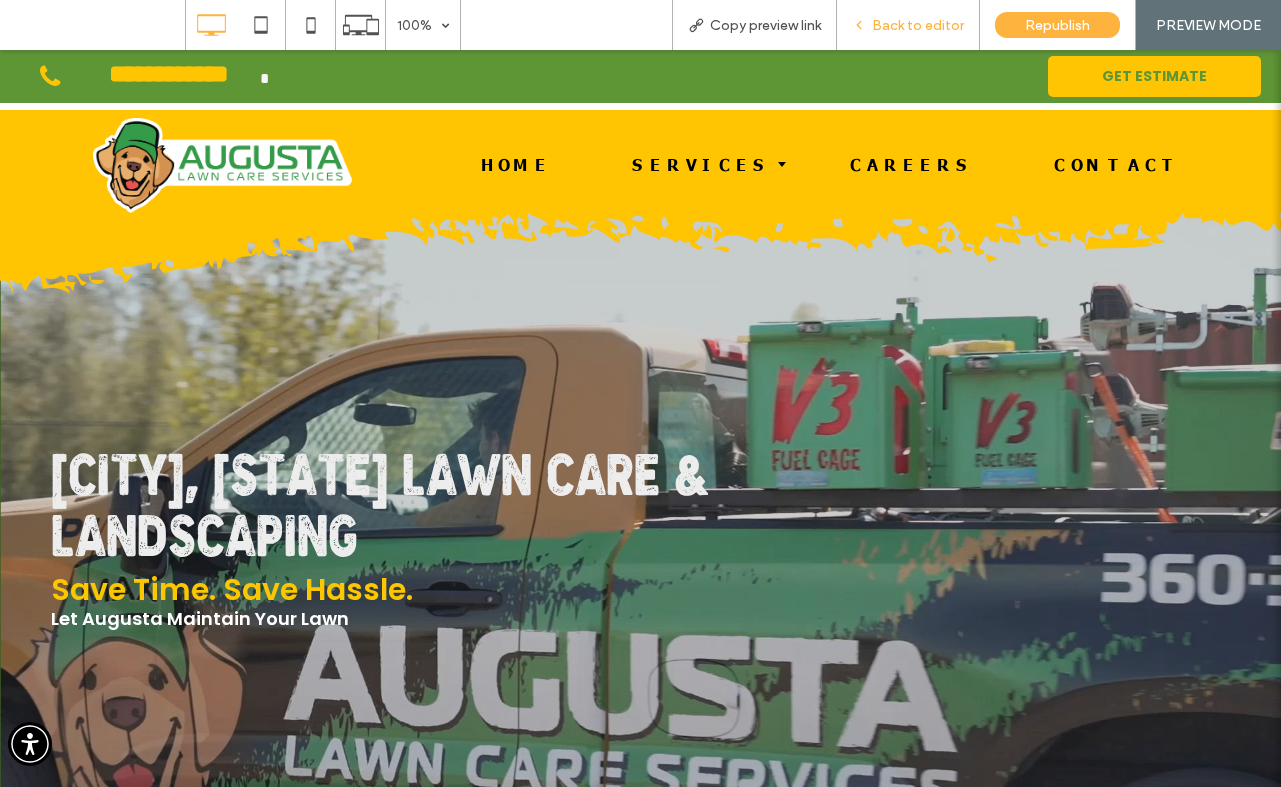 click on "Back to editor" at bounding box center (918, 25) 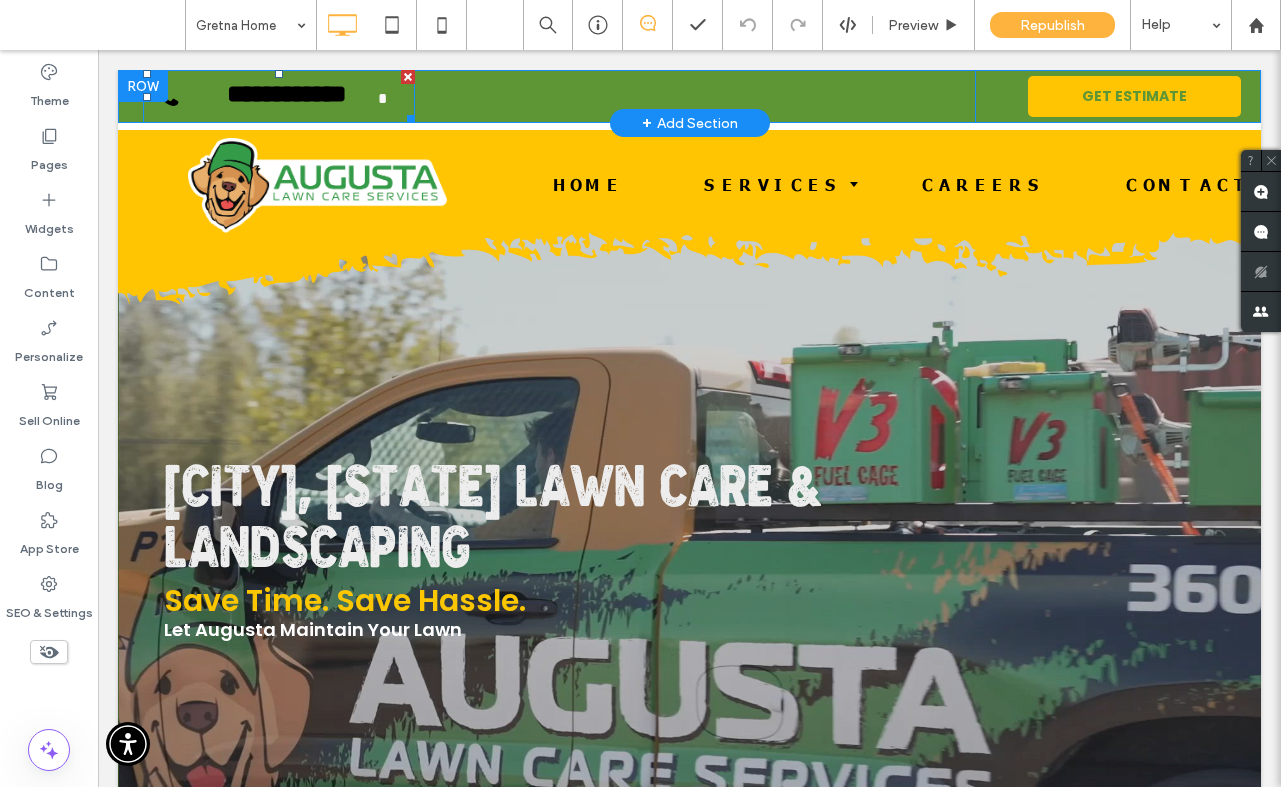 click on "**********" at bounding box center (286, 99) 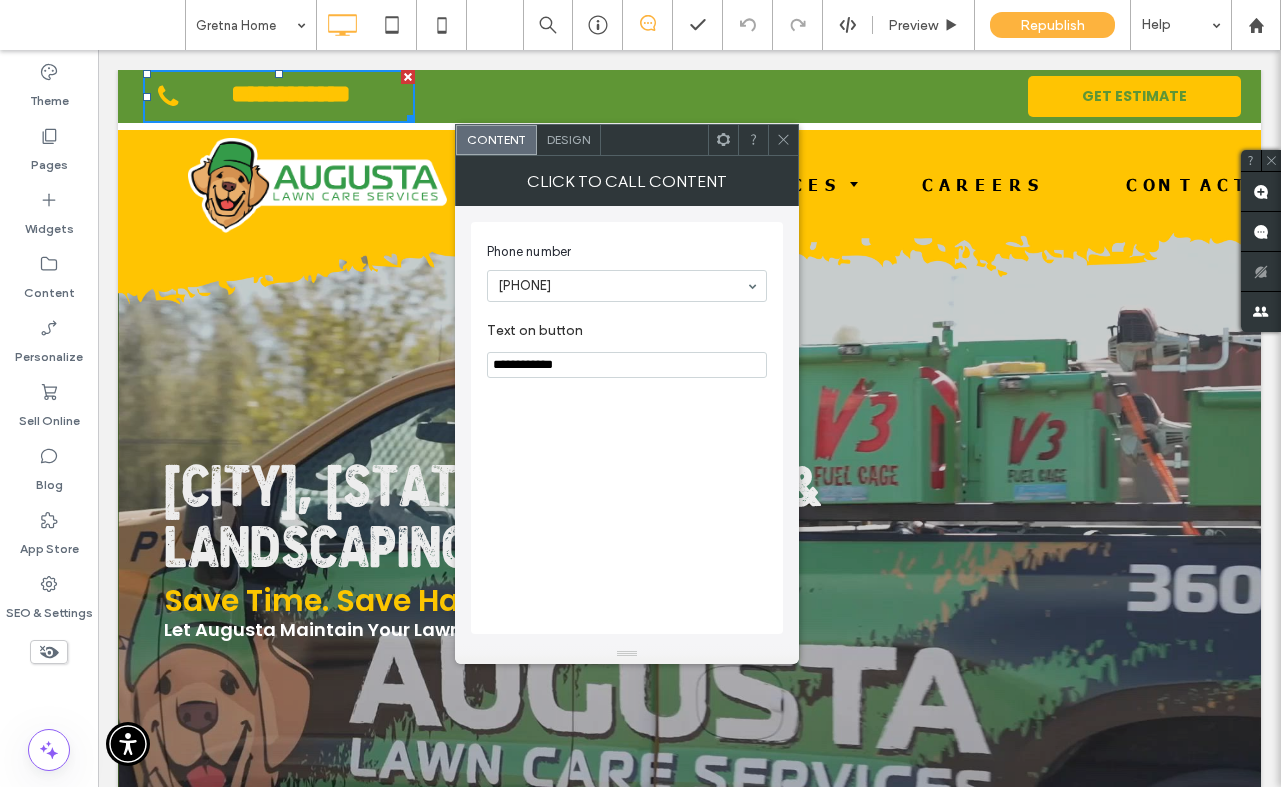 click on "**********" at bounding box center (627, 365) 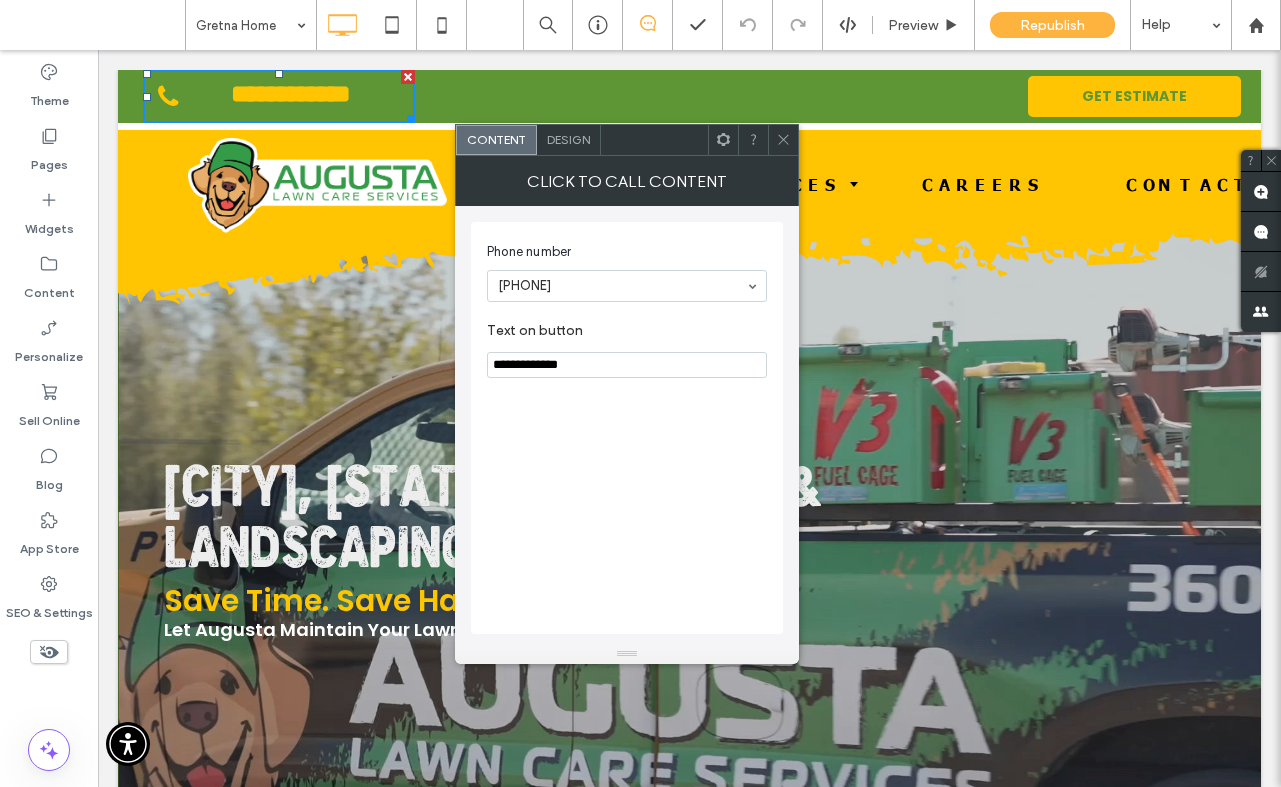 click on "**********" at bounding box center (627, 365) 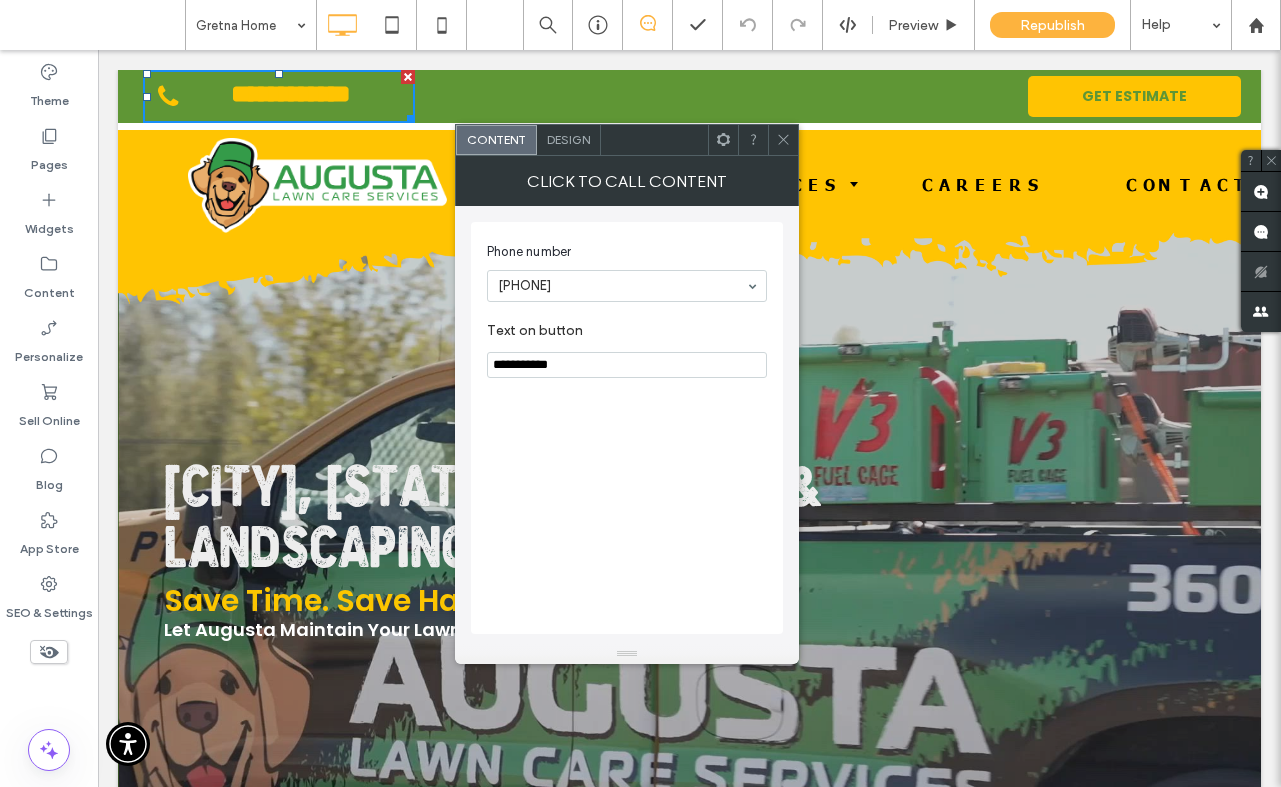 type on "**********" 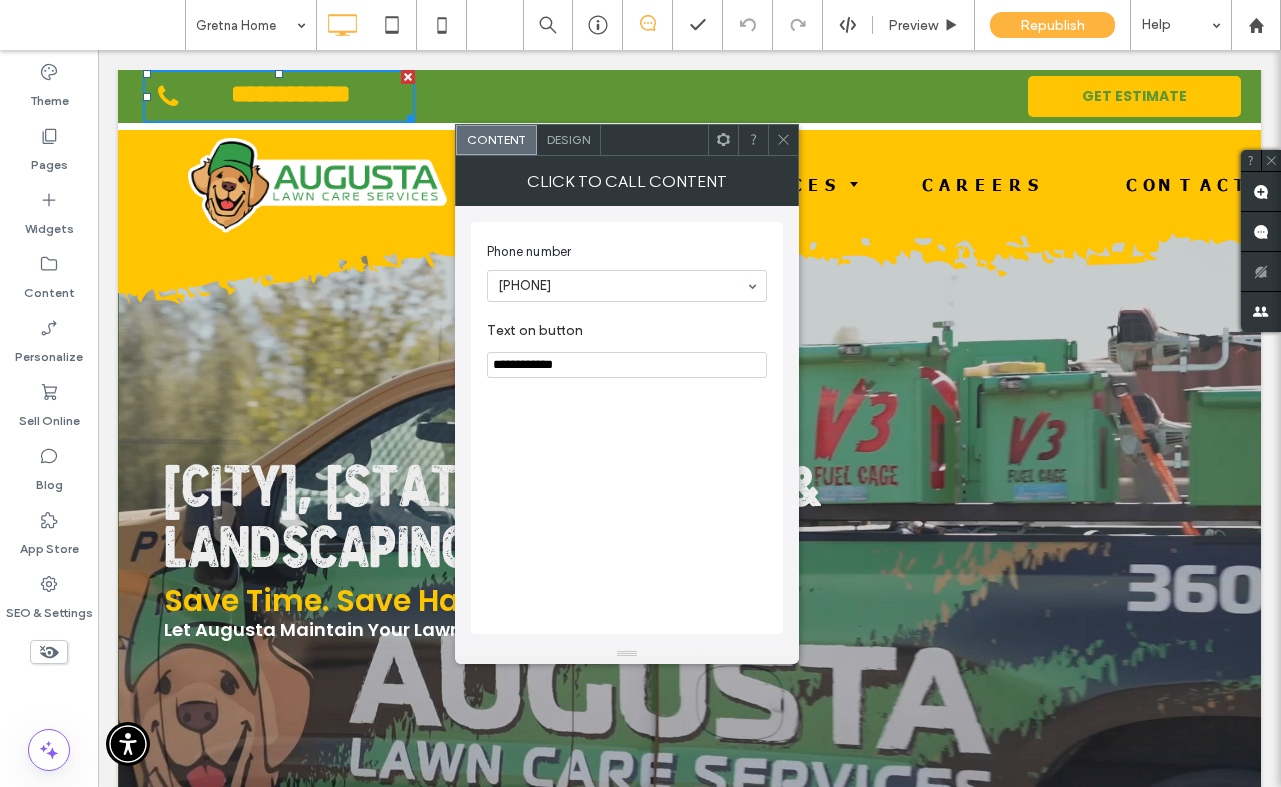 click on "**********" at bounding box center [627, 365] 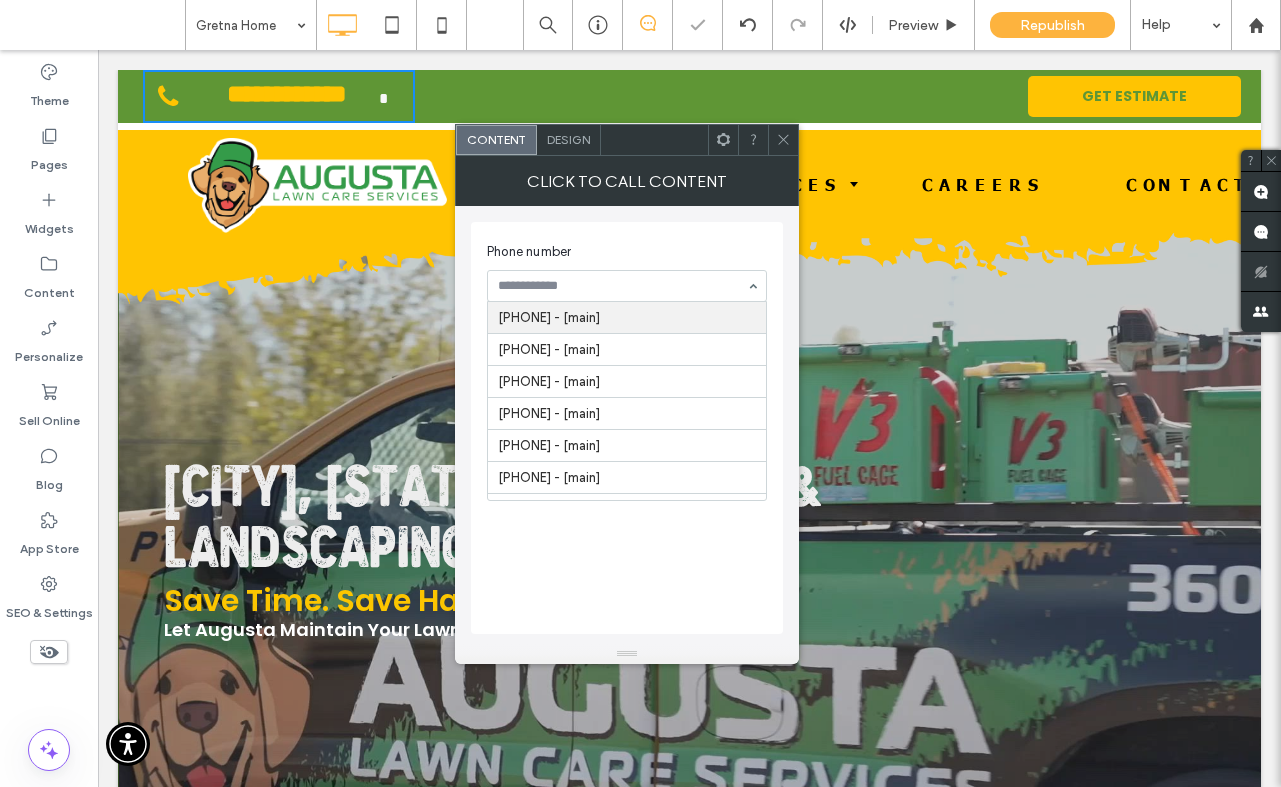 paste on "**********" 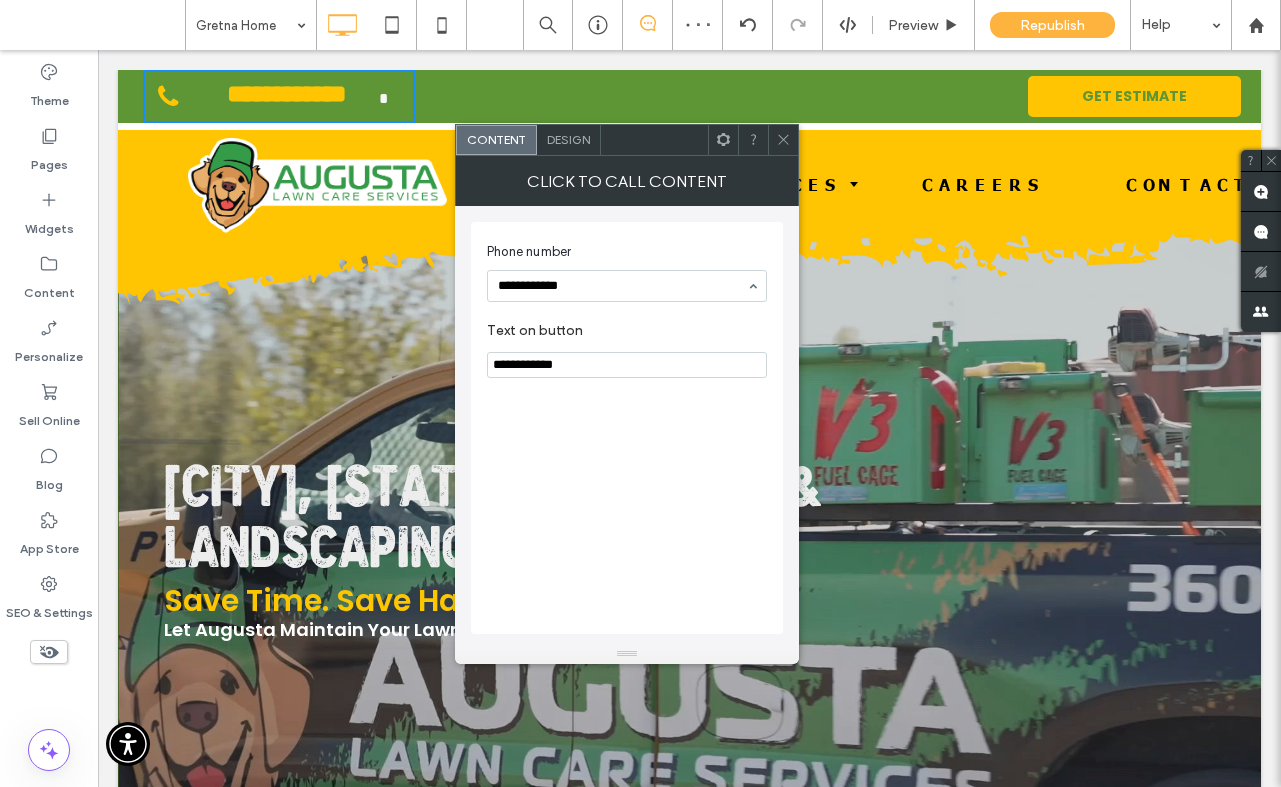 type 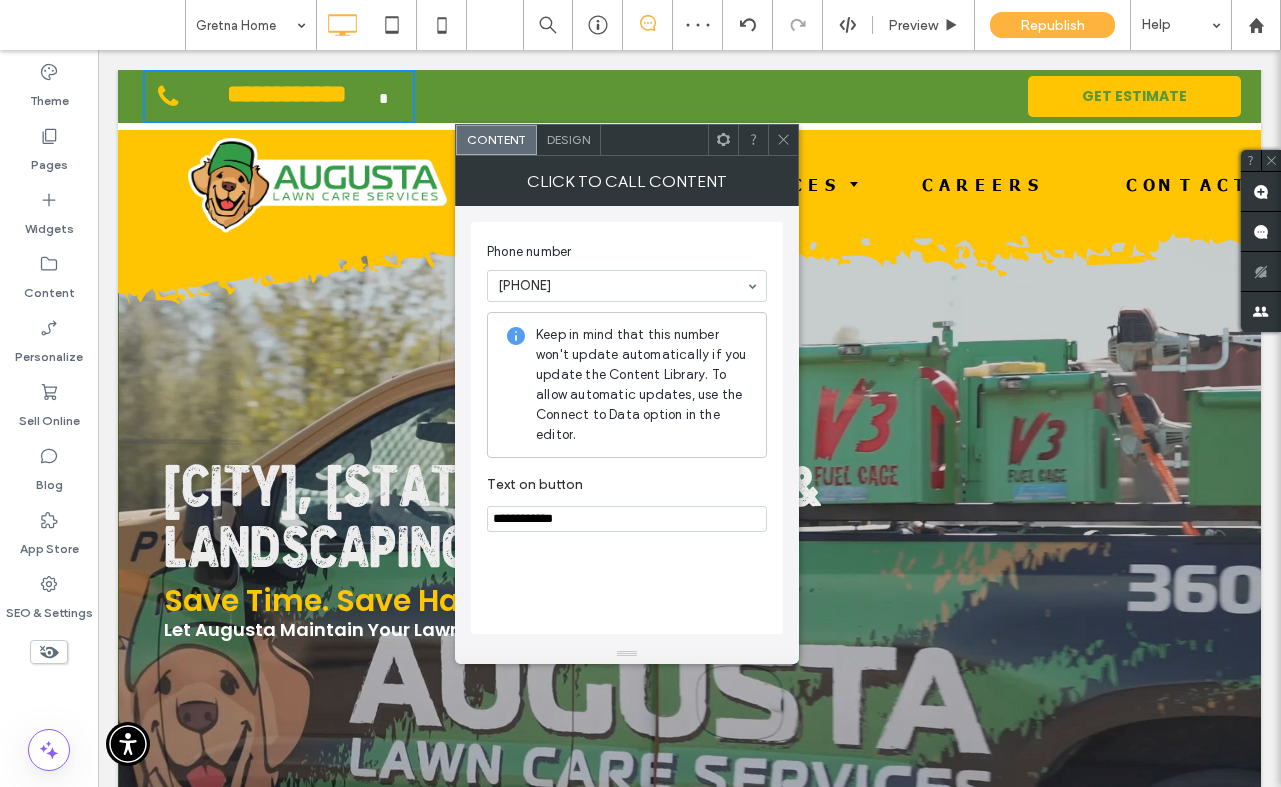 click 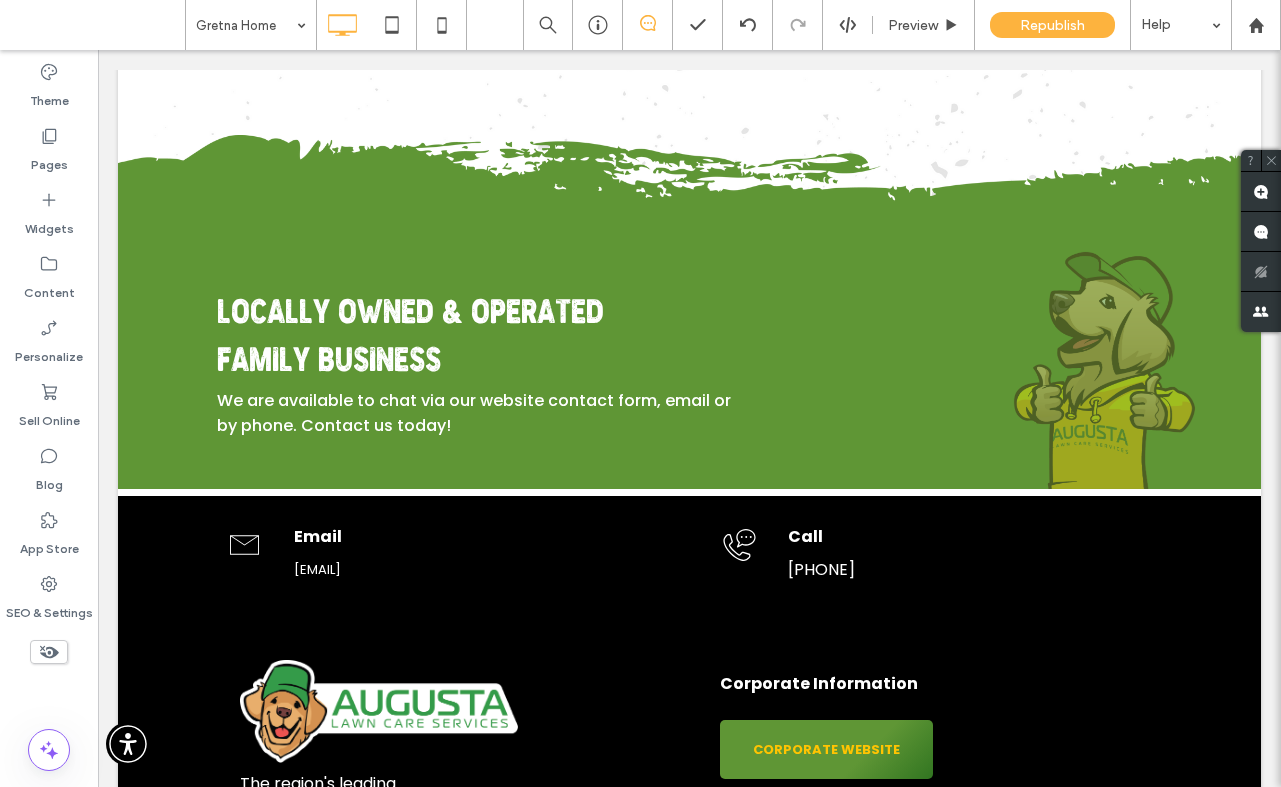 scroll, scrollTop: 4726, scrollLeft: 0, axis: vertical 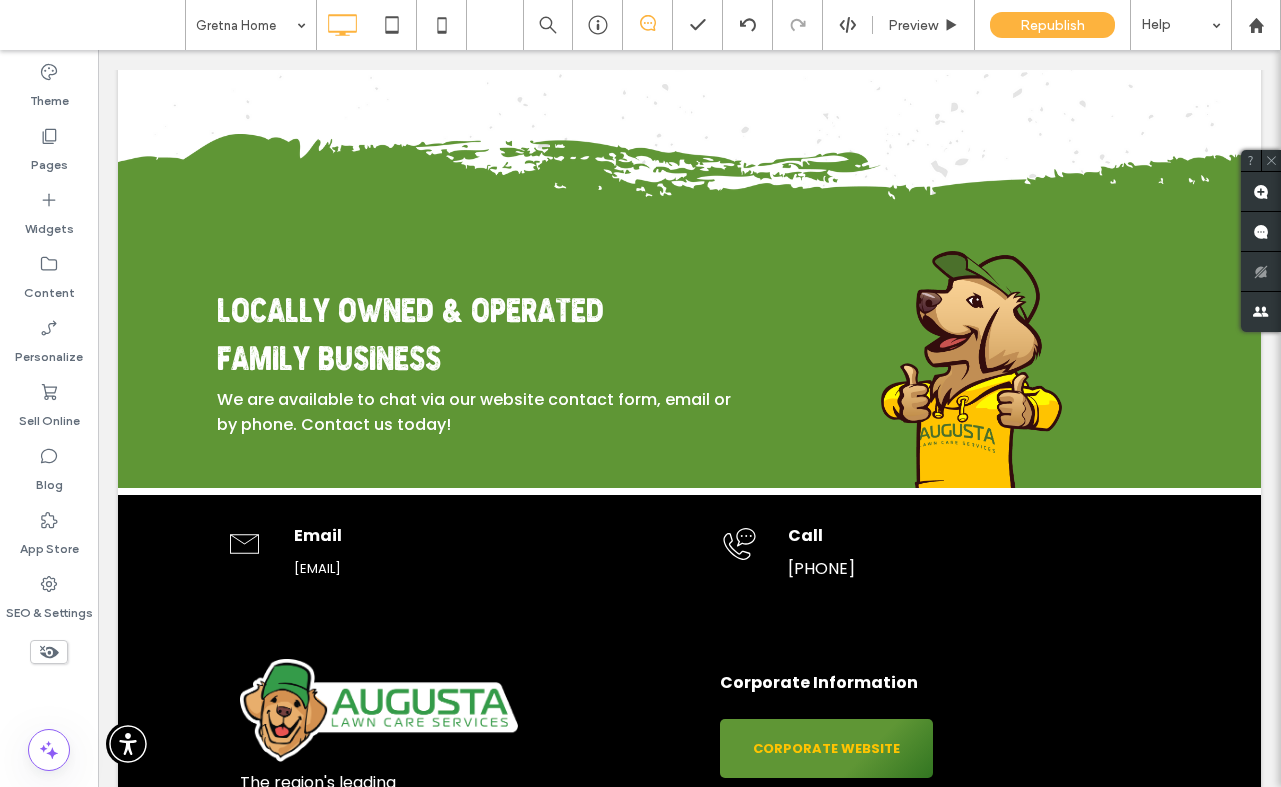 click on "[PHONE]" at bounding box center (821, 568) 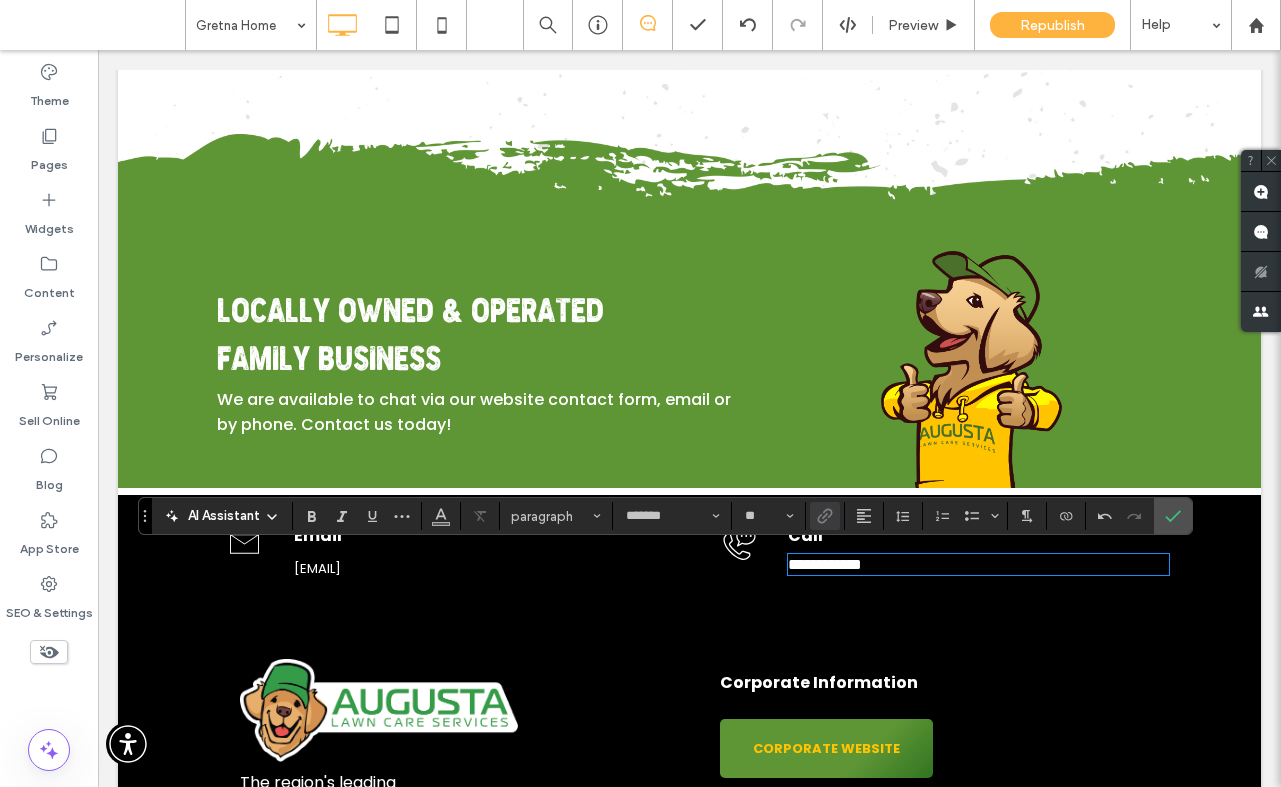 scroll, scrollTop: 0, scrollLeft: 0, axis: both 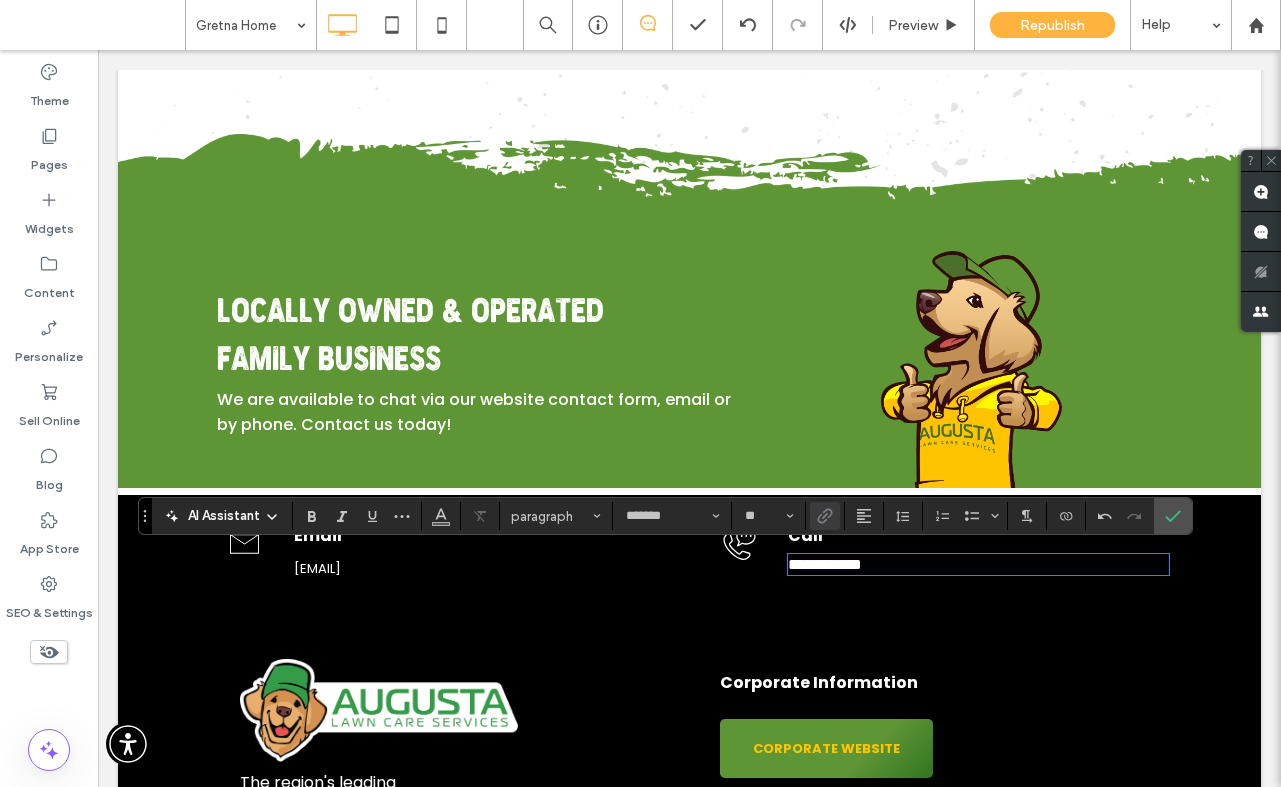 click on "**********" at bounding box center [825, 564] 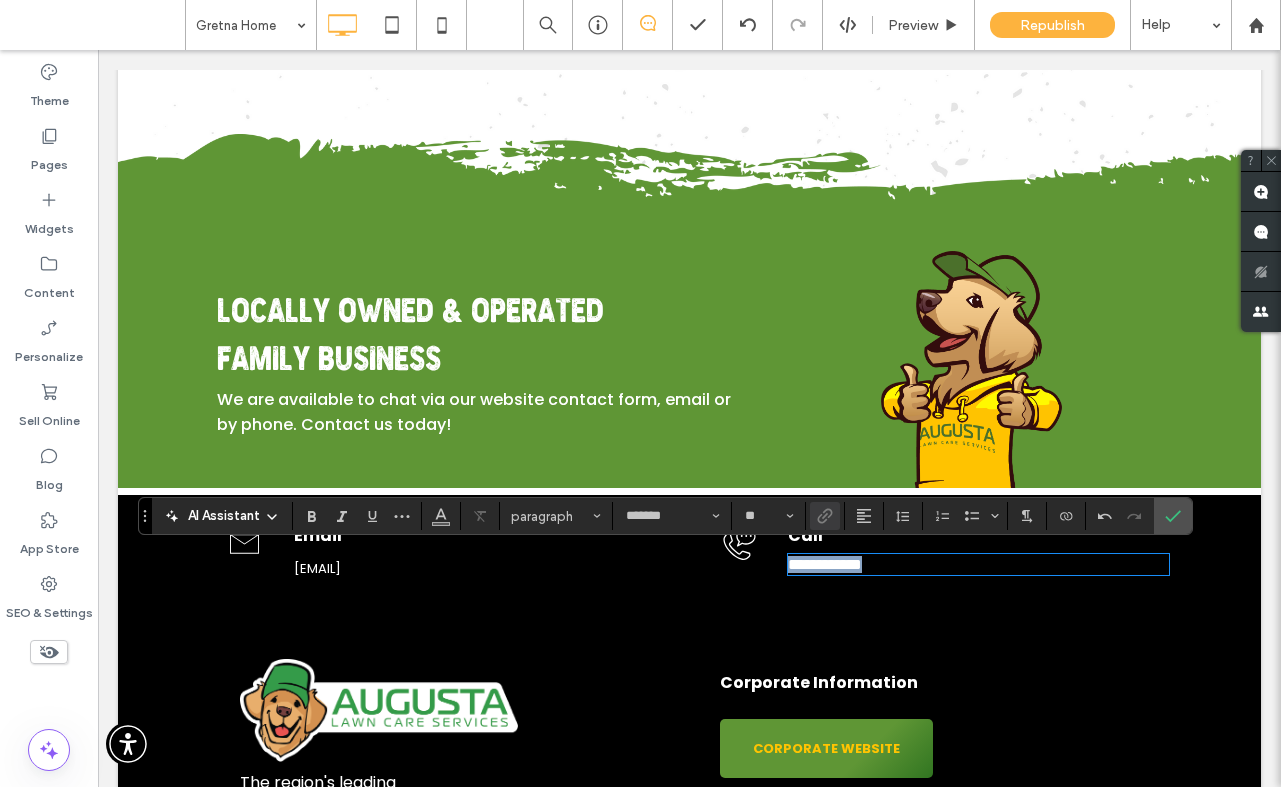 click on "**********" at bounding box center [825, 564] 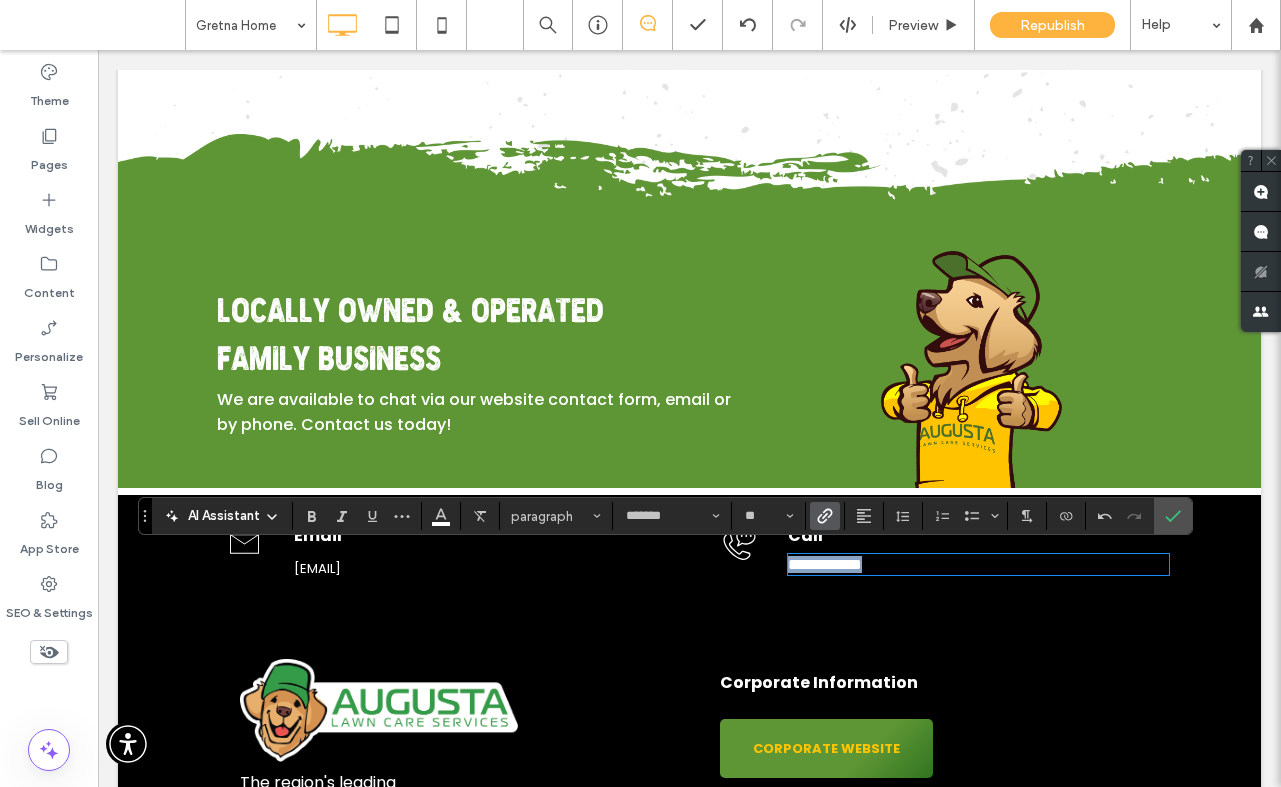 click on "**********" at bounding box center [825, 564] 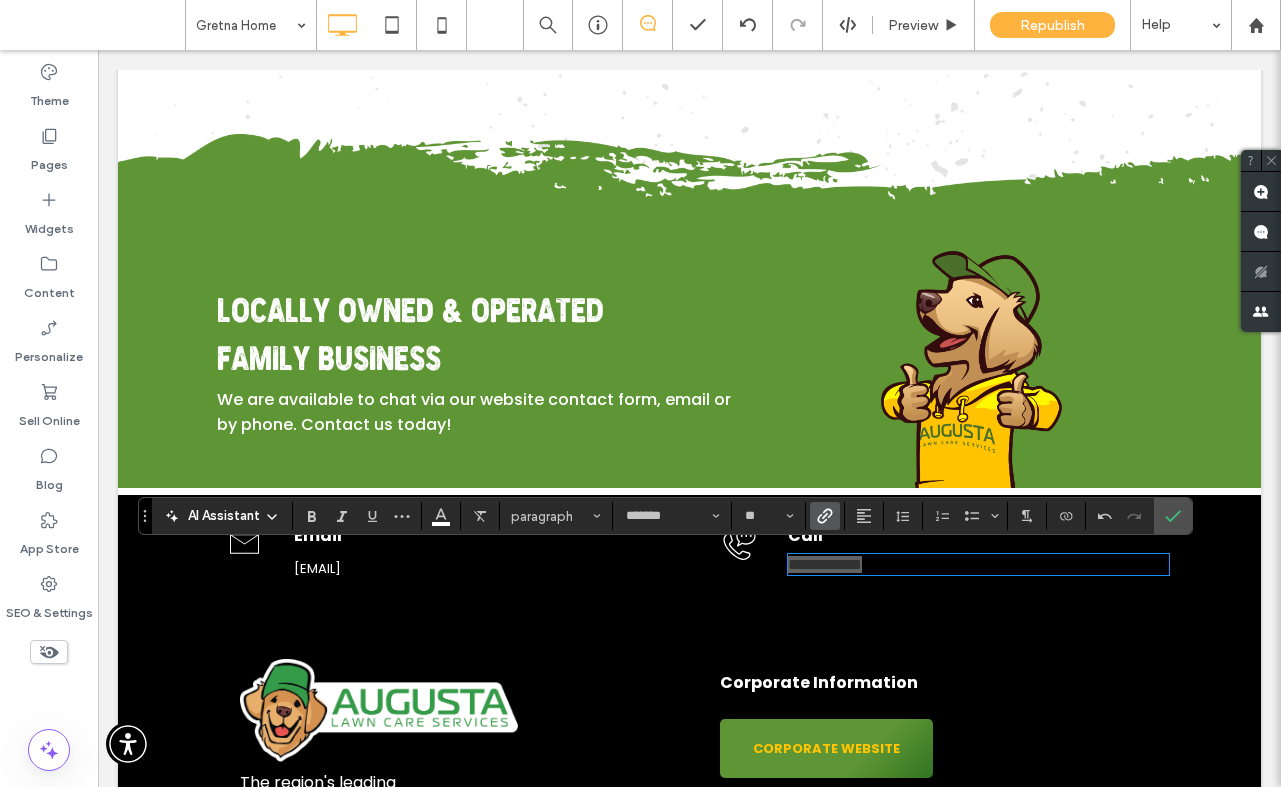 click 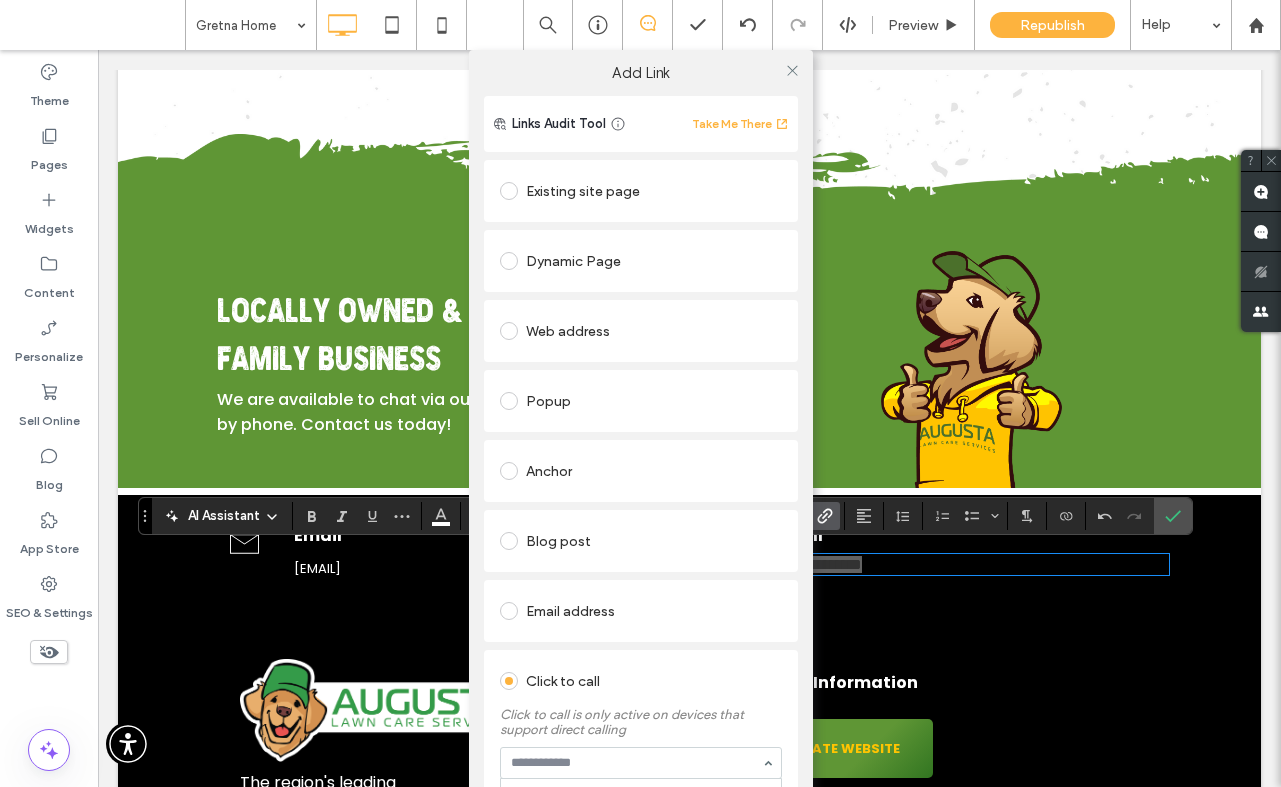 scroll, scrollTop: 1209, scrollLeft: 0, axis: vertical 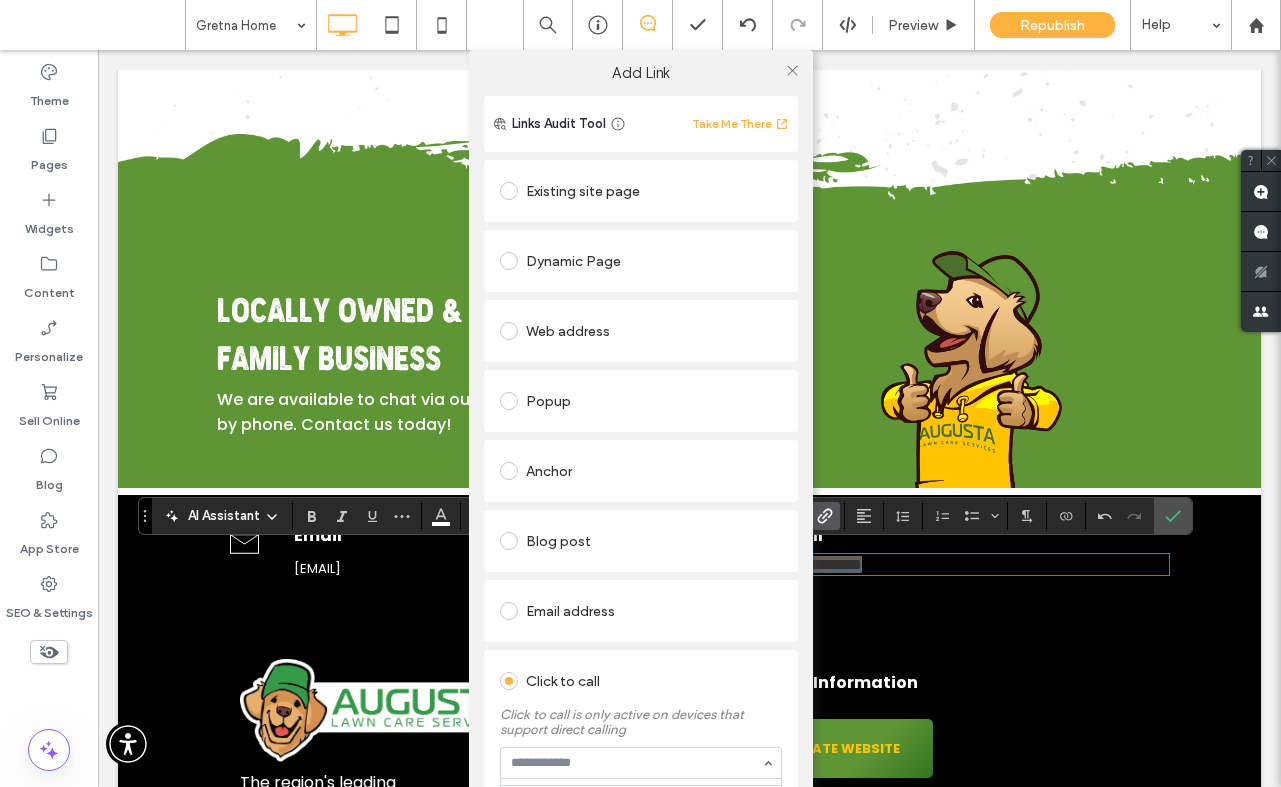 paste on "**********" 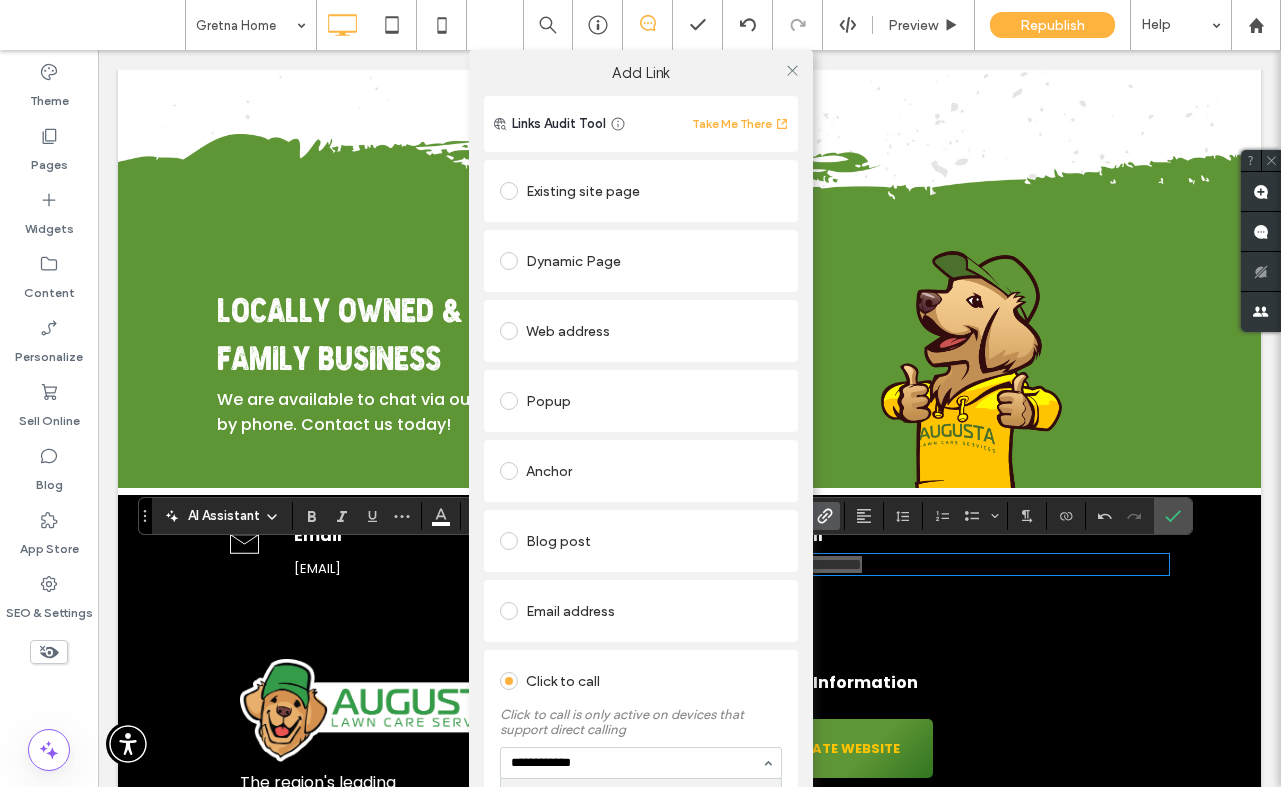 type on "**********" 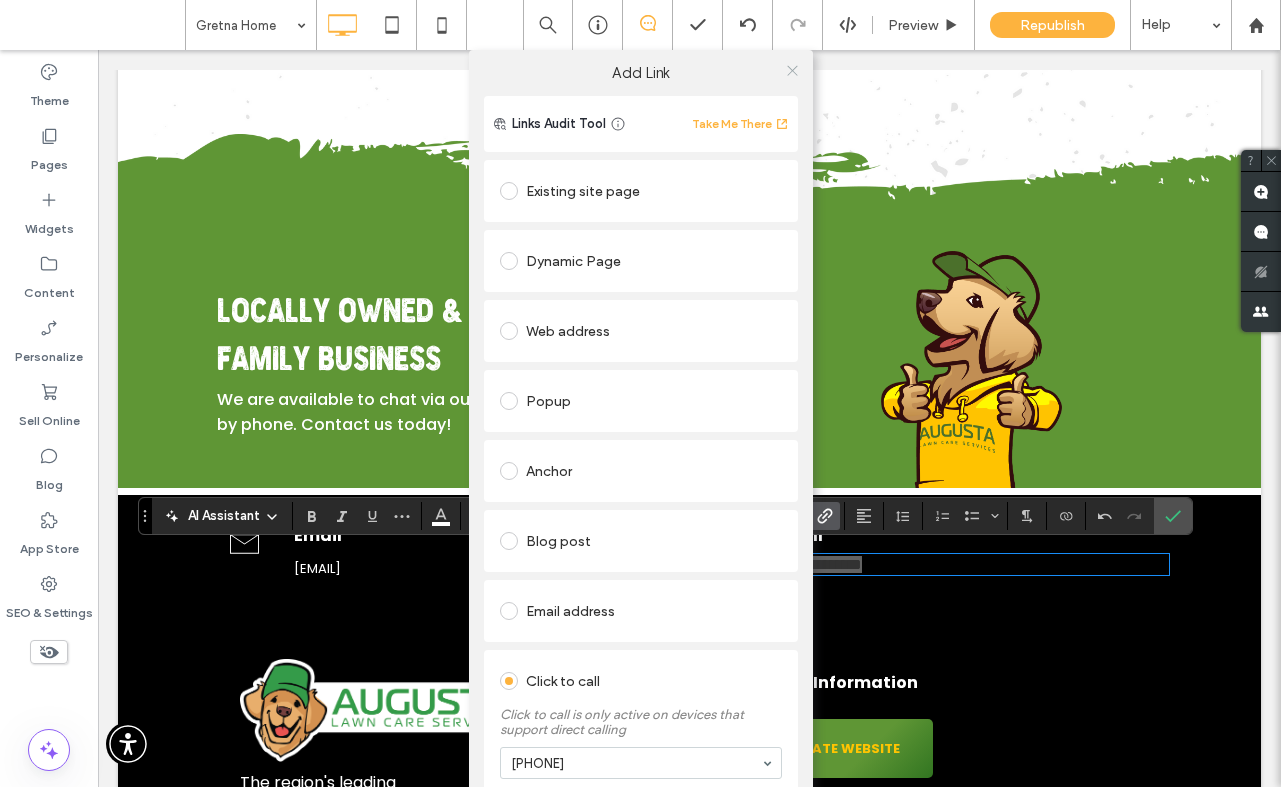 click 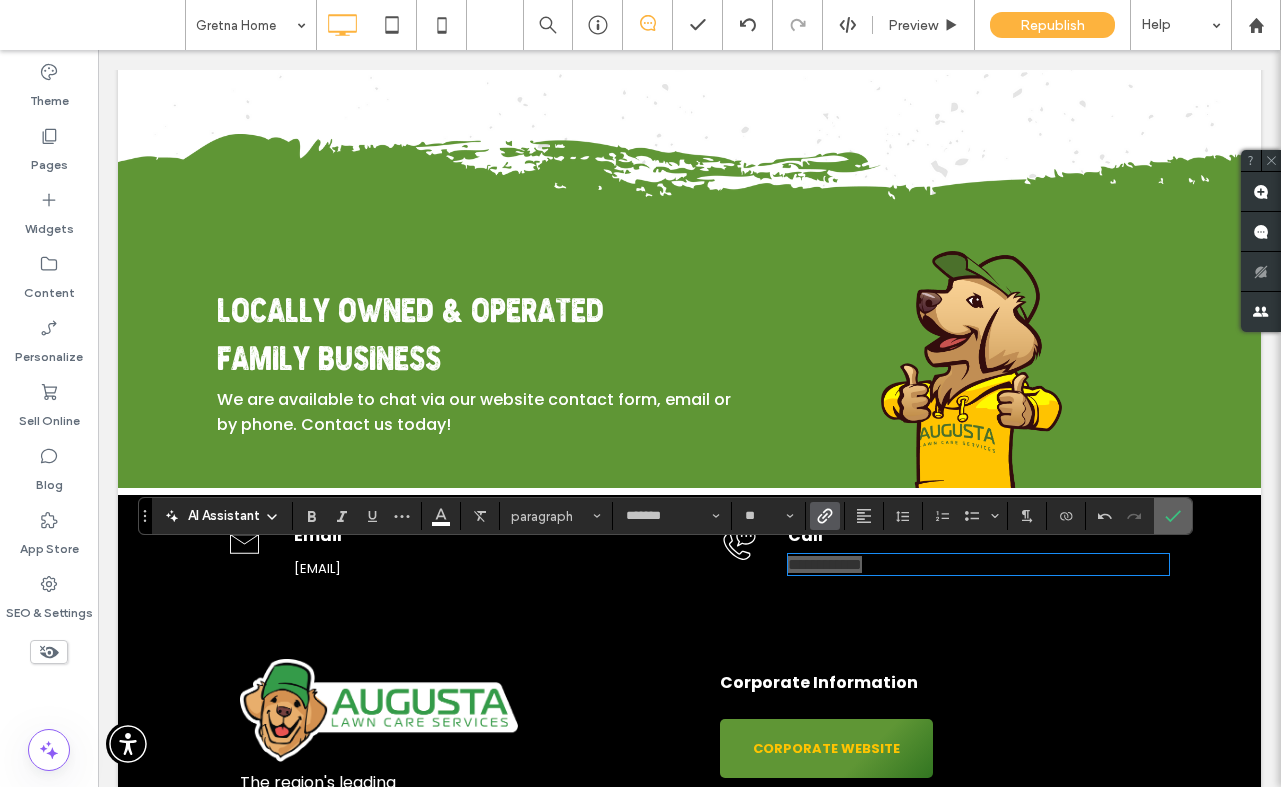 click at bounding box center (1173, 516) 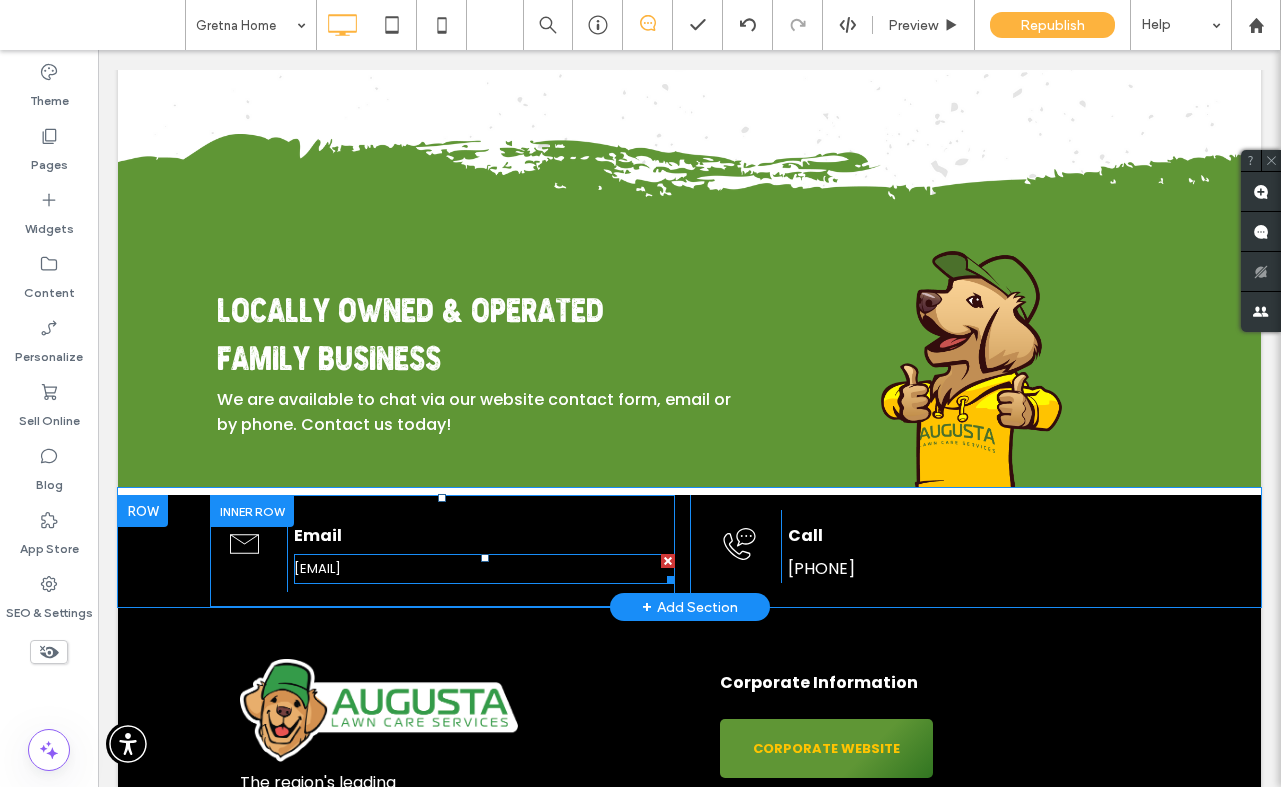 click on "[EMAIL]" at bounding box center (317, 568) 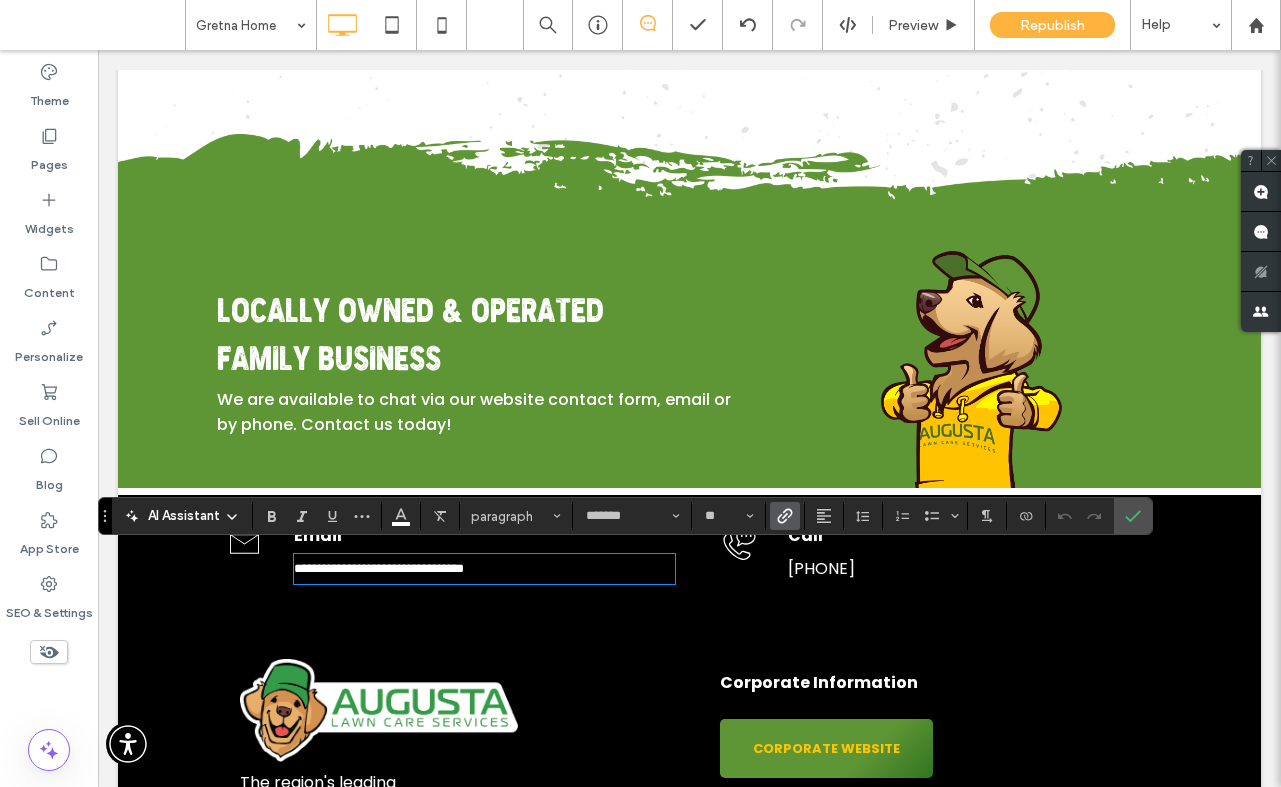 click on "**********" at bounding box center [379, 568] 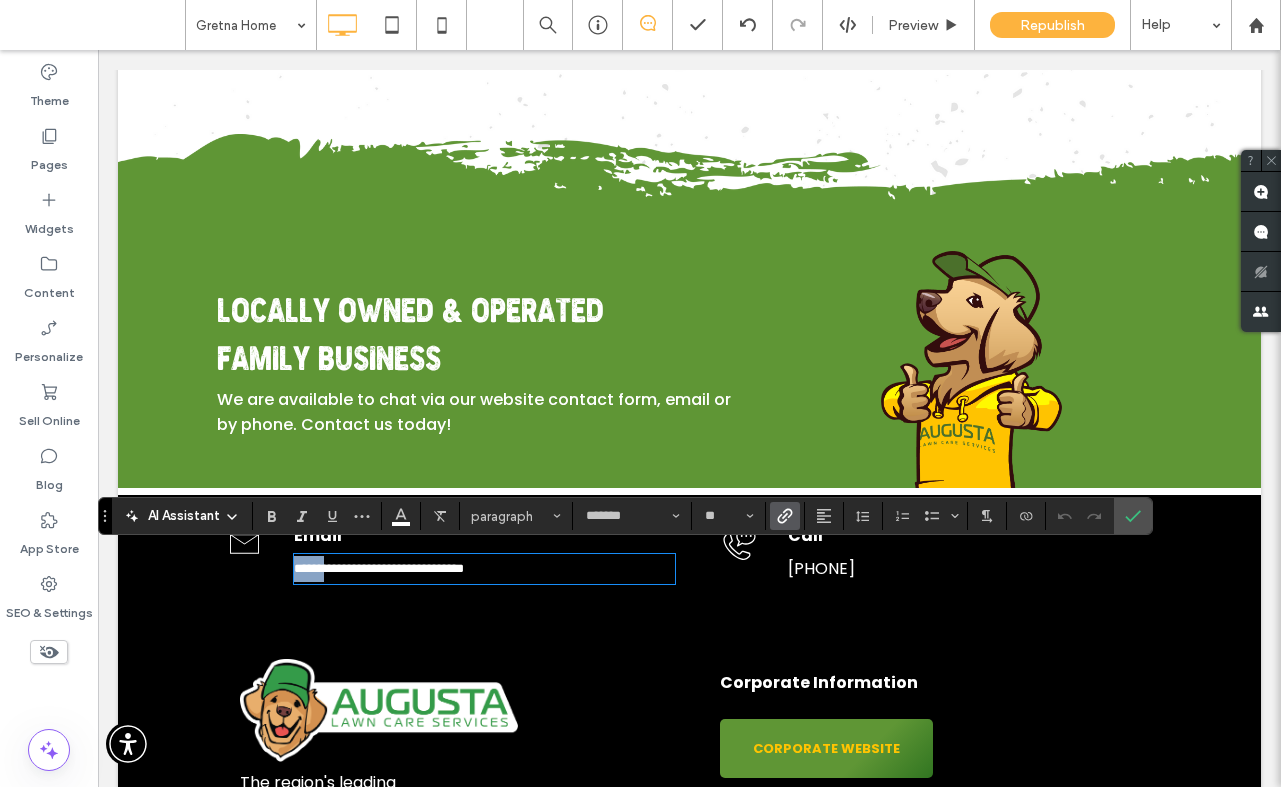 drag, startPoint x: 330, startPoint y: 563, endPoint x: 269, endPoint y: 562, distance: 61.008198 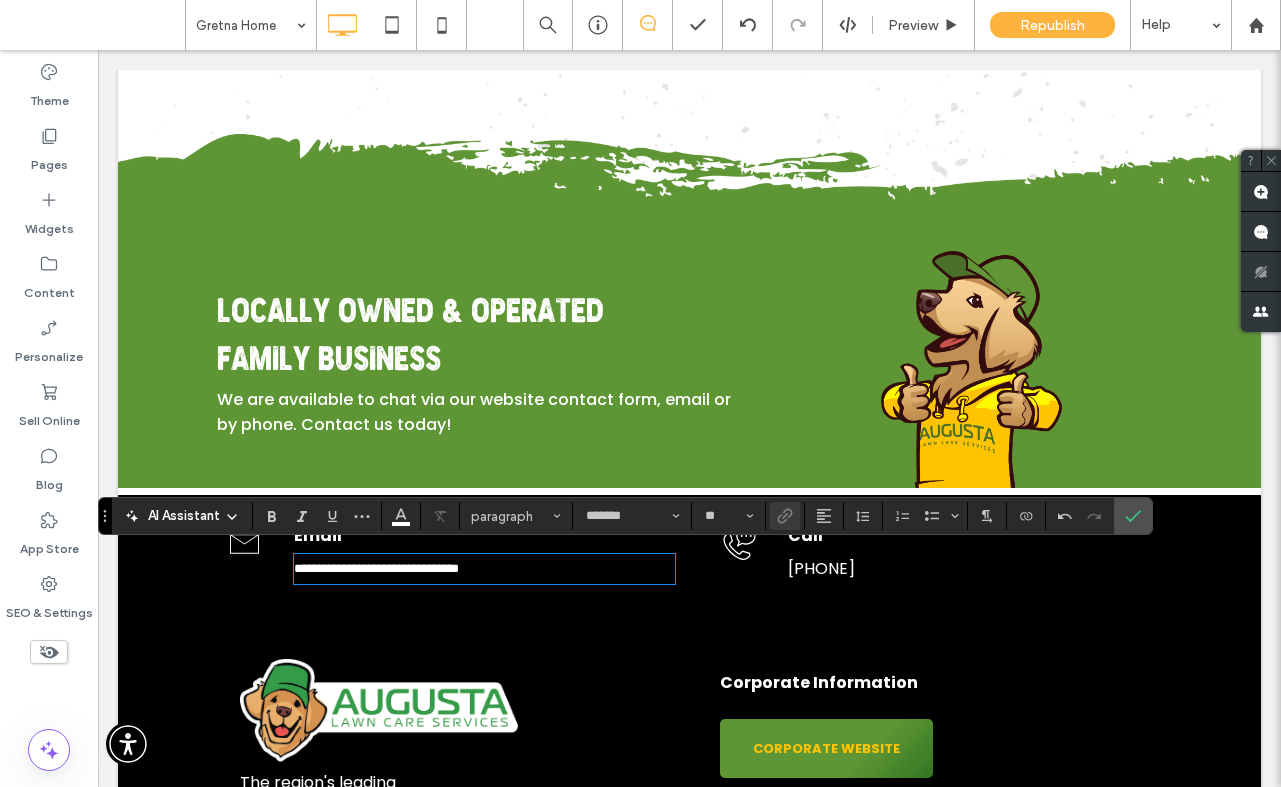 click on "**********" at bounding box center [376, 568] 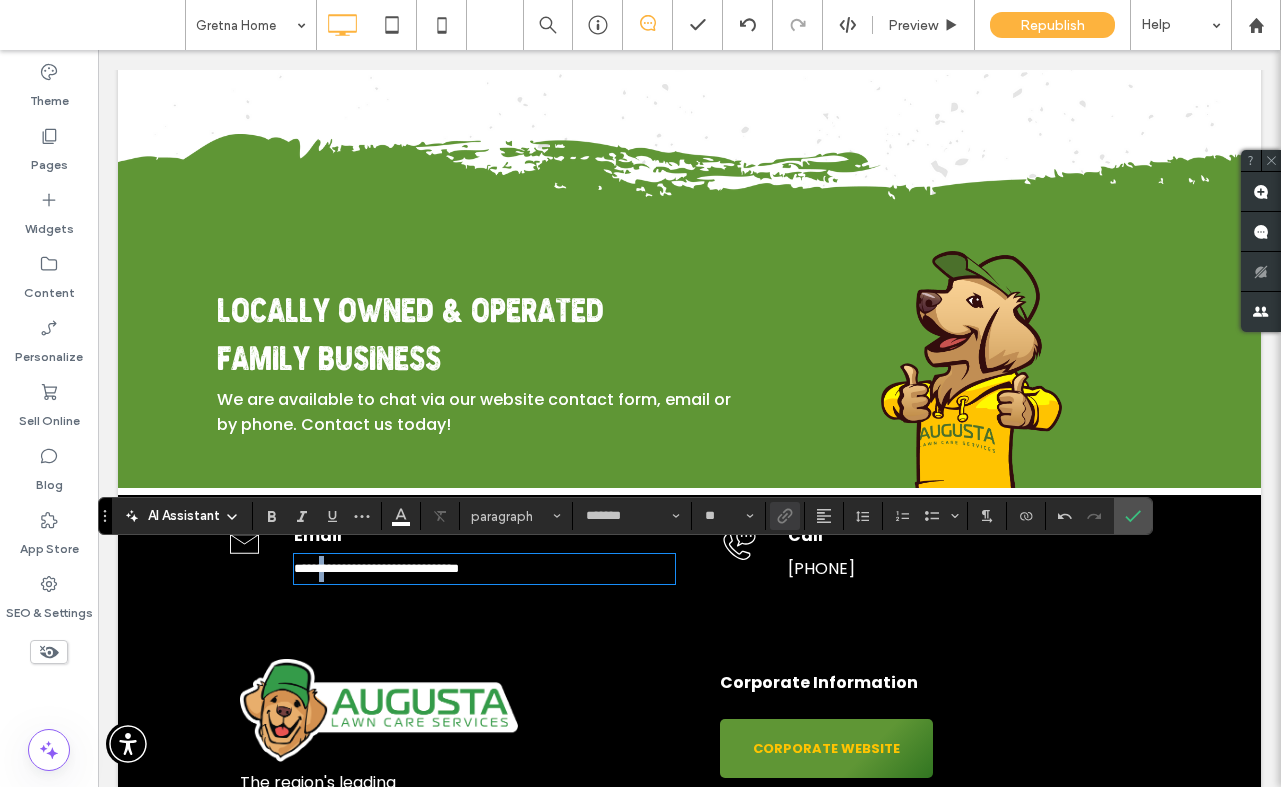 click on "**********" at bounding box center (376, 568) 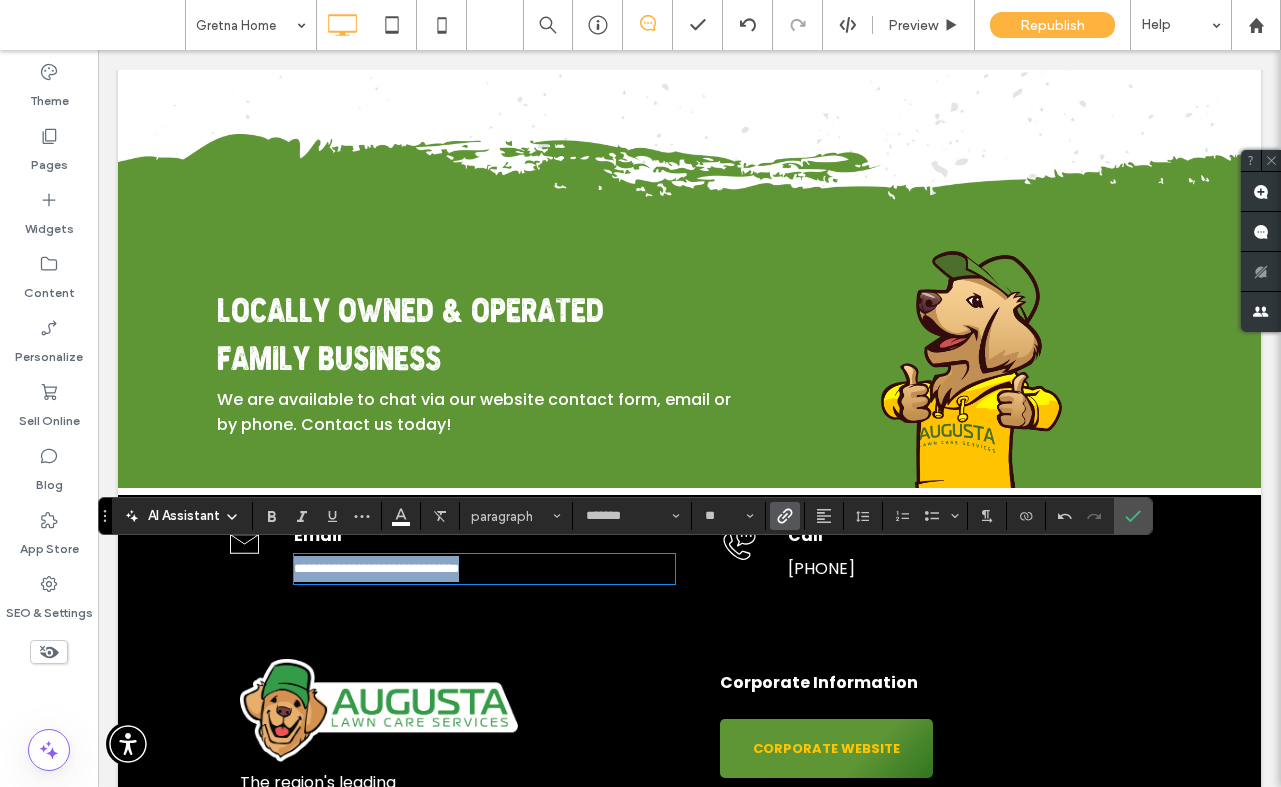 click on "**********" at bounding box center [376, 568] 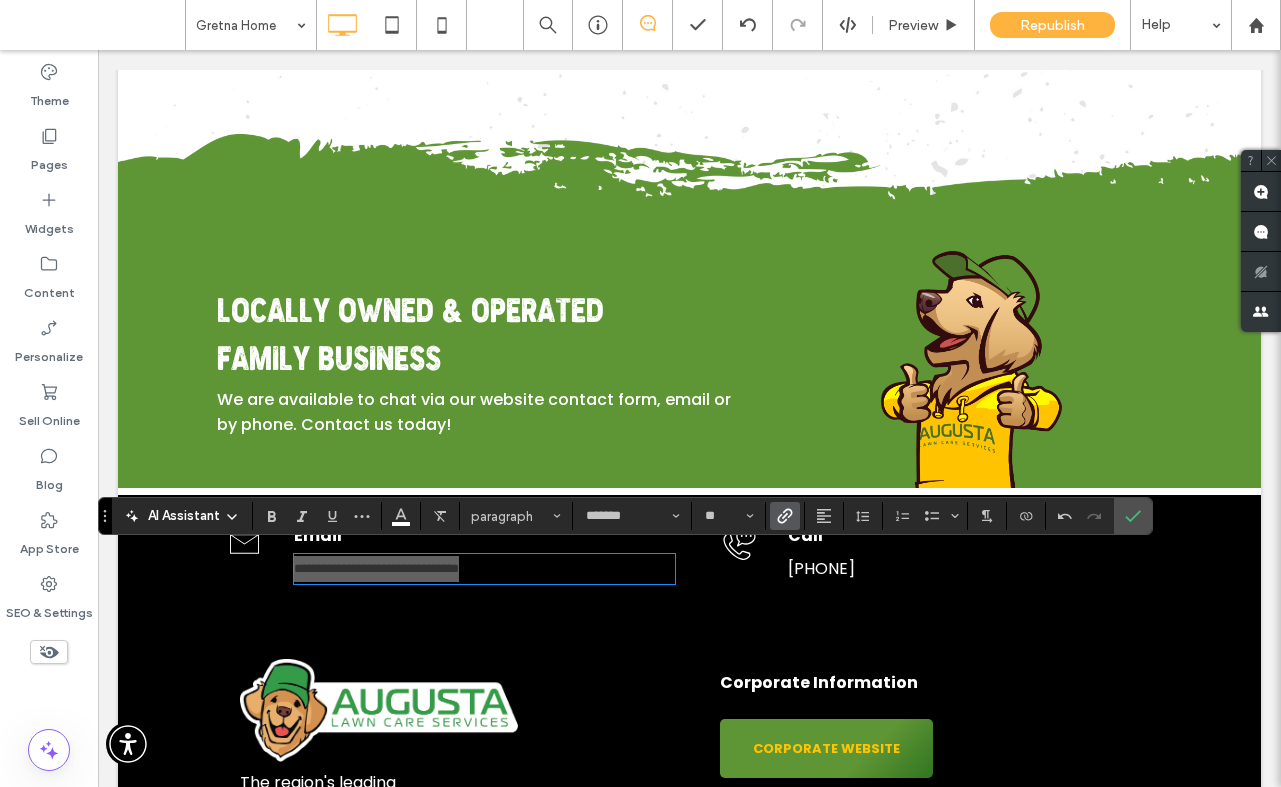 click 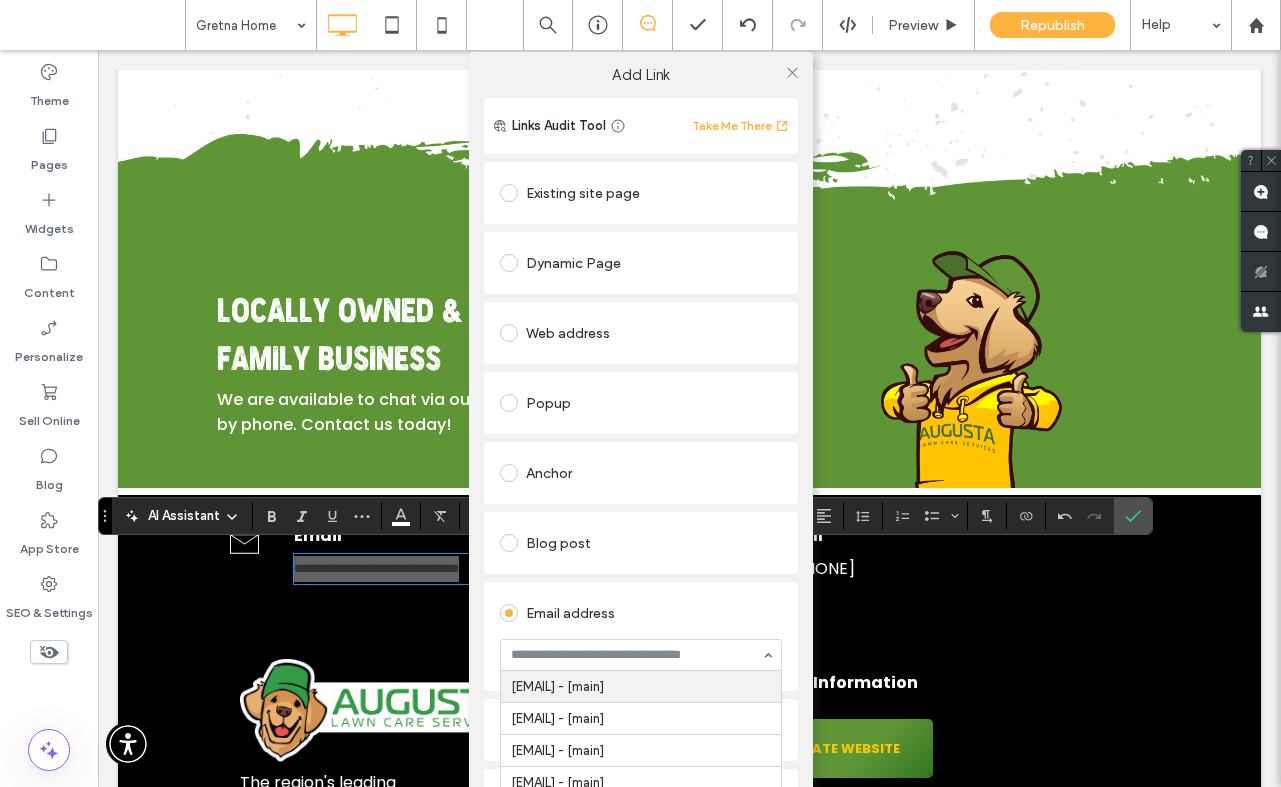 drag, startPoint x: 542, startPoint y: 655, endPoint x: 504, endPoint y: 657, distance: 38.052597 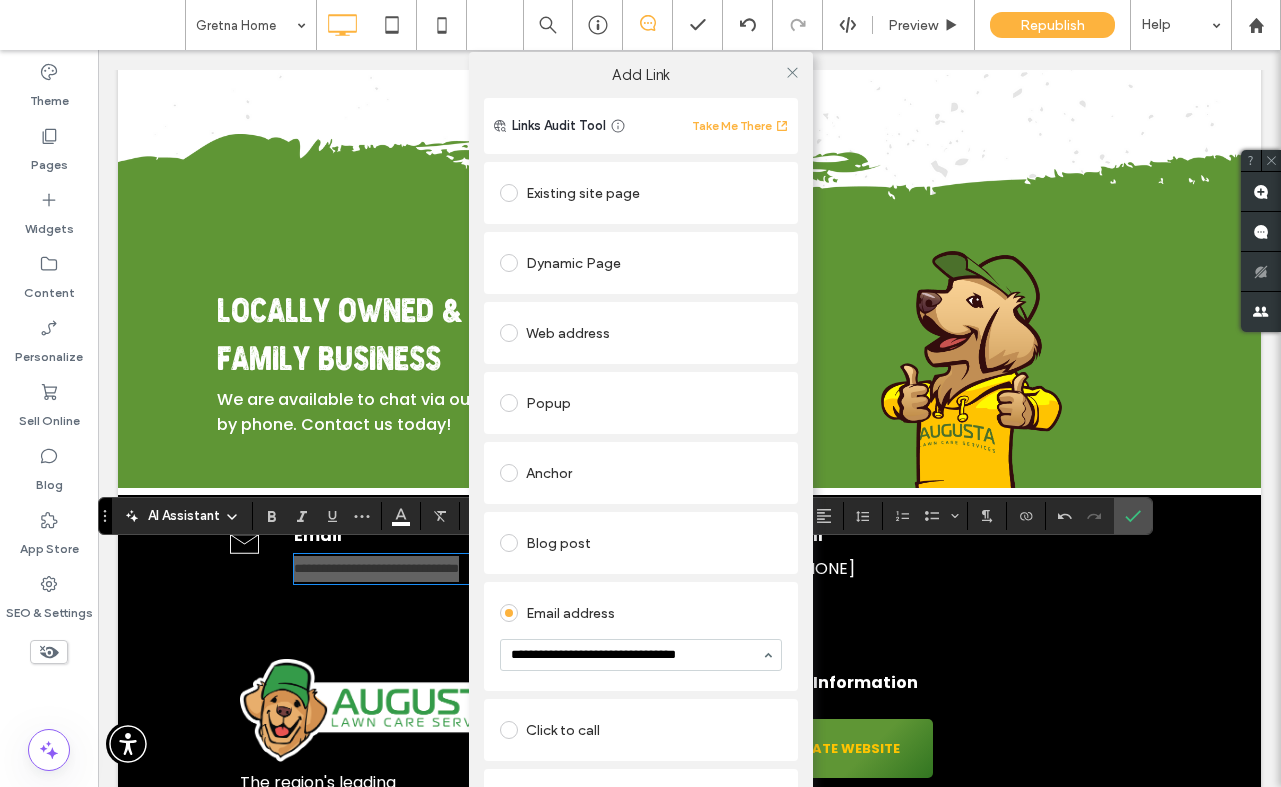 type on "**********" 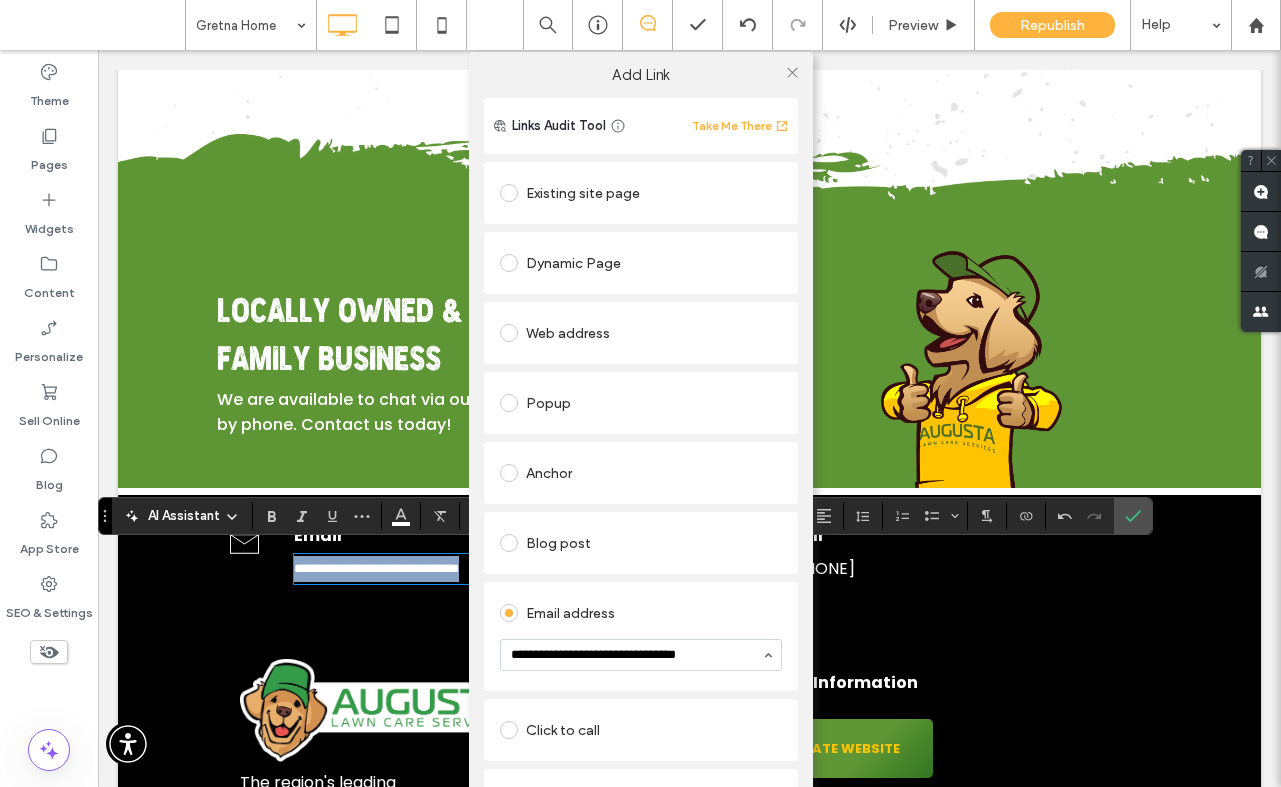 type 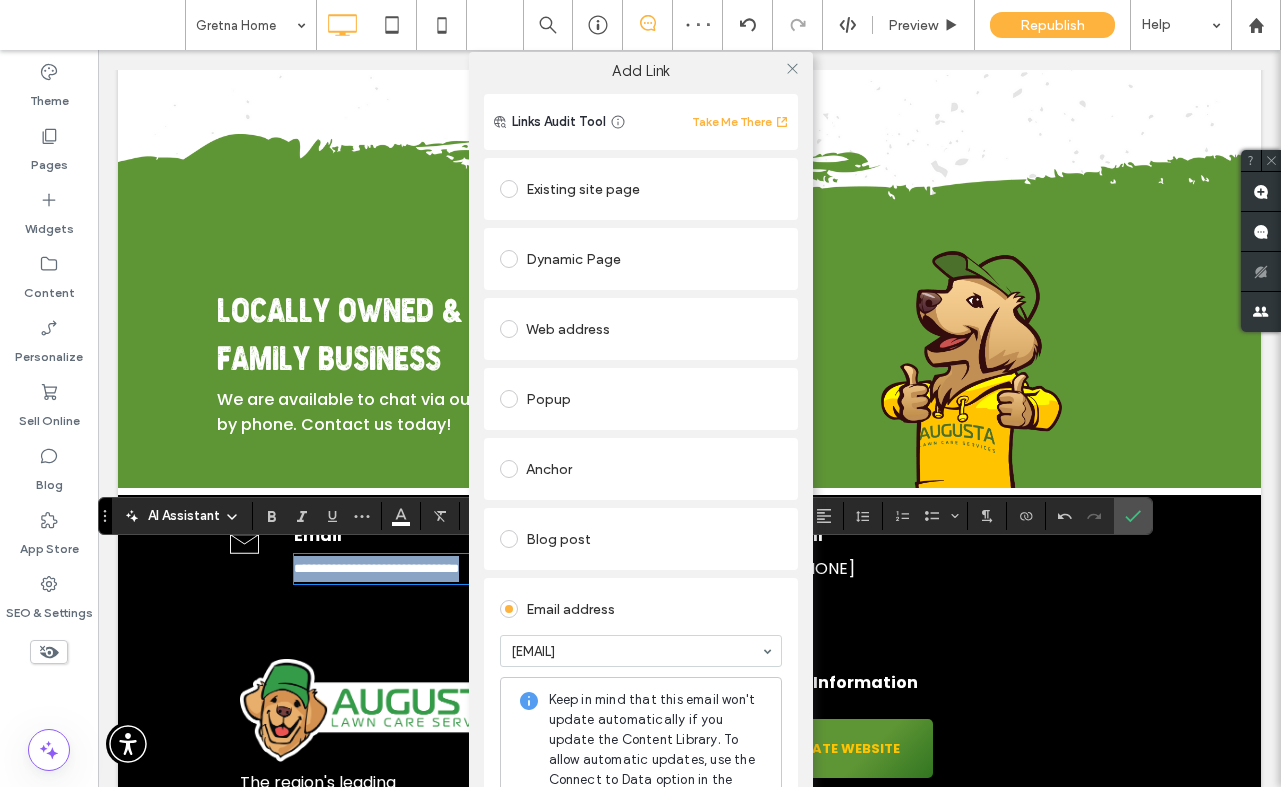 scroll, scrollTop: 8, scrollLeft: 0, axis: vertical 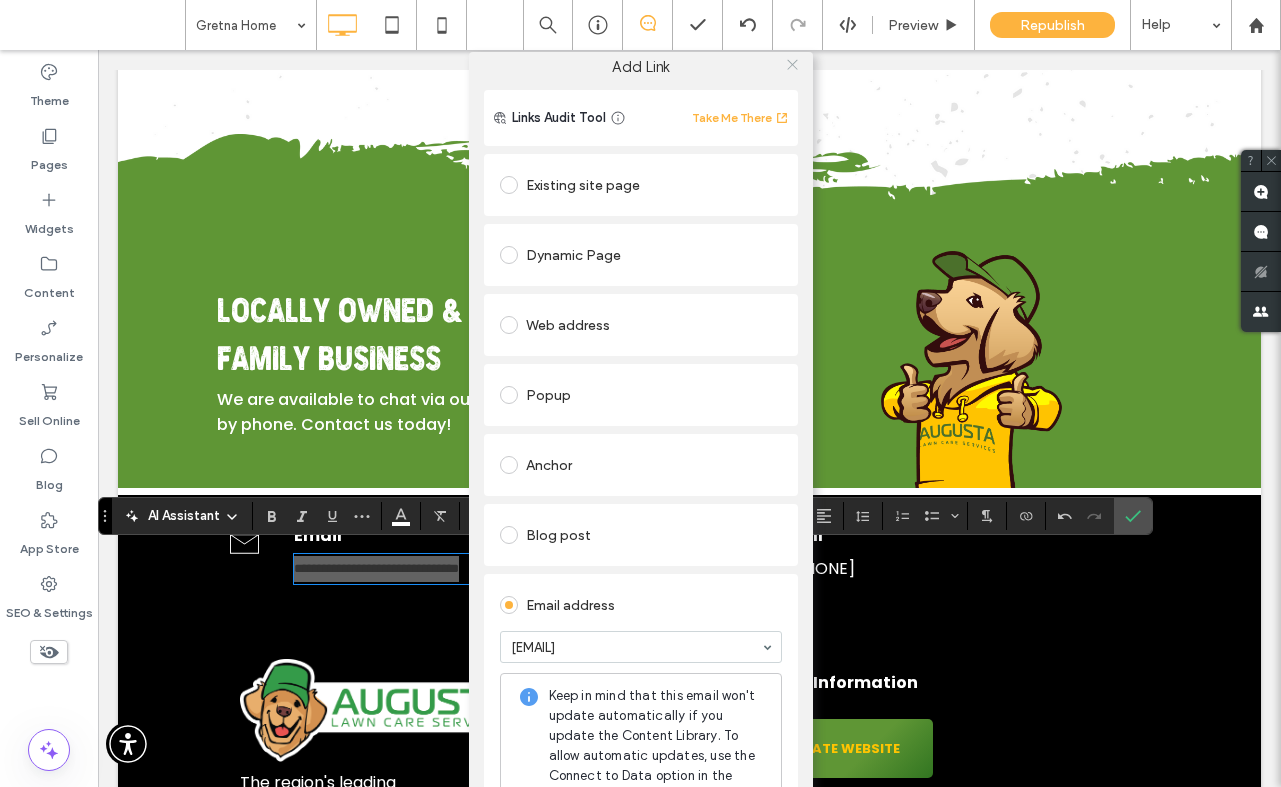 click 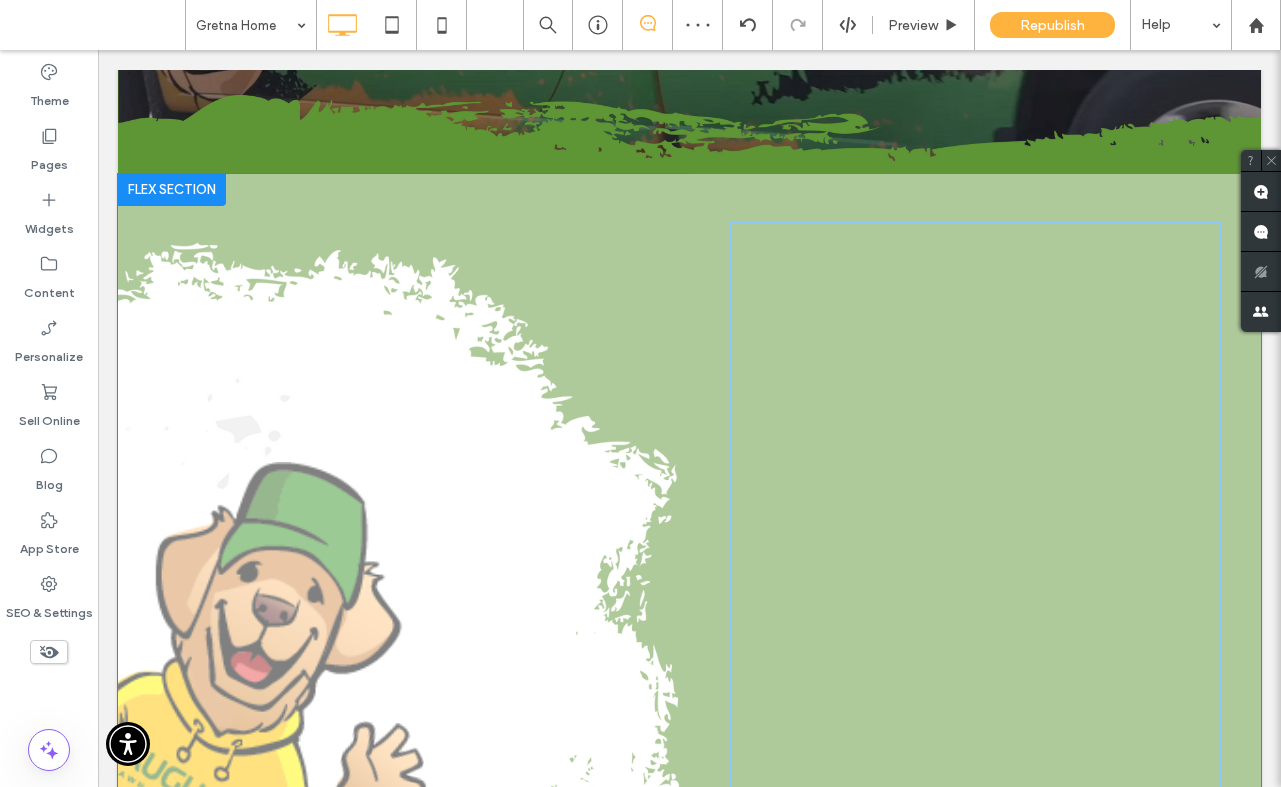 scroll, scrollTop: 0, scrollLeft: 0, axis: both 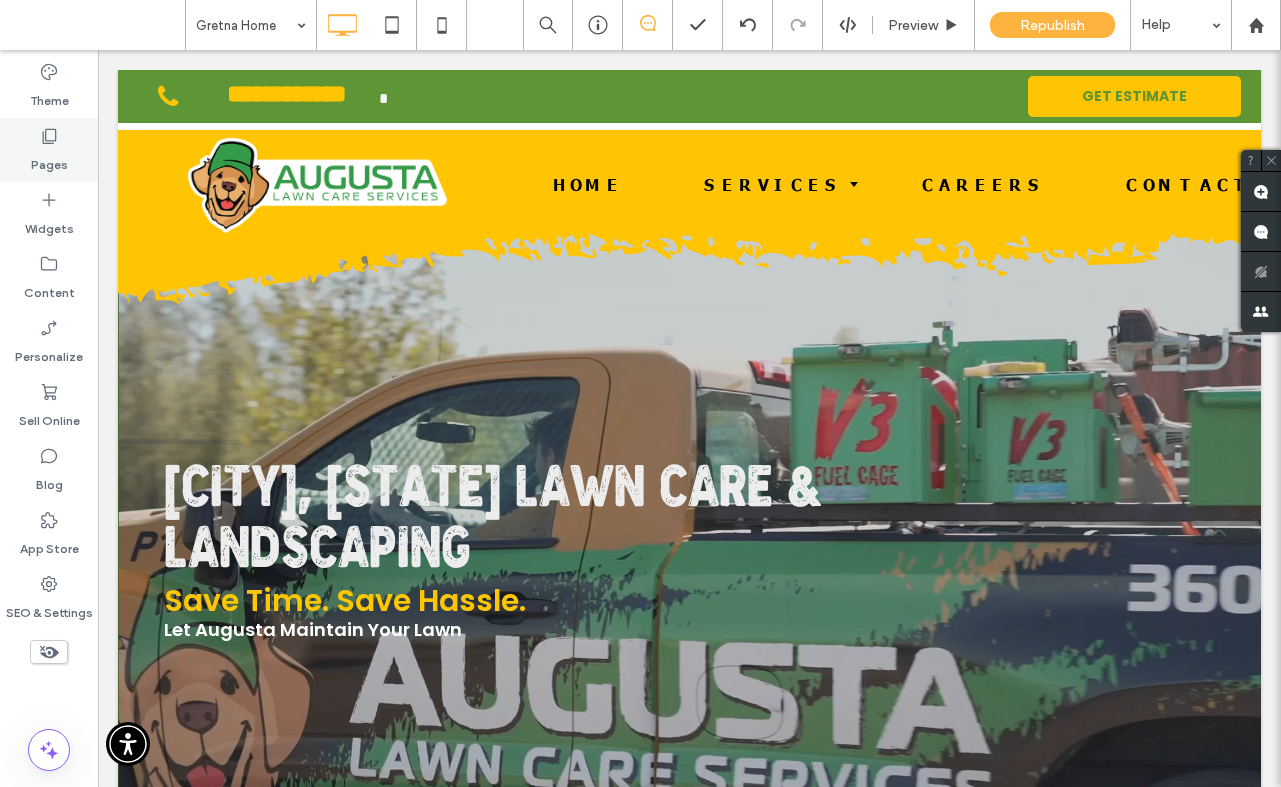 click on "Pages" at bounding box center (49, 160) 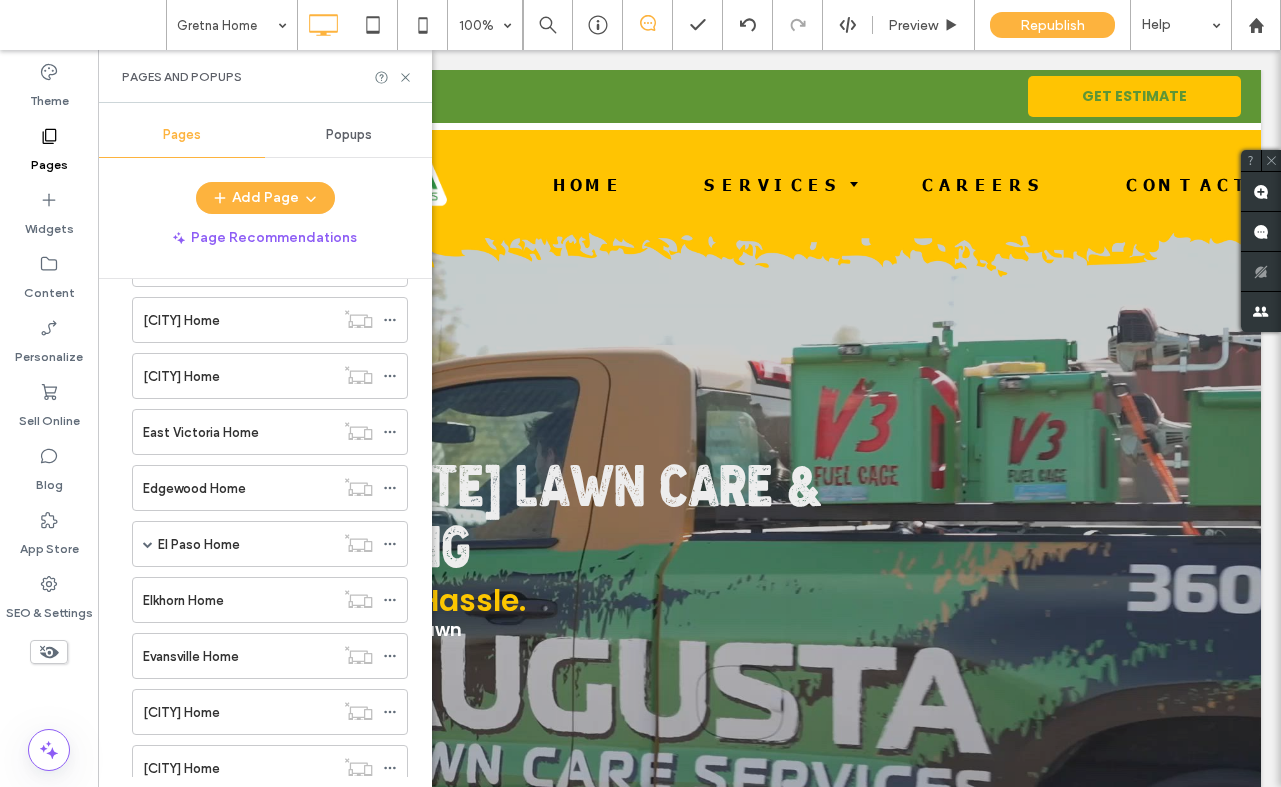scroll, scrollTop: 3225, scrollLeft: 0, axis: vertical 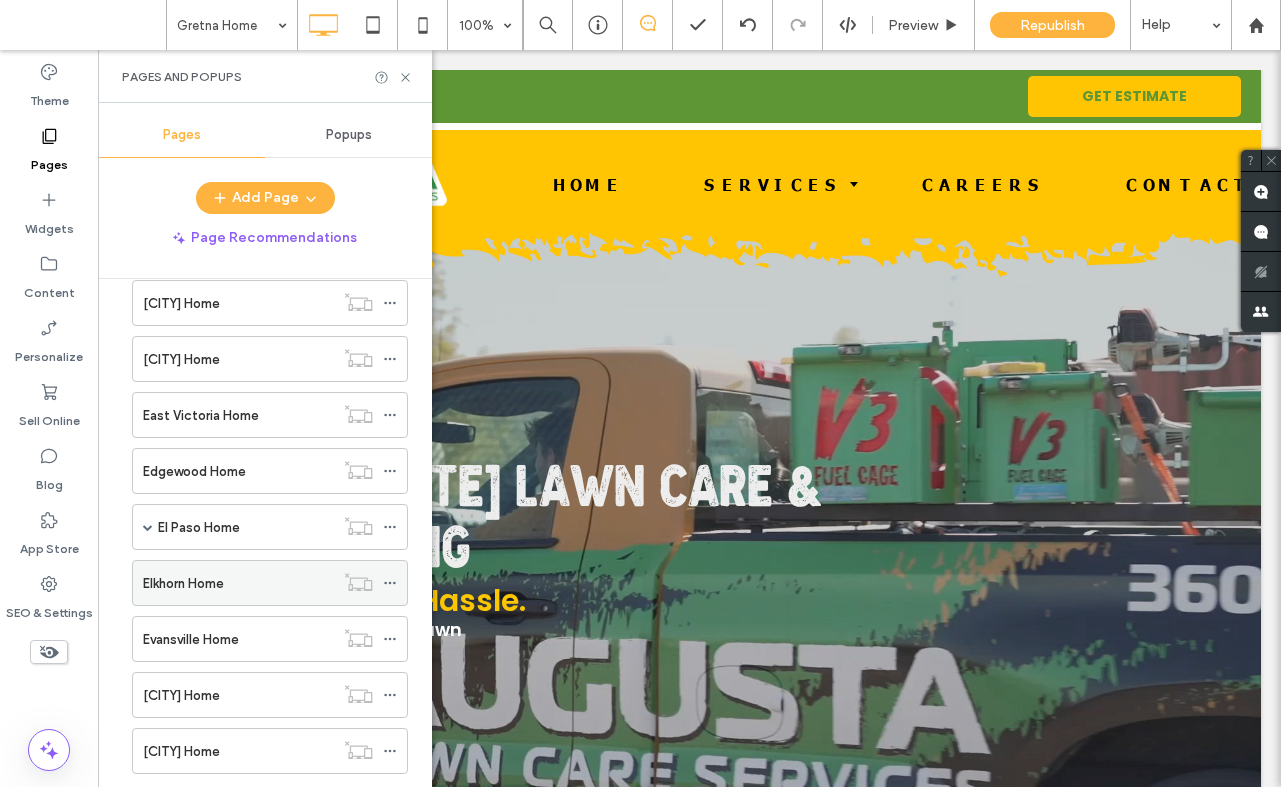 click on "Elkhorn Home" at bounding box center [183, 583] 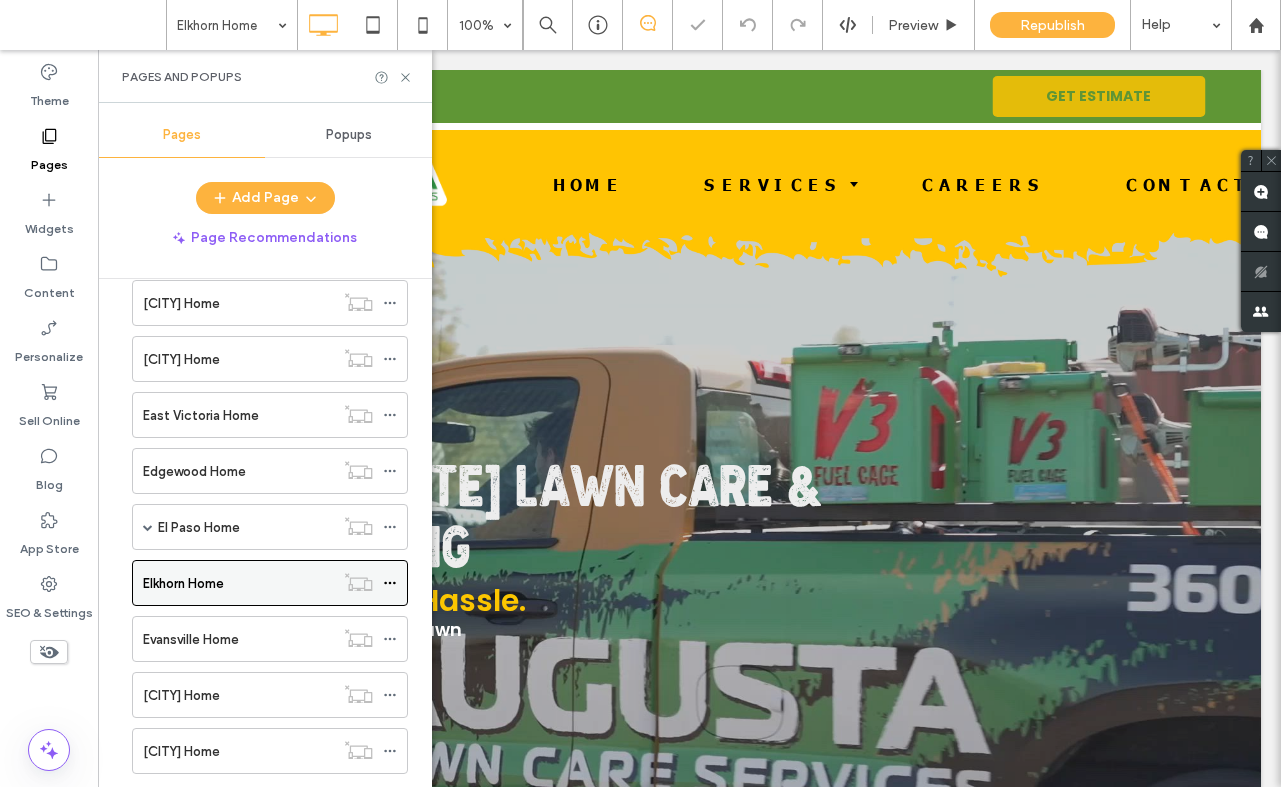 scroll, scrollTop: 0, scrollLeft: 0, axis: both 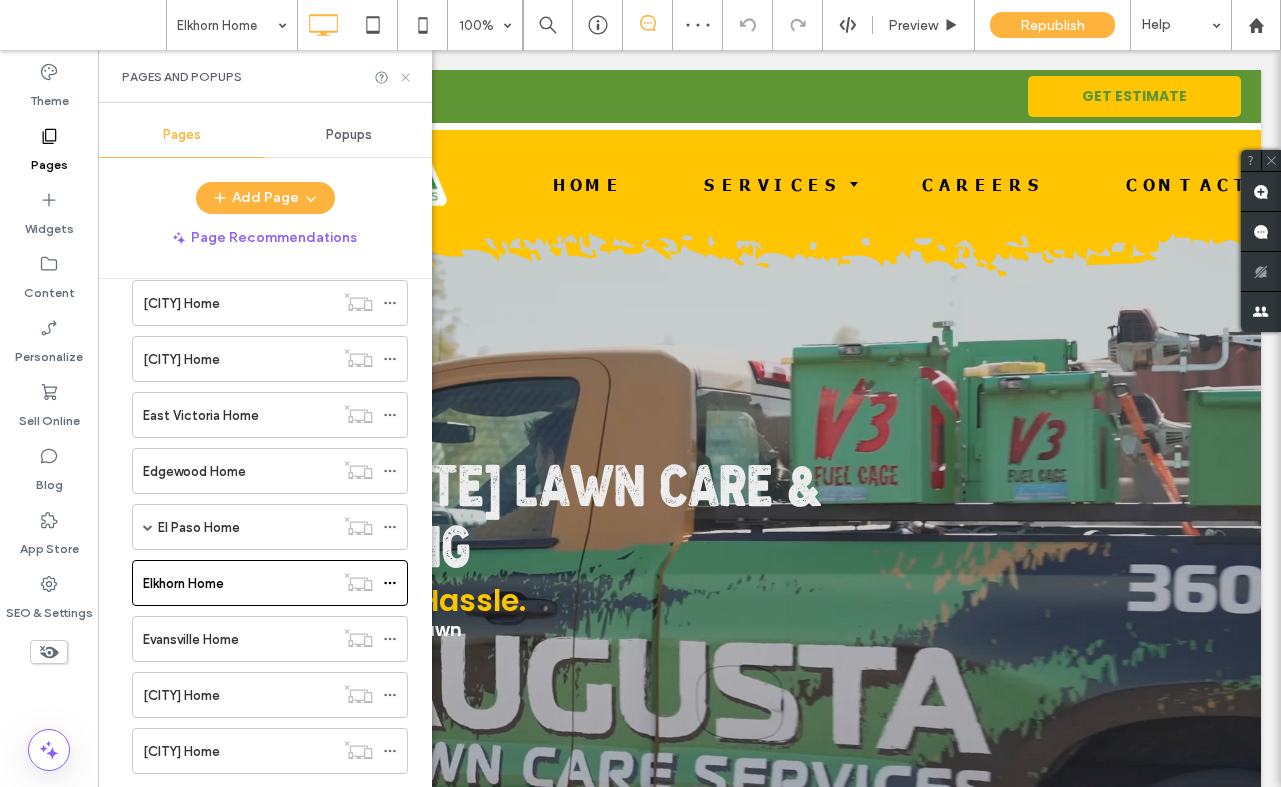 click 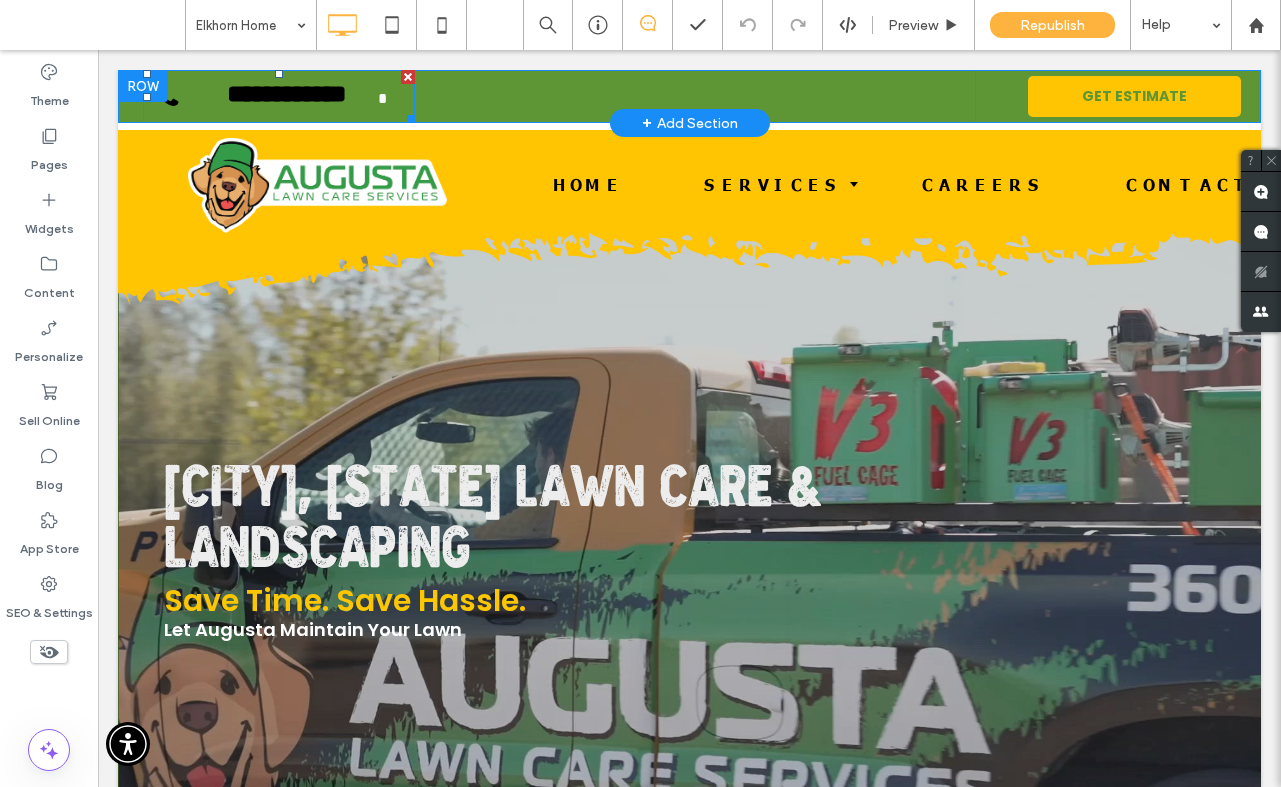 click on "**********" at bounding box center (286, 99) 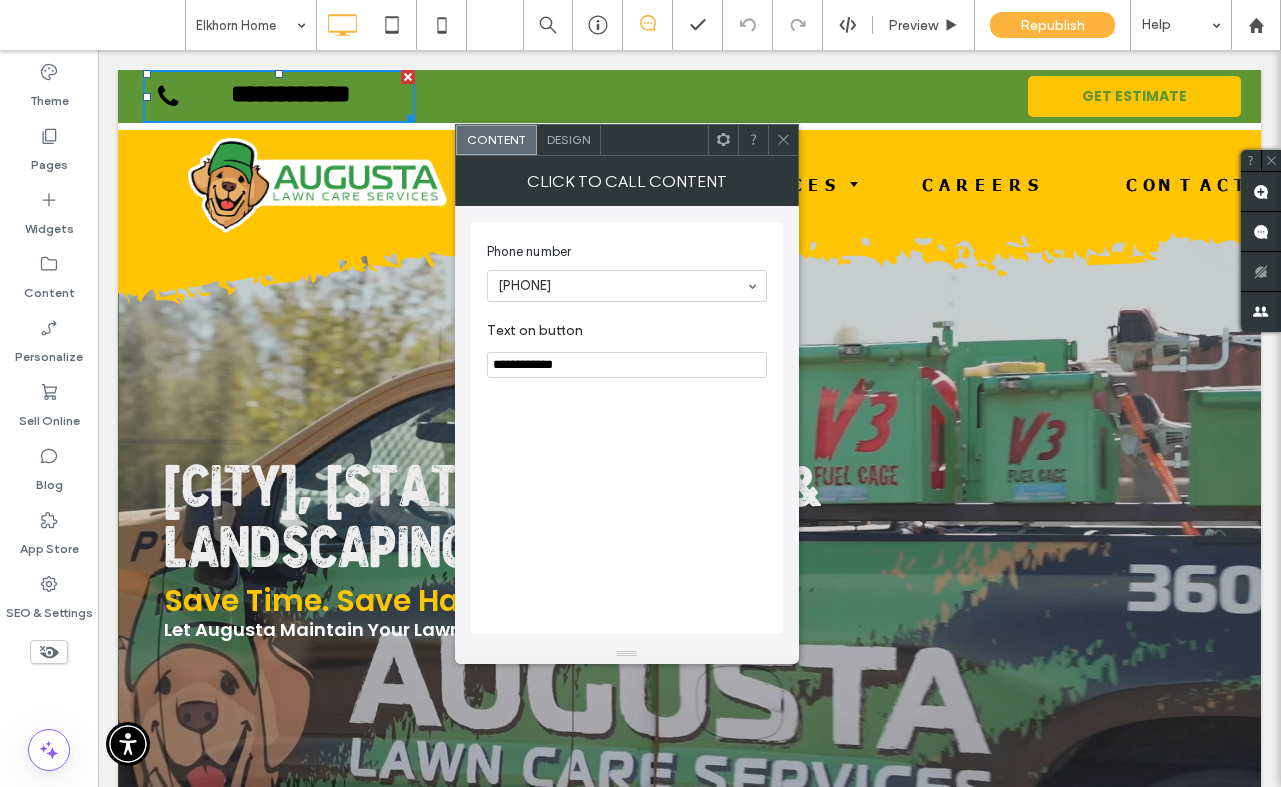 click on "**********" at bounding box center [290, 99] 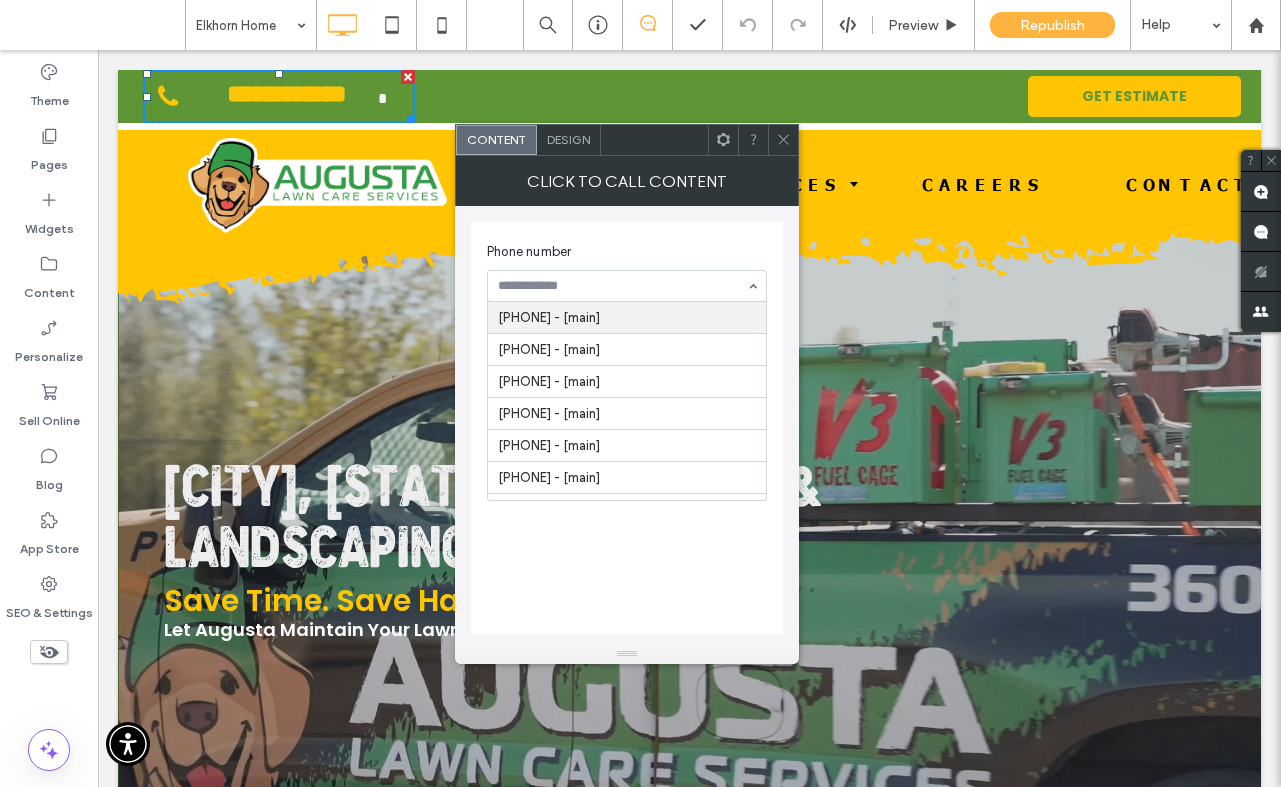 paste on "**********" 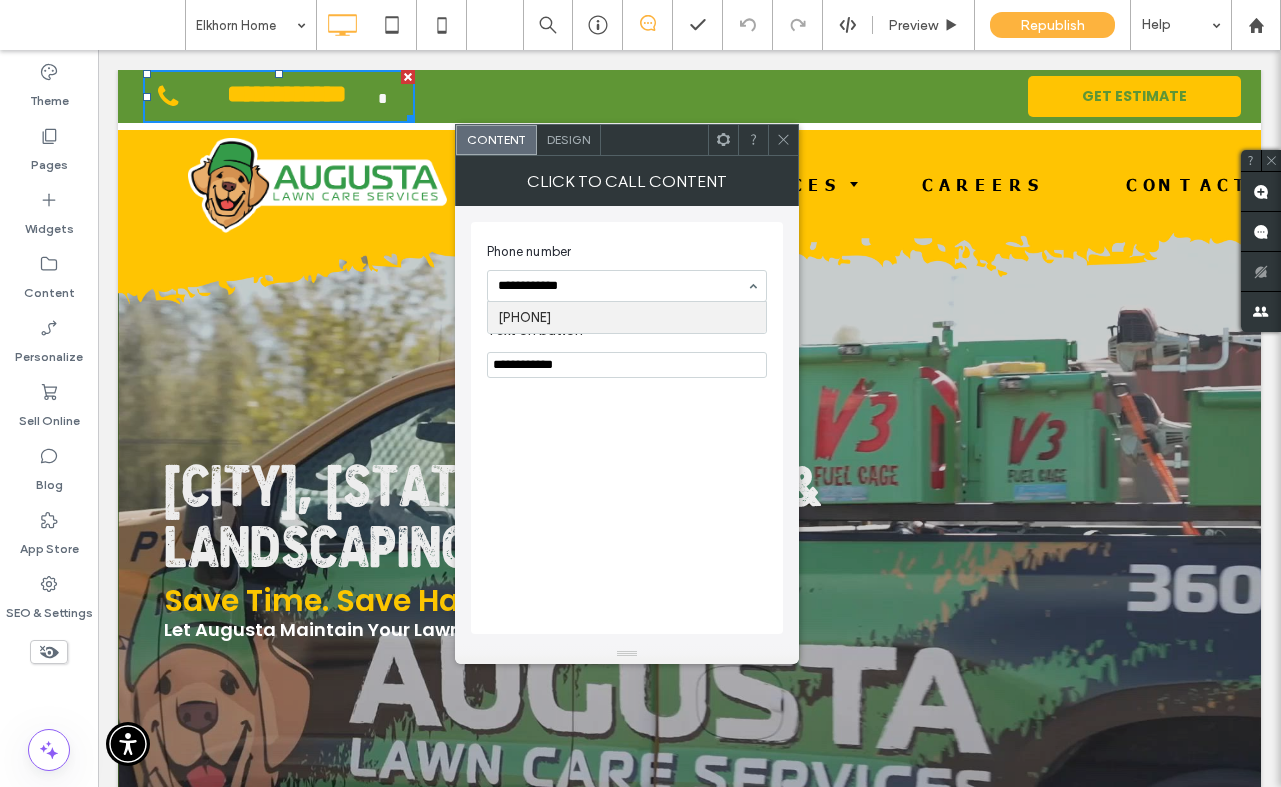 type on "**********" 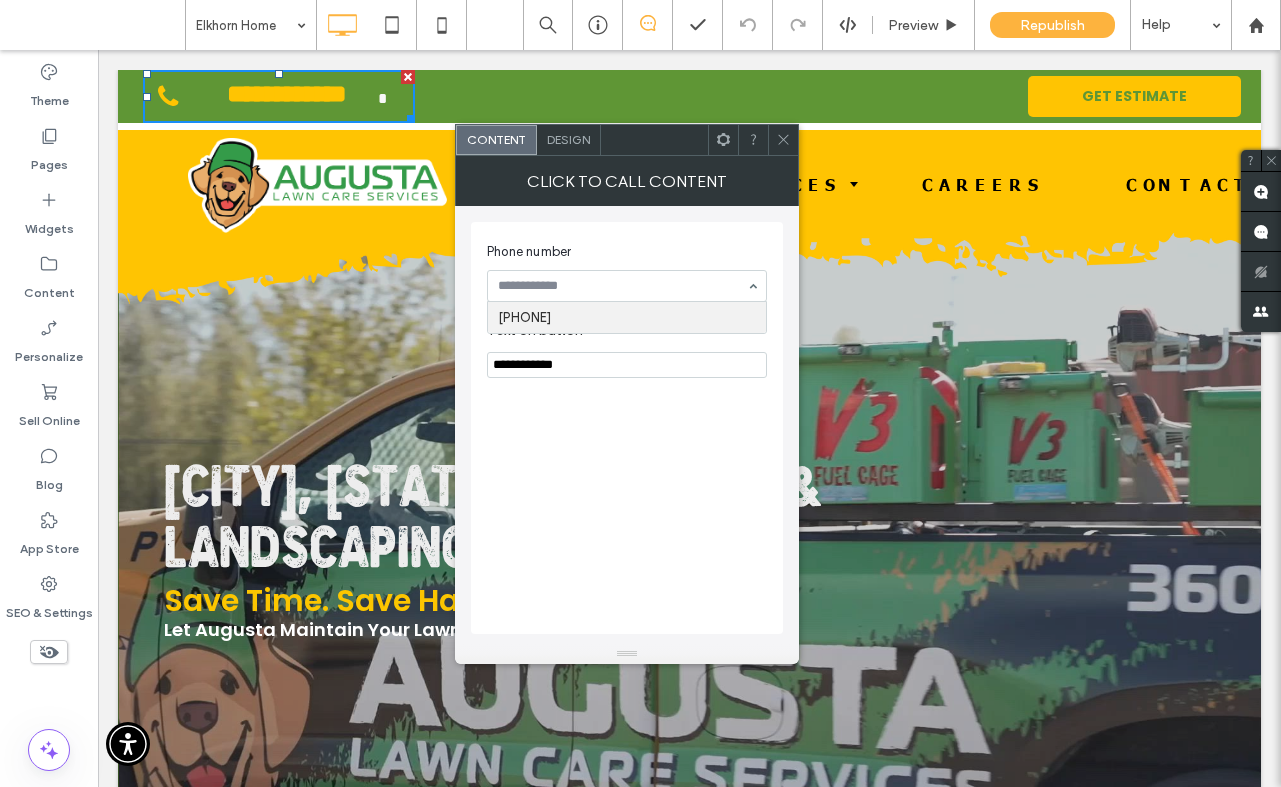 click on "Phone number [PHONE]" at bounding box center [627, 272] 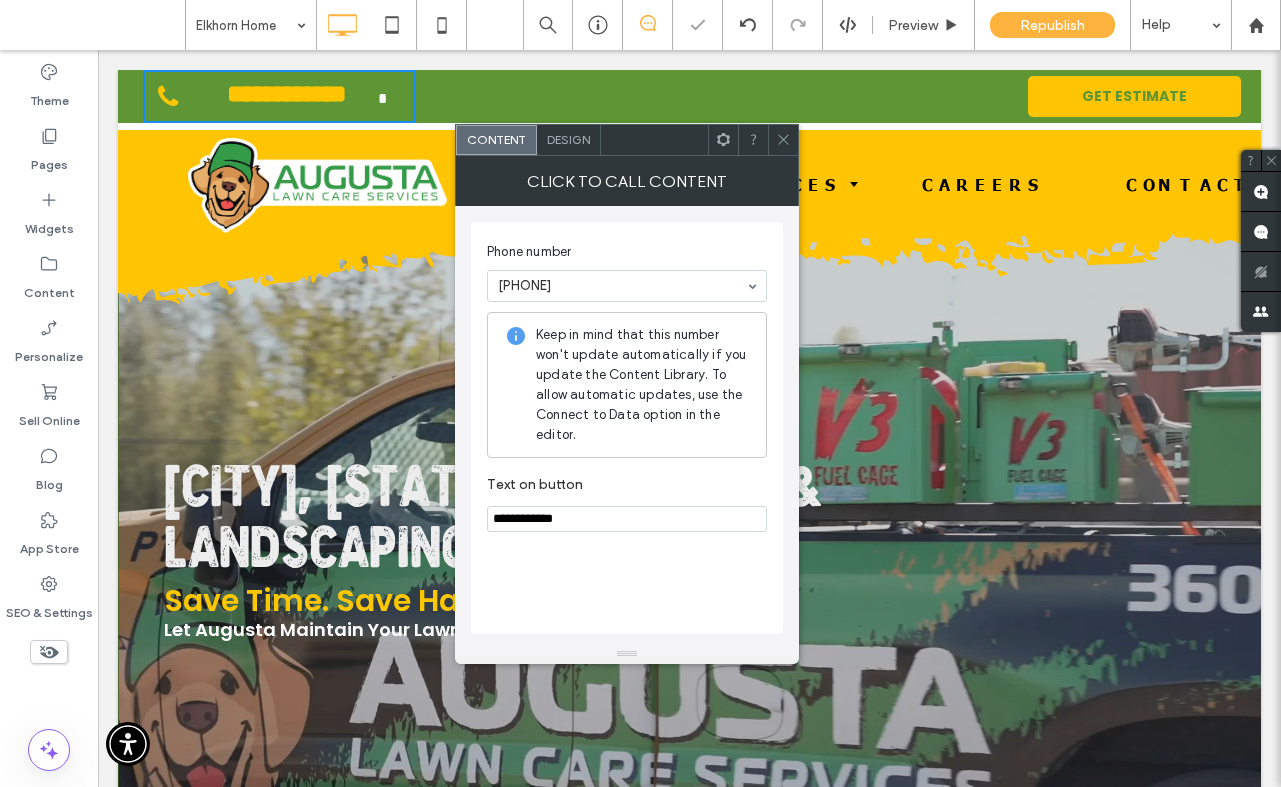 click on "**********" at bounding box center [627, 519] 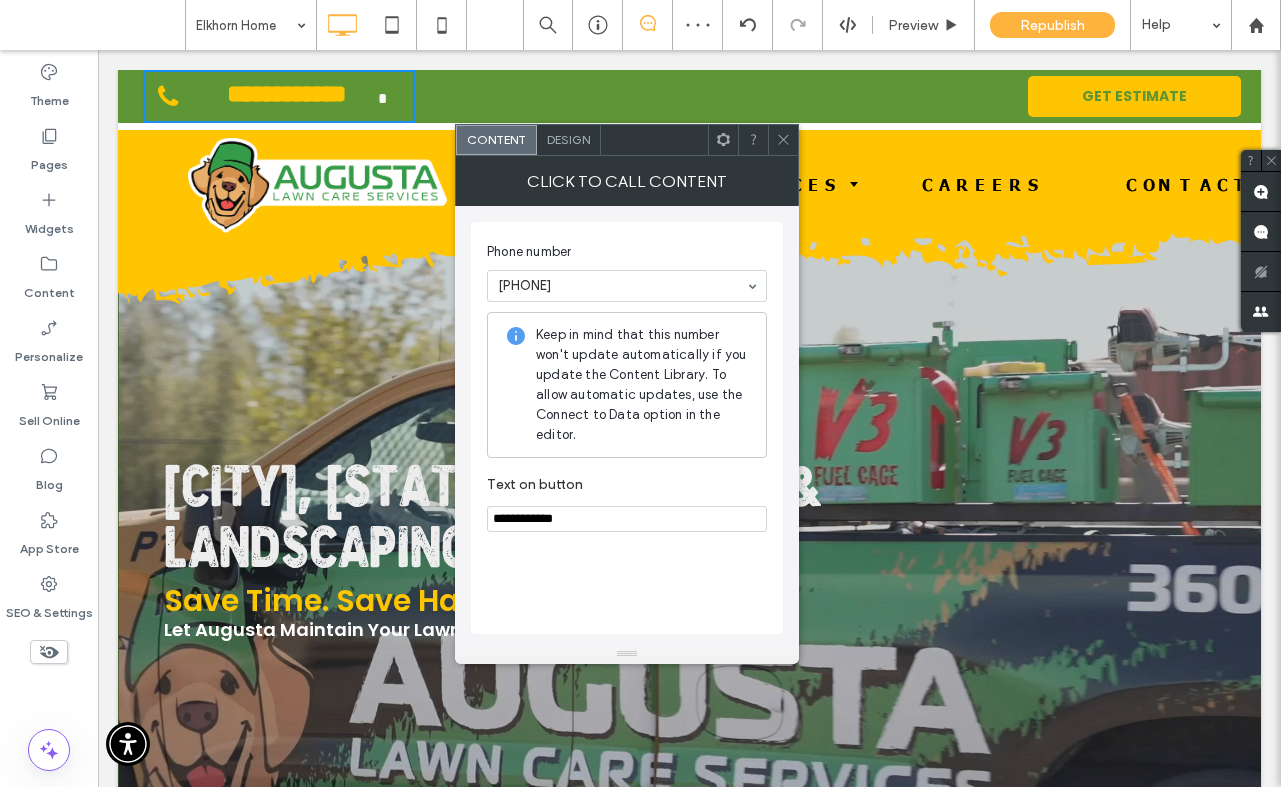 paste 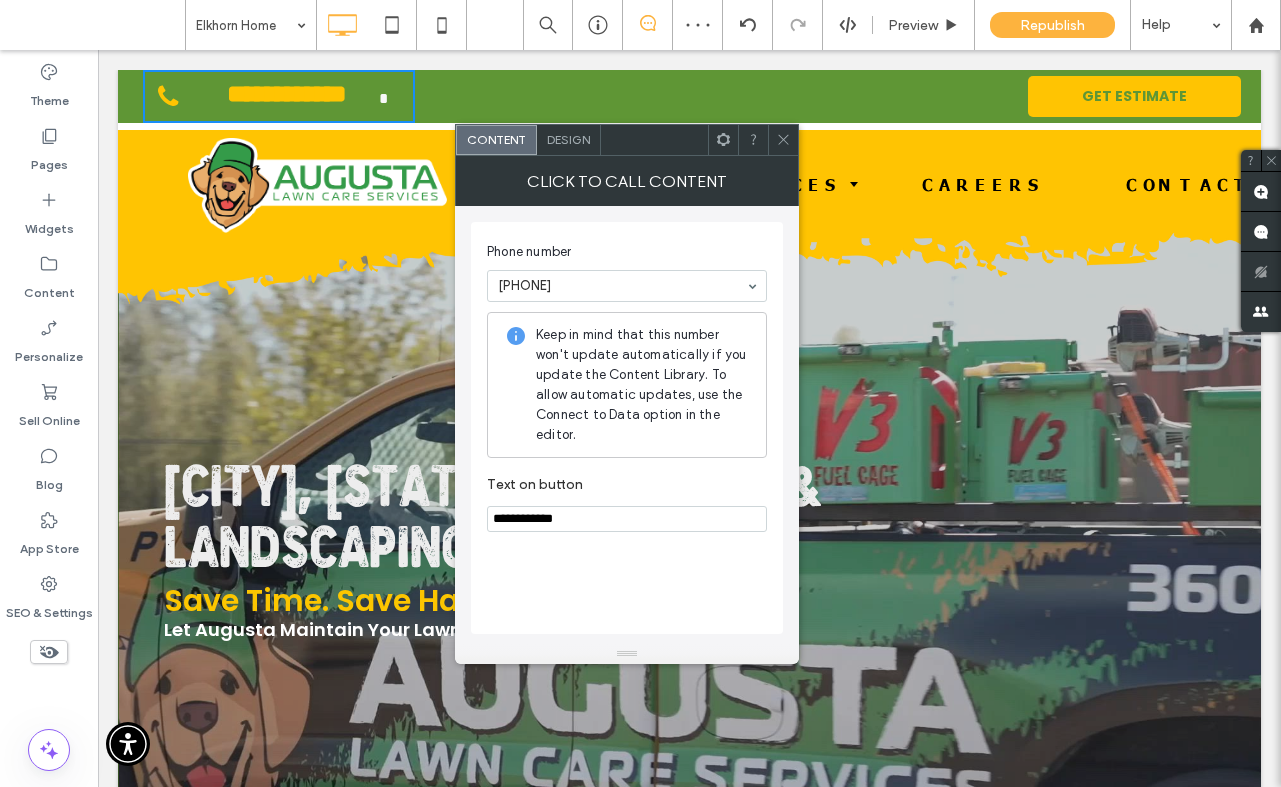 click on "**********" at bounding box center (627, 519) 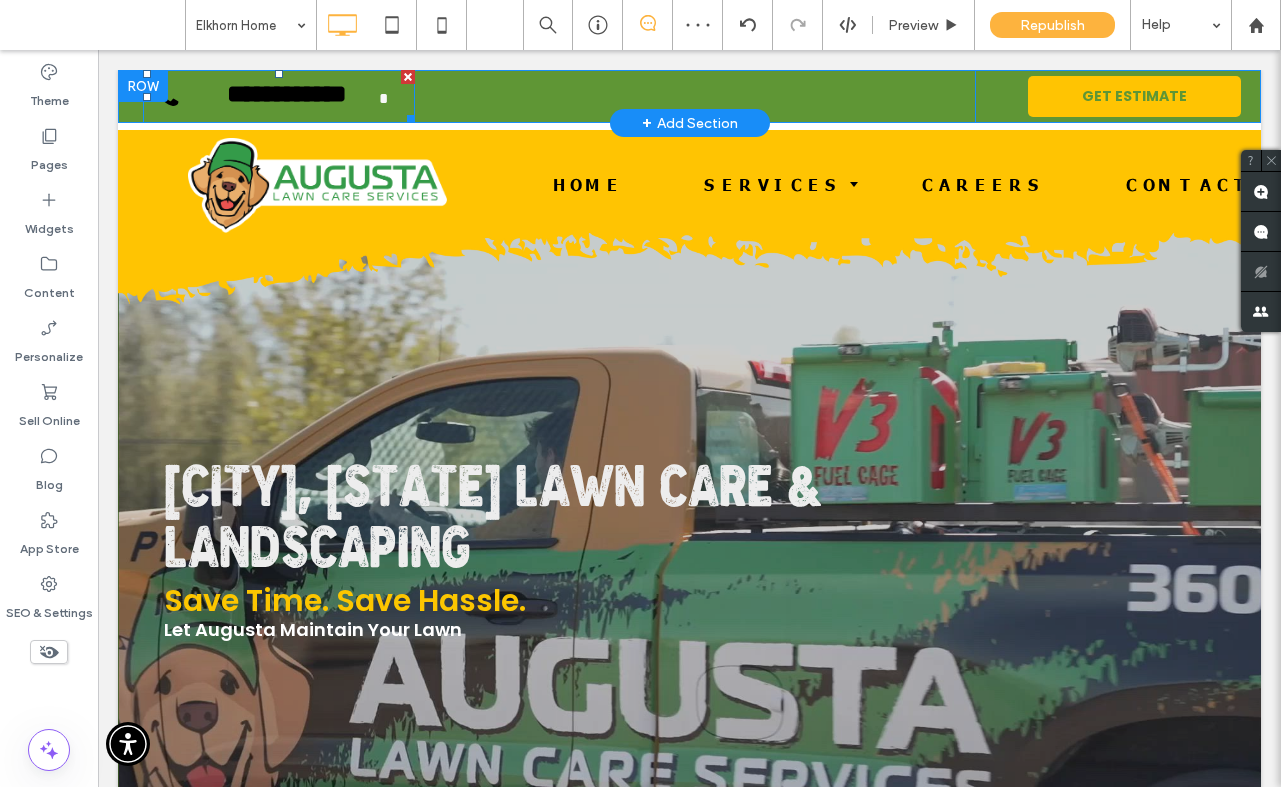 click on "**********" at bounding box center [287, 99] 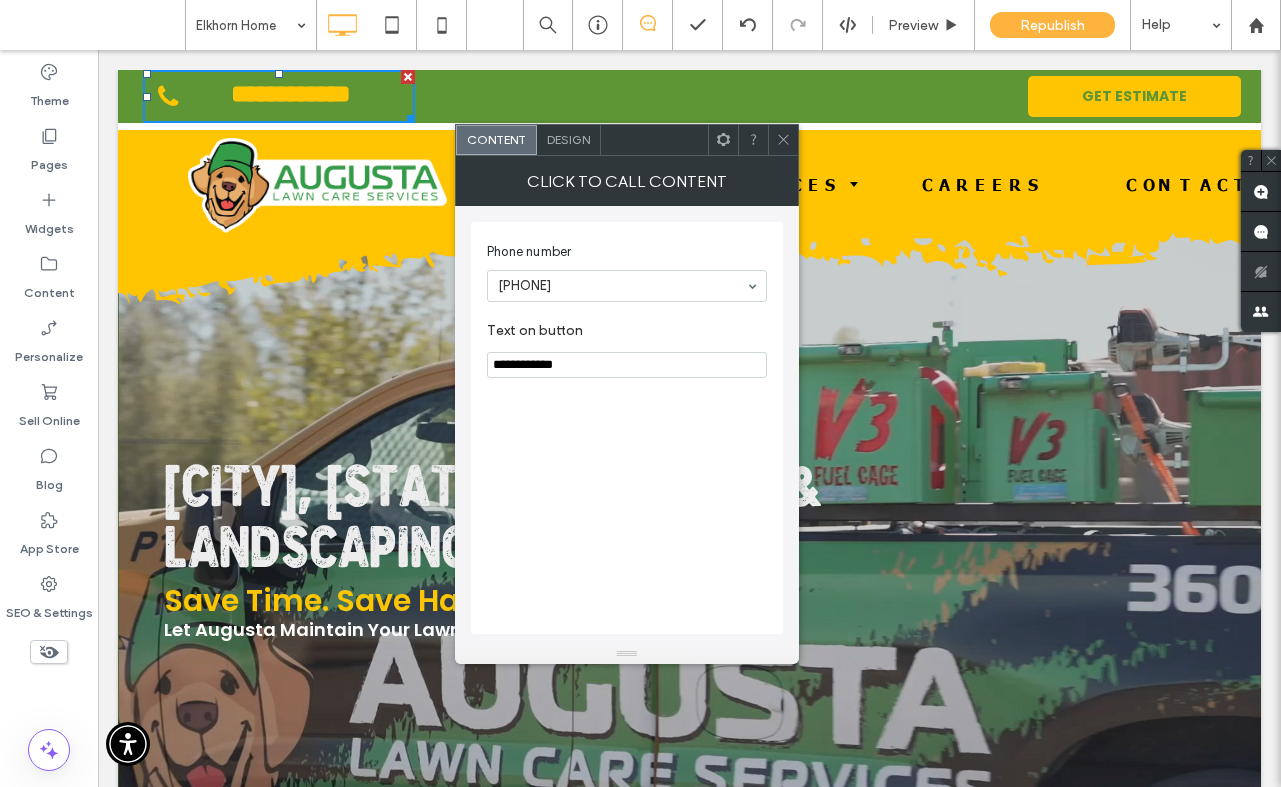 click at bounding box center (783, 140) 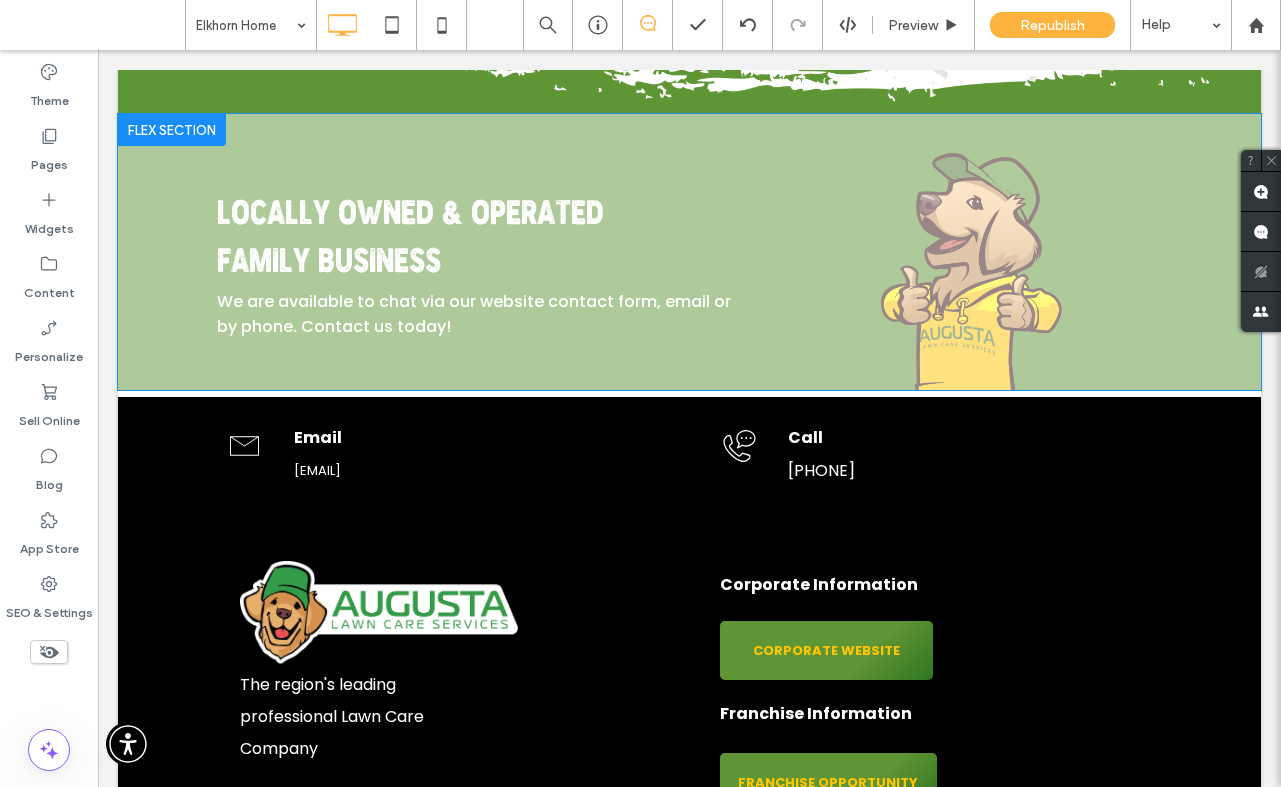scroll, scrollTop: 4789, scrollLeft: 0, axis: vertical 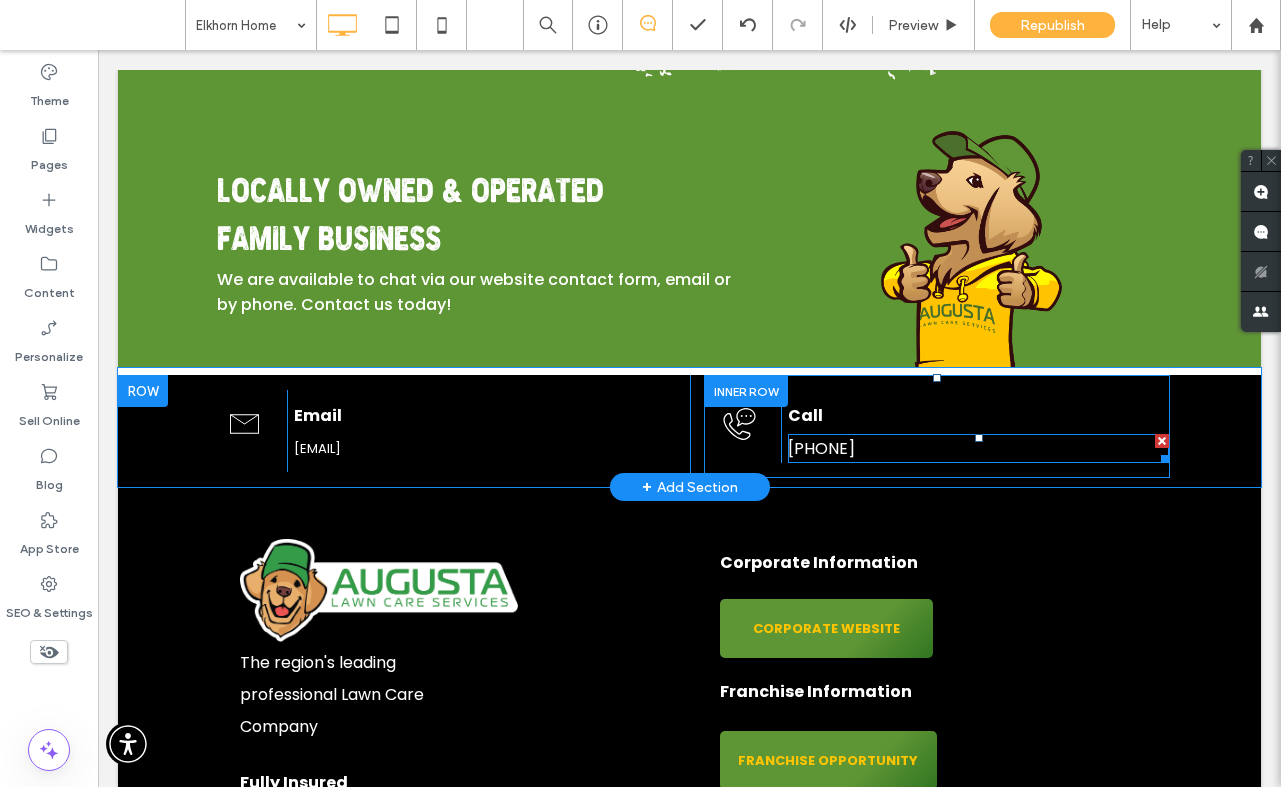 click on "[PHONE]" at bounding box center [821, 448] 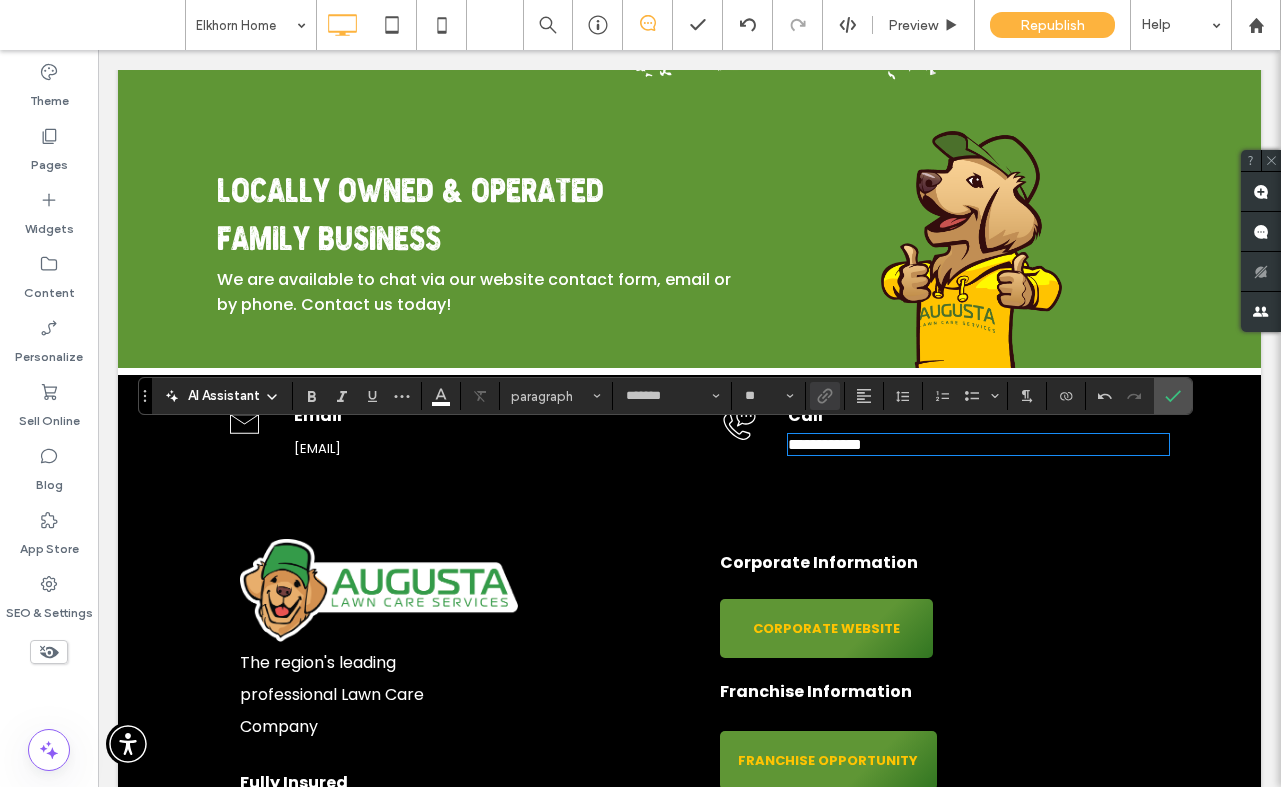 click on "**********" at bounding box center [825, 444] 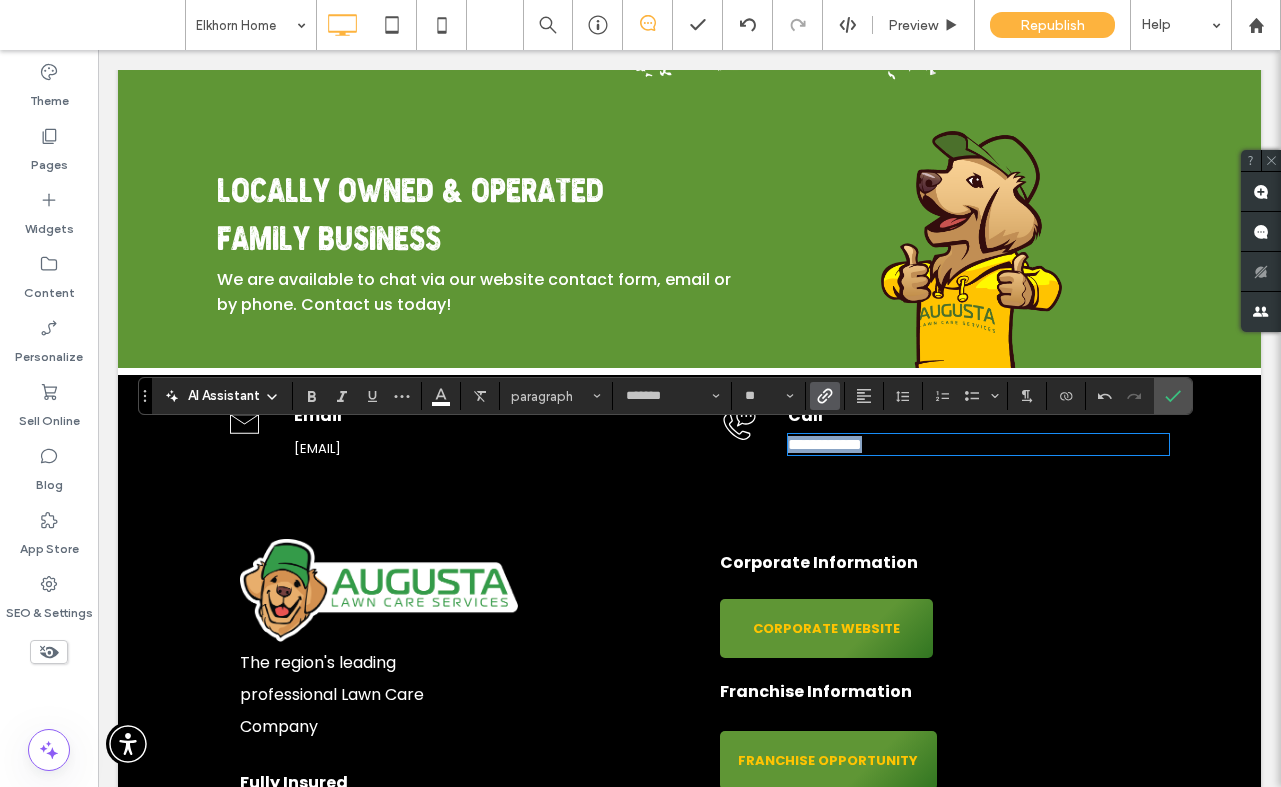 click on "**********" at bounding box center (825, 444) 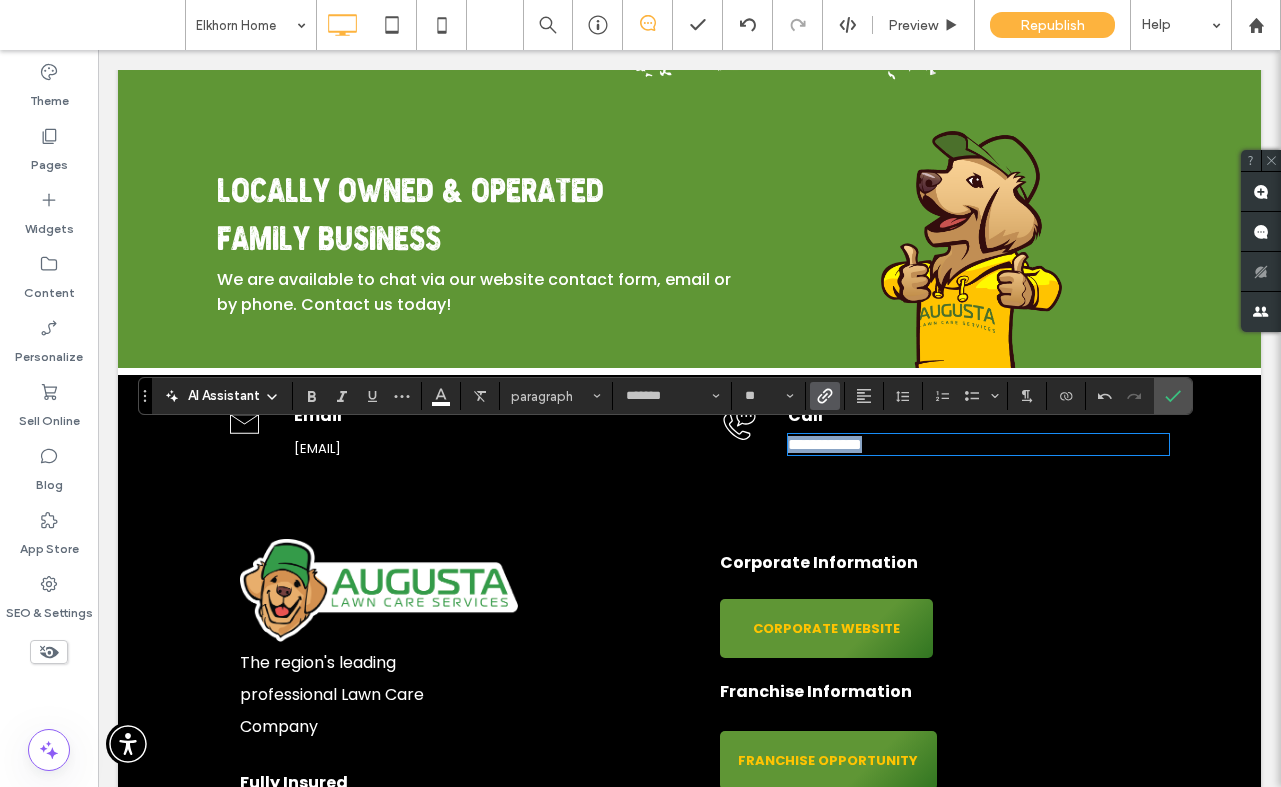click on "**********" at bounding box center [825, 444] 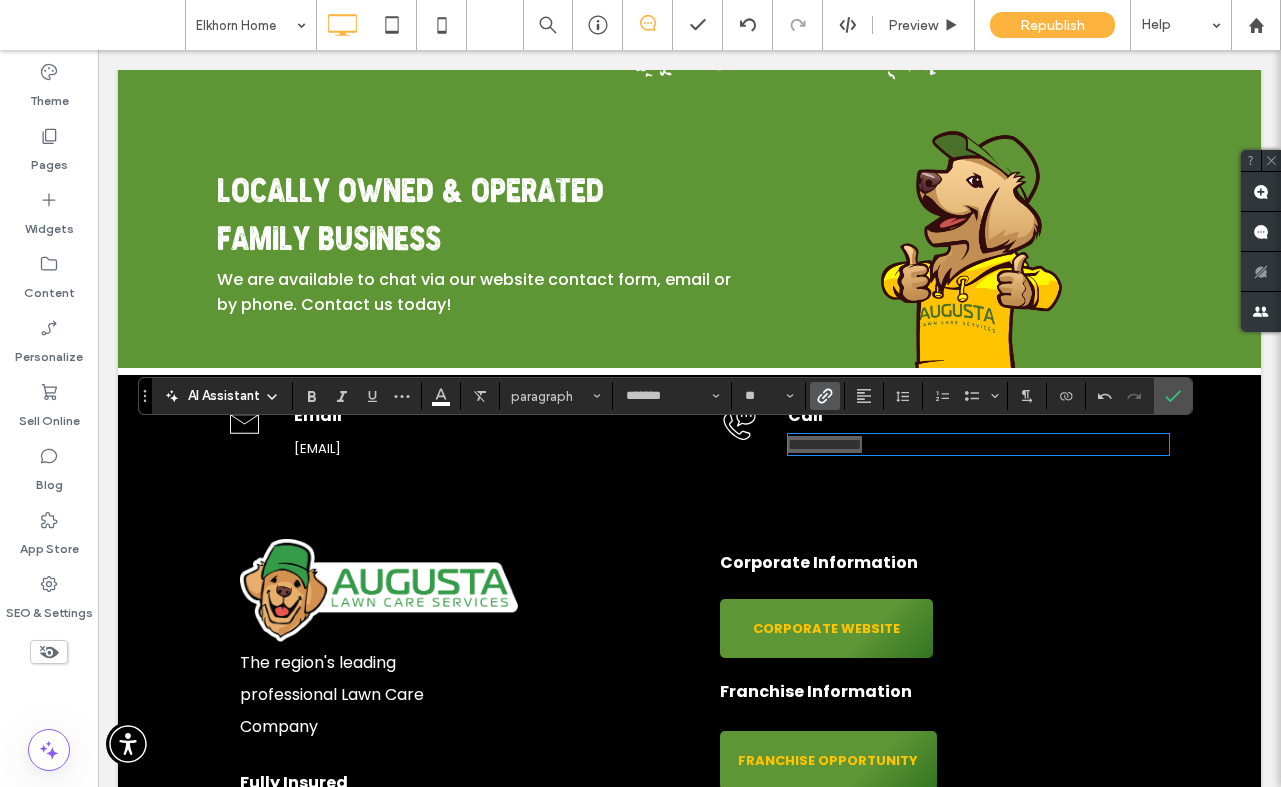 click 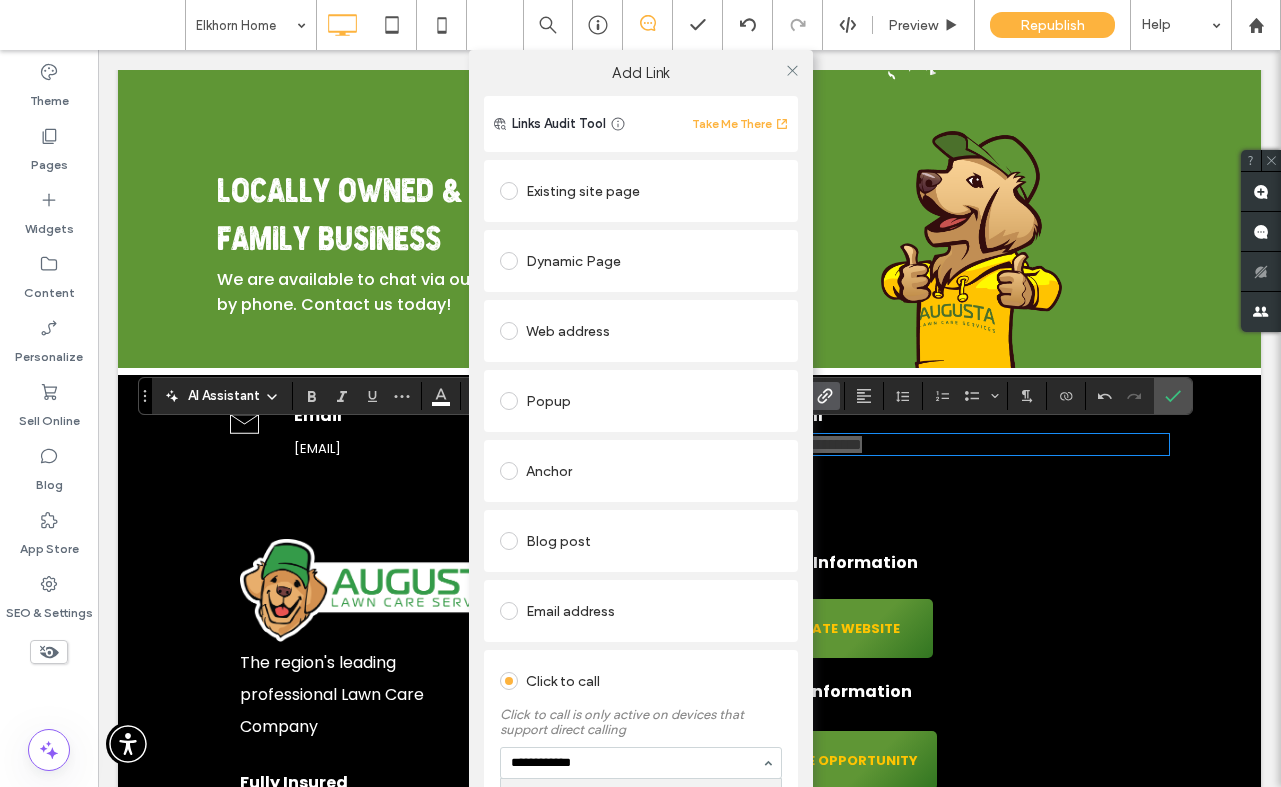 type on "**********" 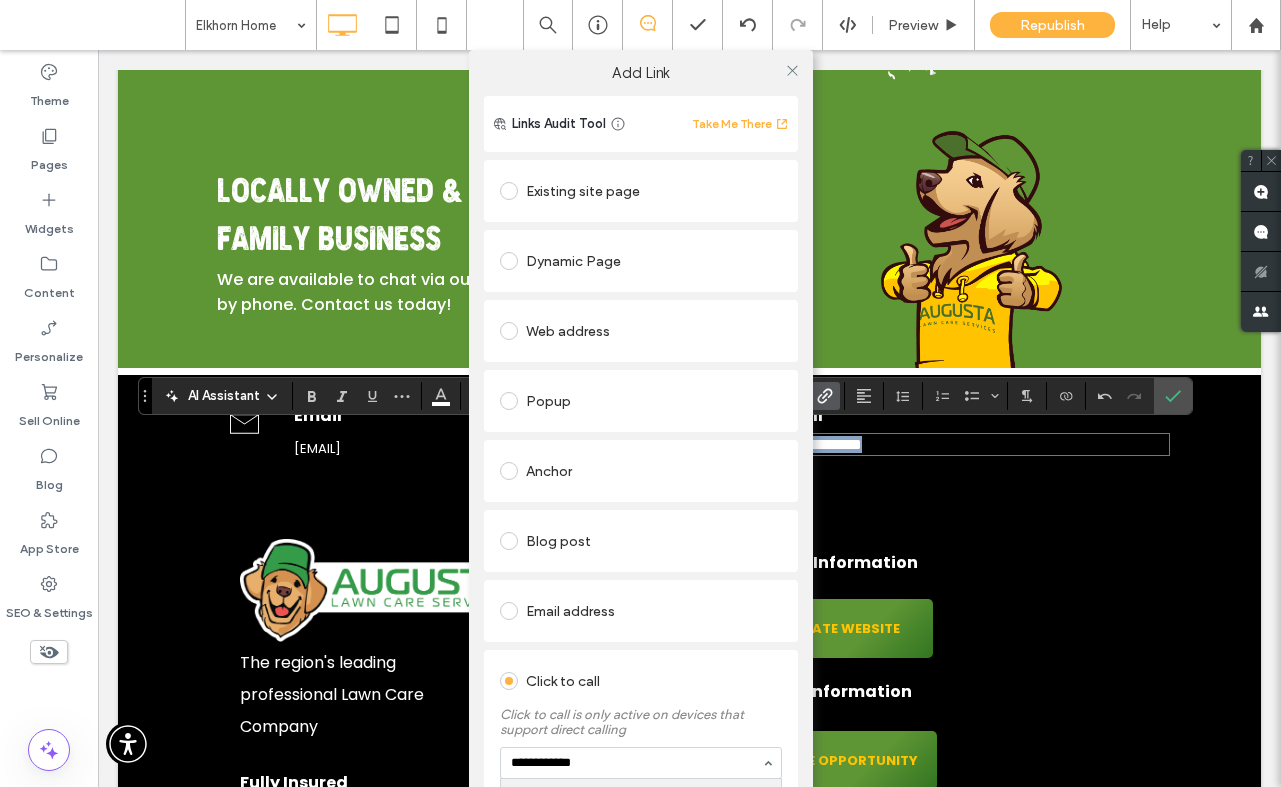 type 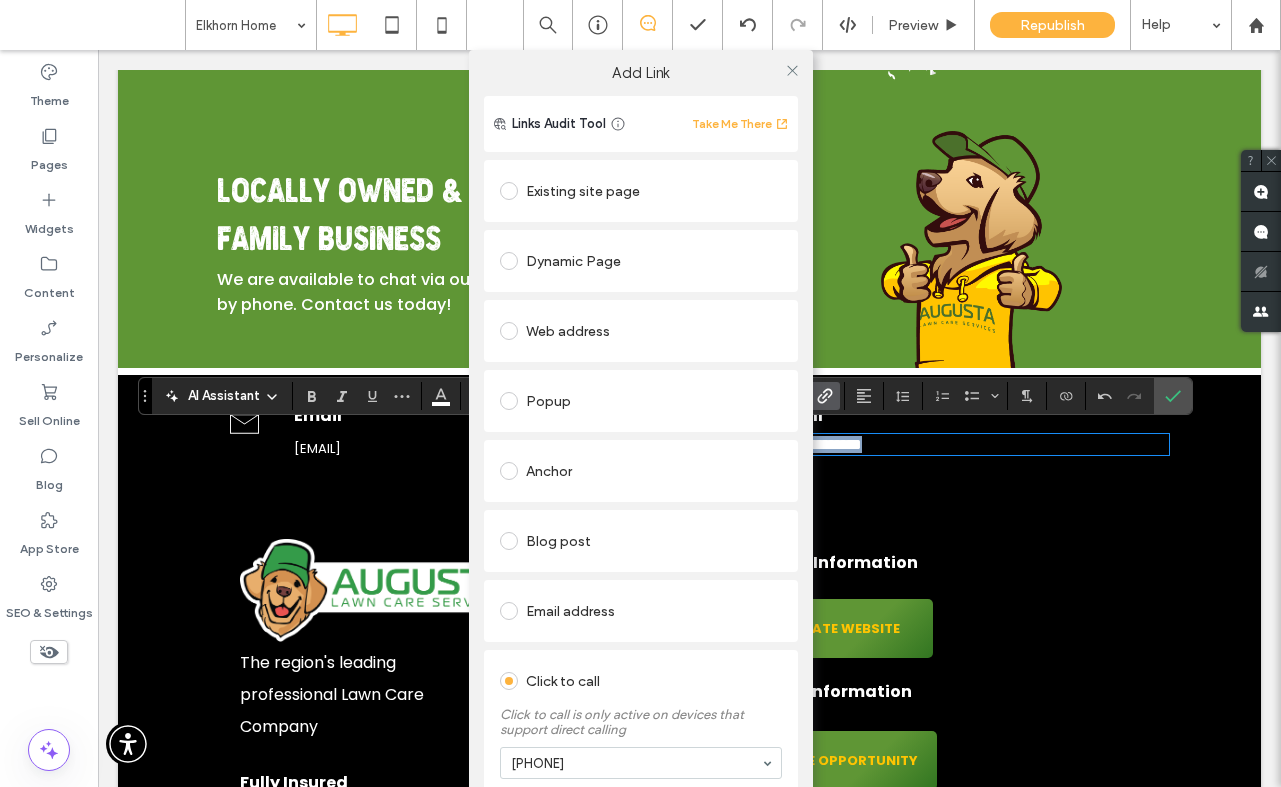 scroll, scrollTop: 4, scrollLeft: 0, axis: vertical 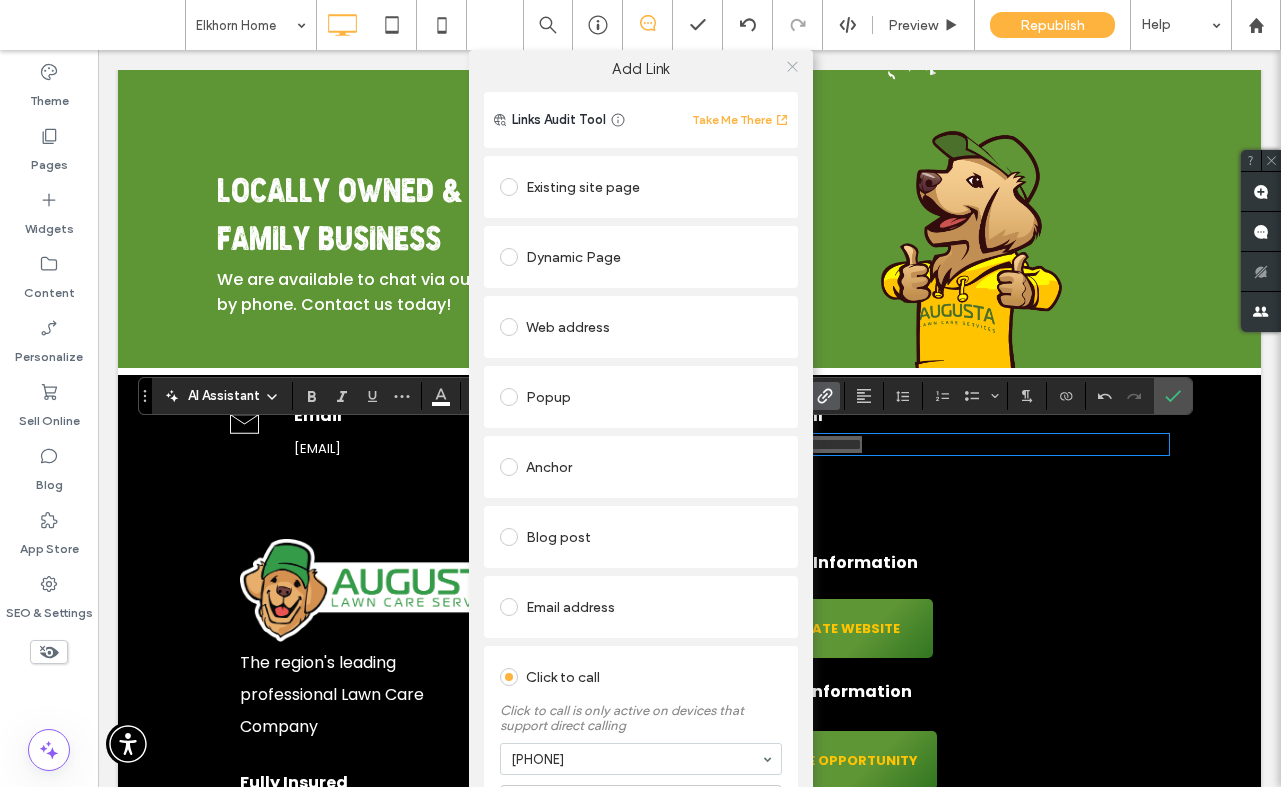 click 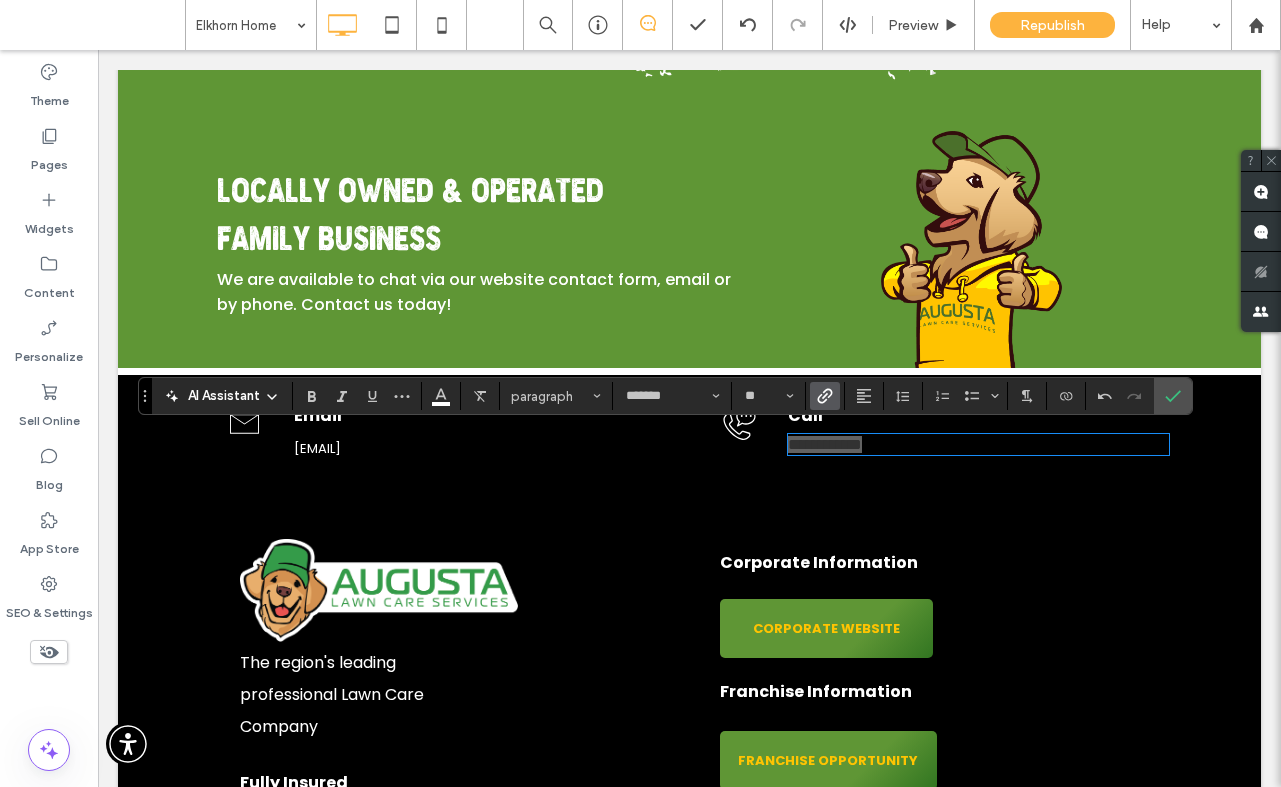 click at bounding box center (1173, 396) 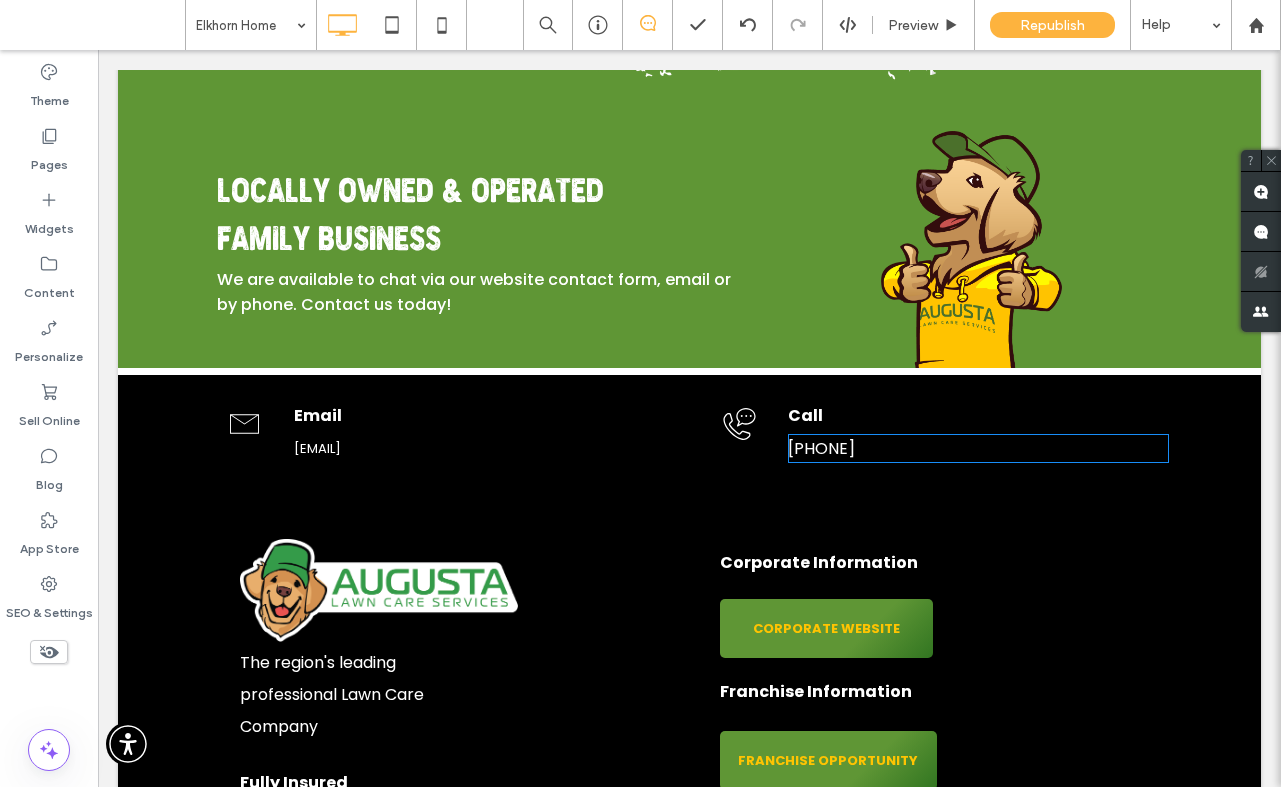 click on "[PHONE]" at bounding box center [821, 448] 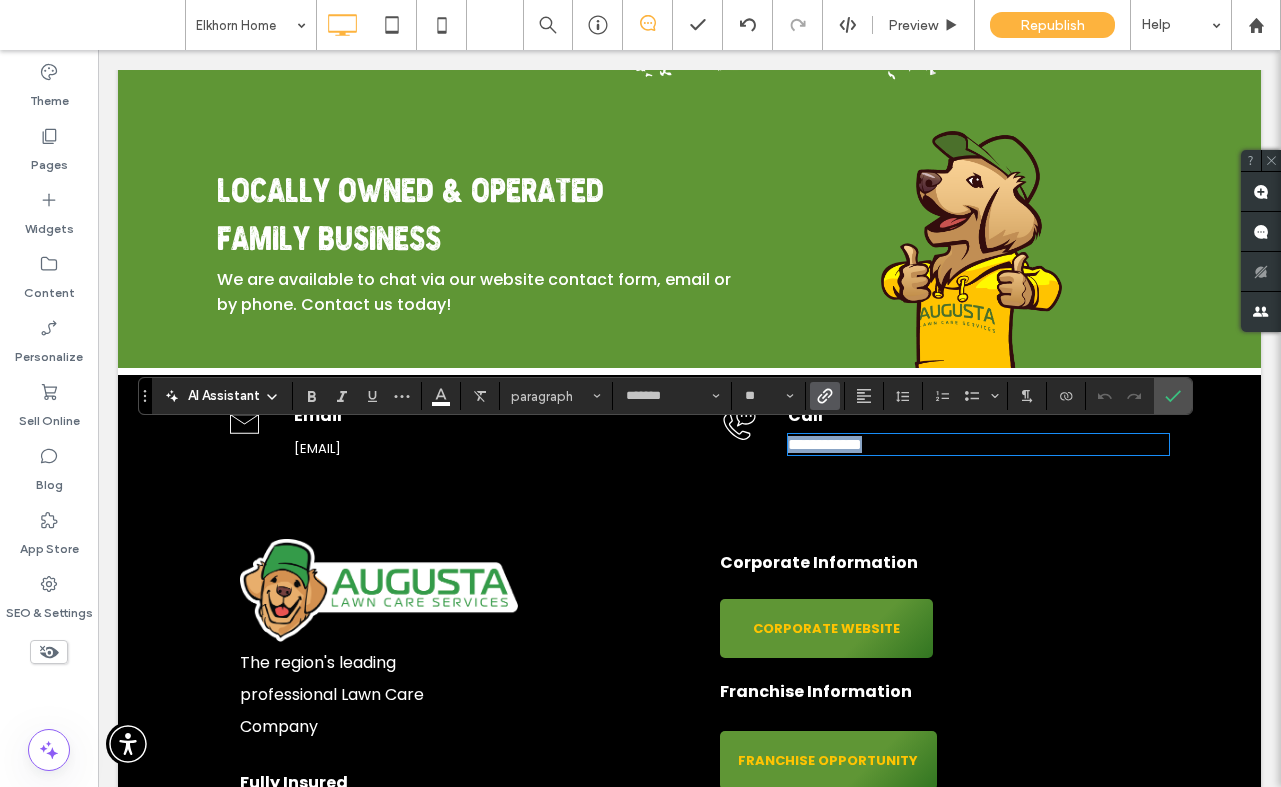 click on "**********" at bounding box center (825, 444) 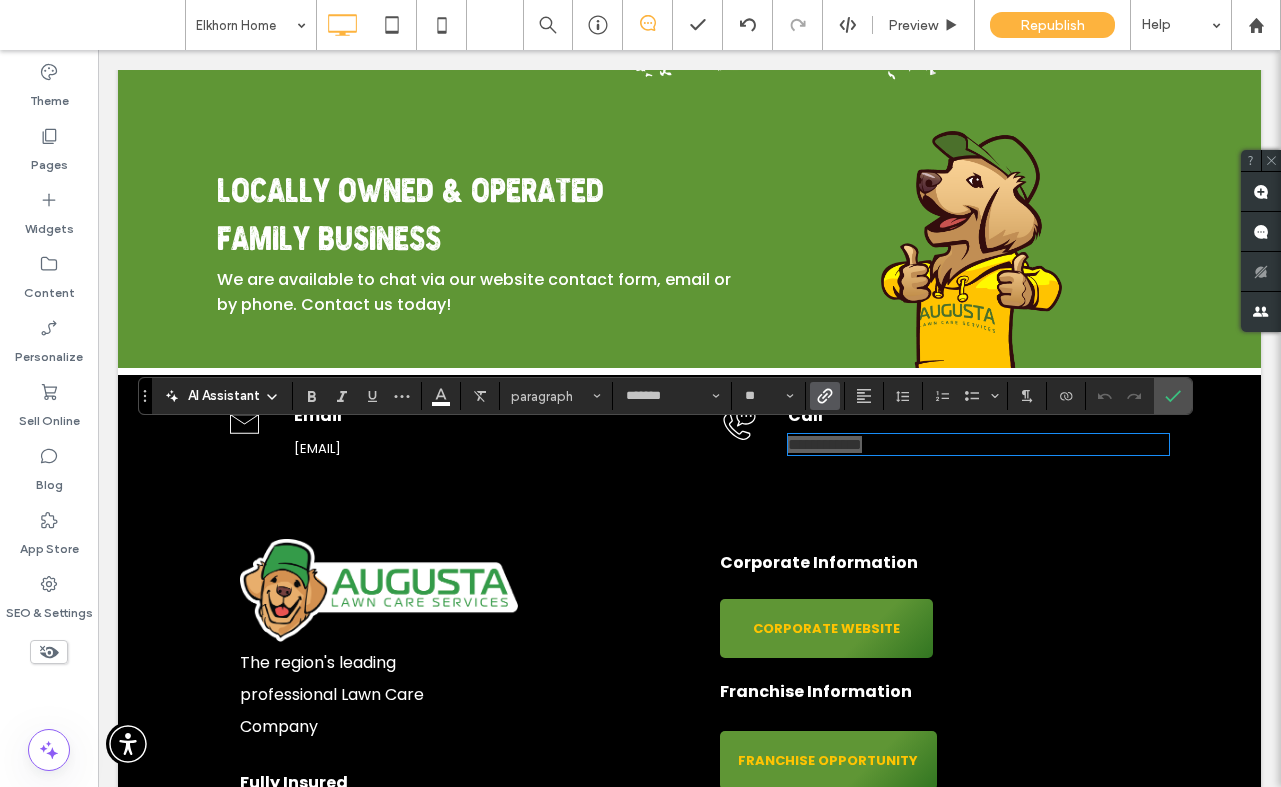 click 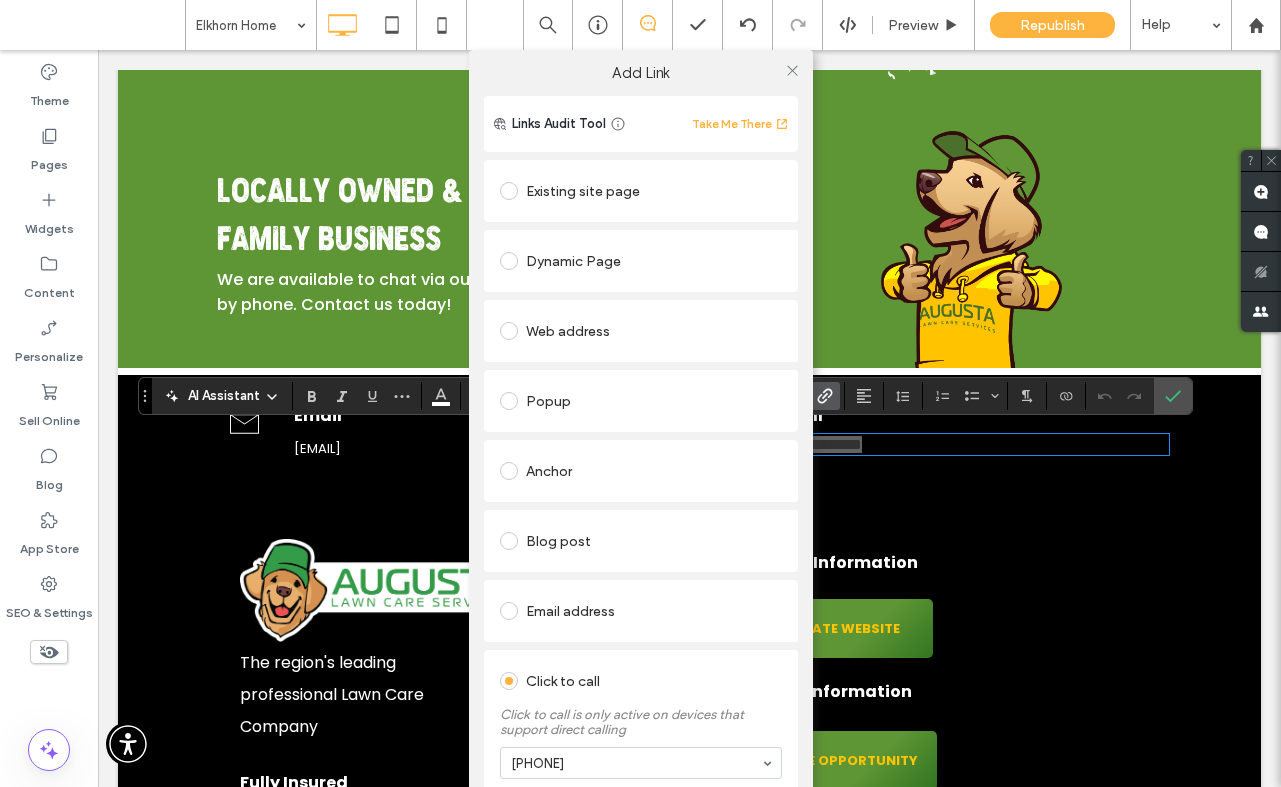click 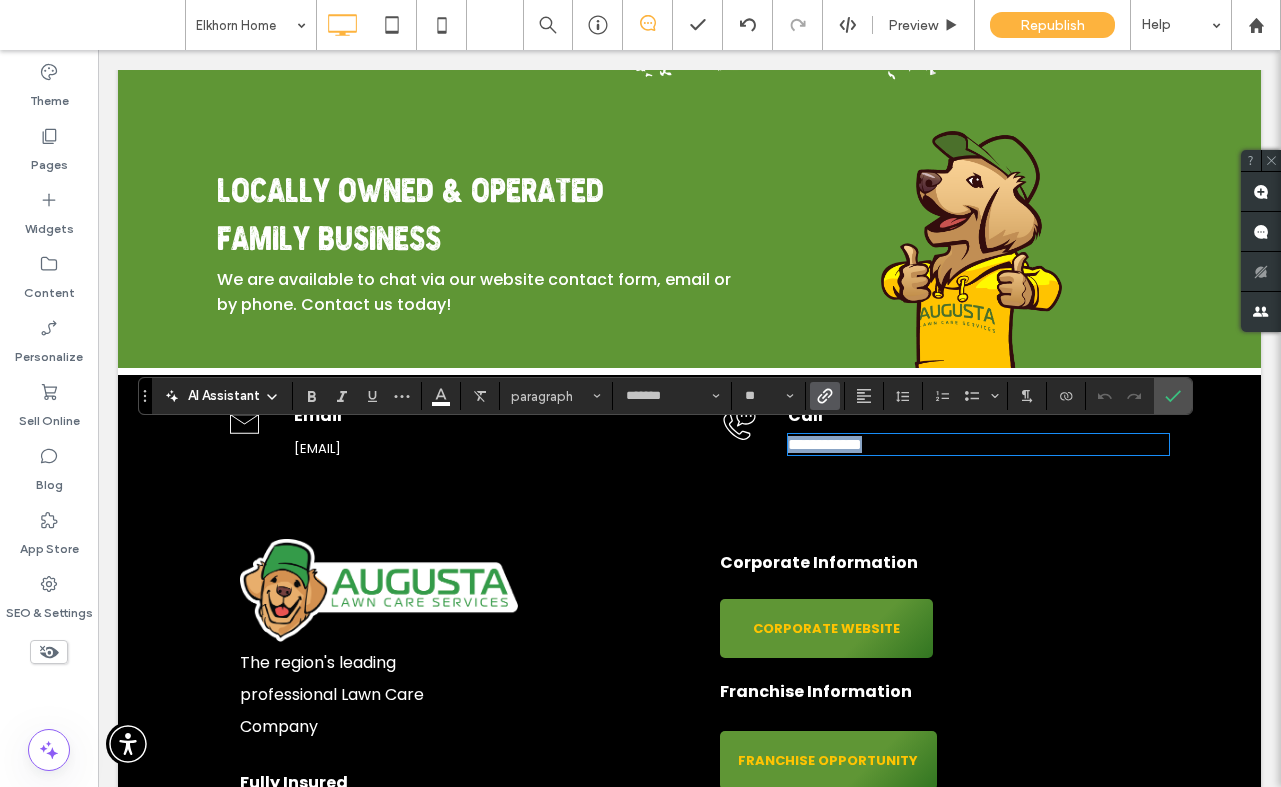 click on "[EMAIL]" at bounding box center [317, 448] 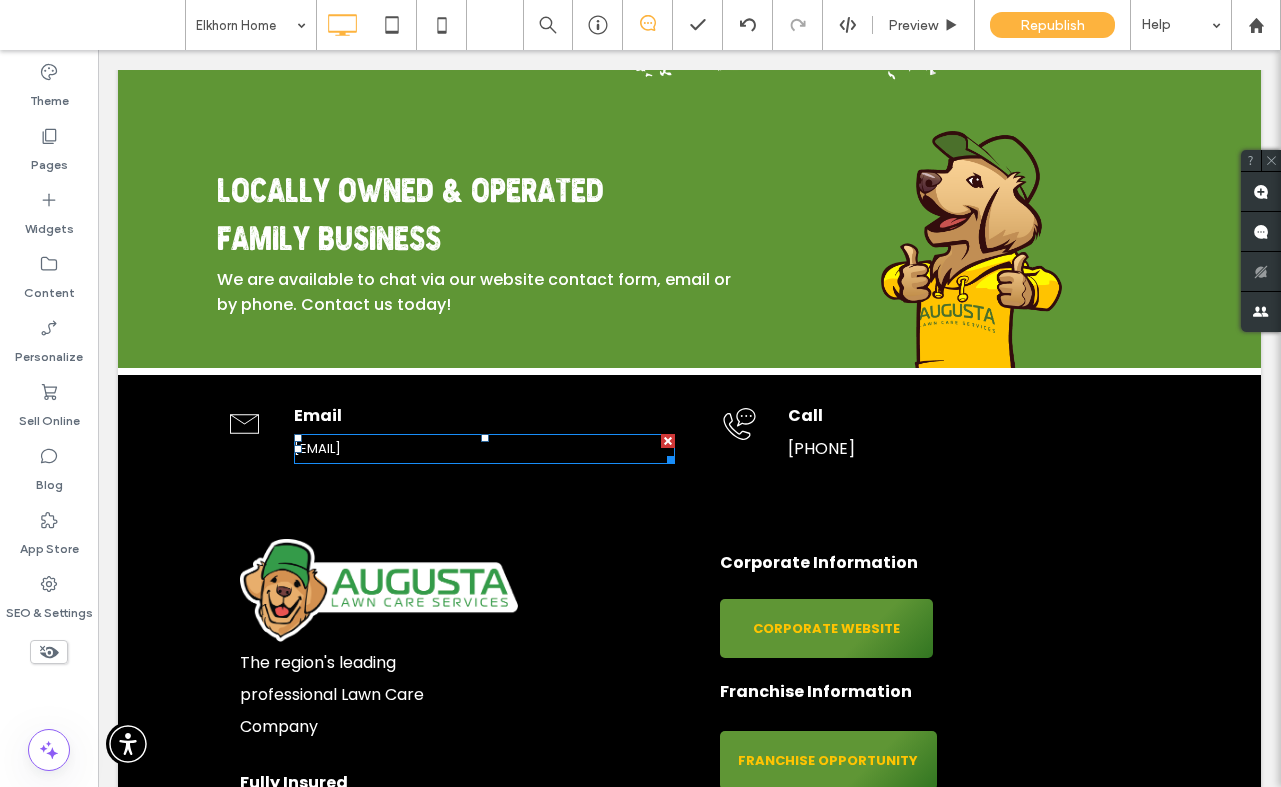 click on "[EMAIL]" at bounding box center [317, 448] 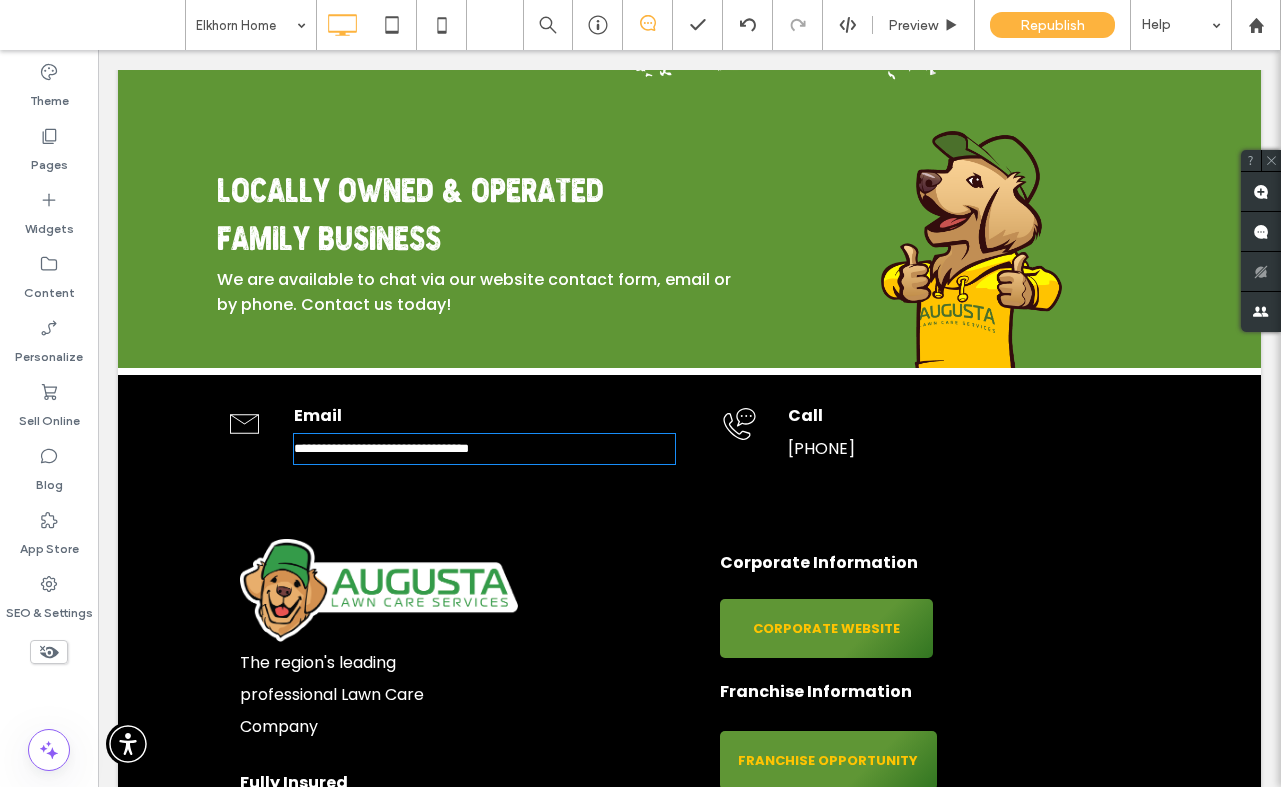 type on "*******" 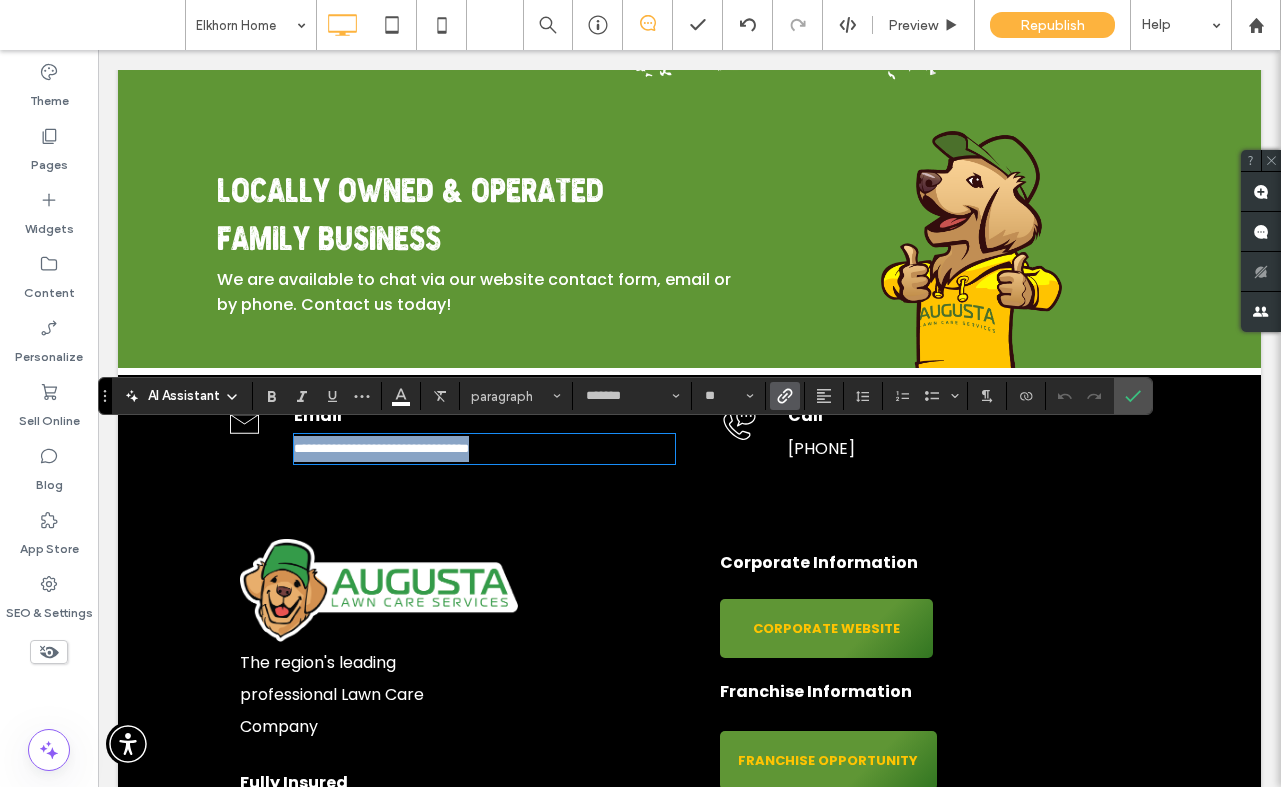 click on "**********" at bounding box center [381, 448] 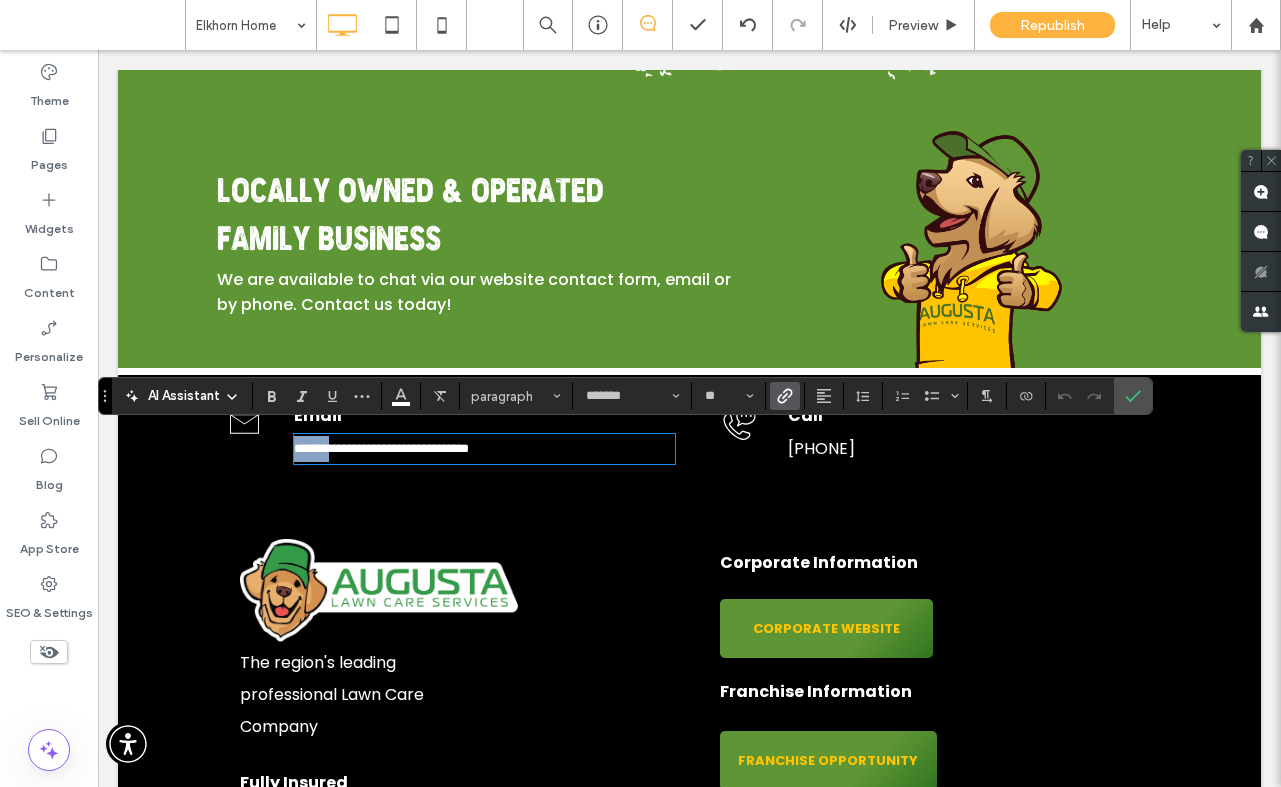drag, startPoint x: 887, startPoint y: 118, endPoint x: 265, endPoint y: 444, distance: 702.25354 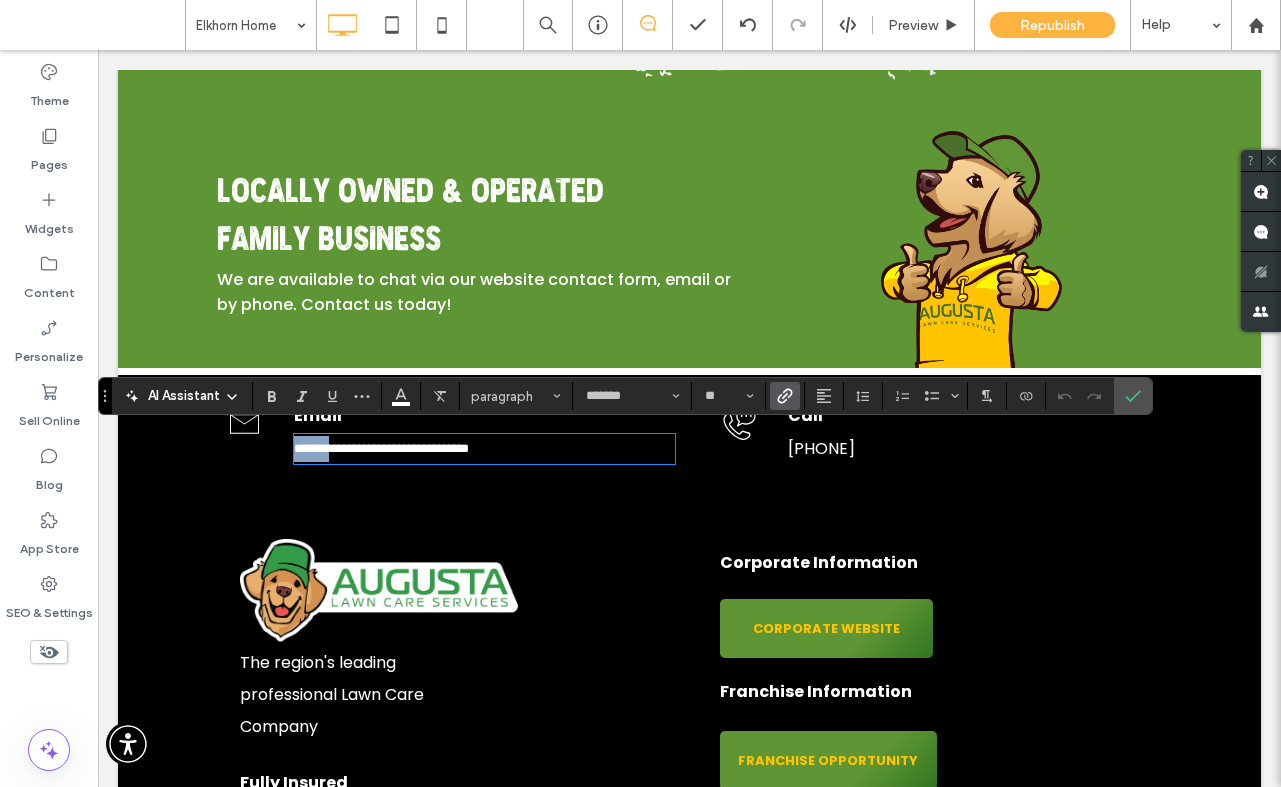 click on "**********" at bounding box center (443, 431) 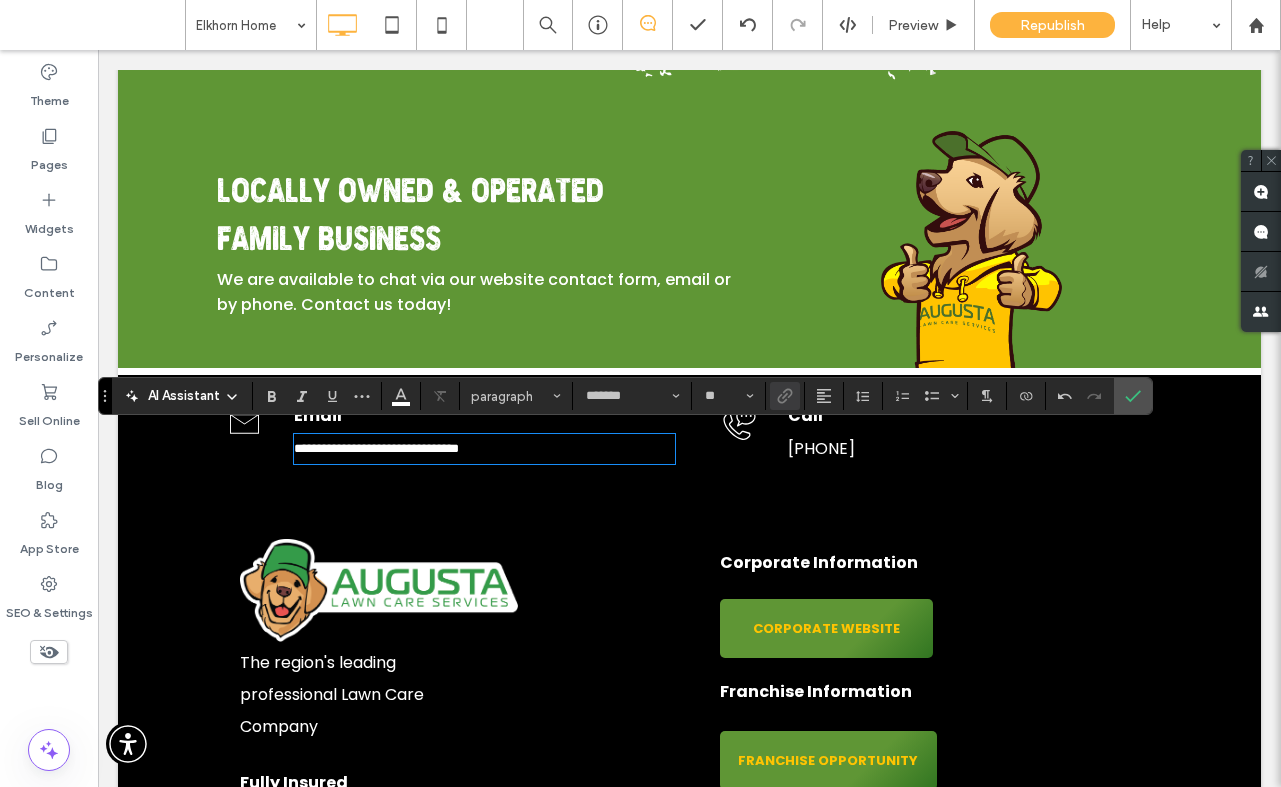click on "**********" at bounding box center (376, 448) 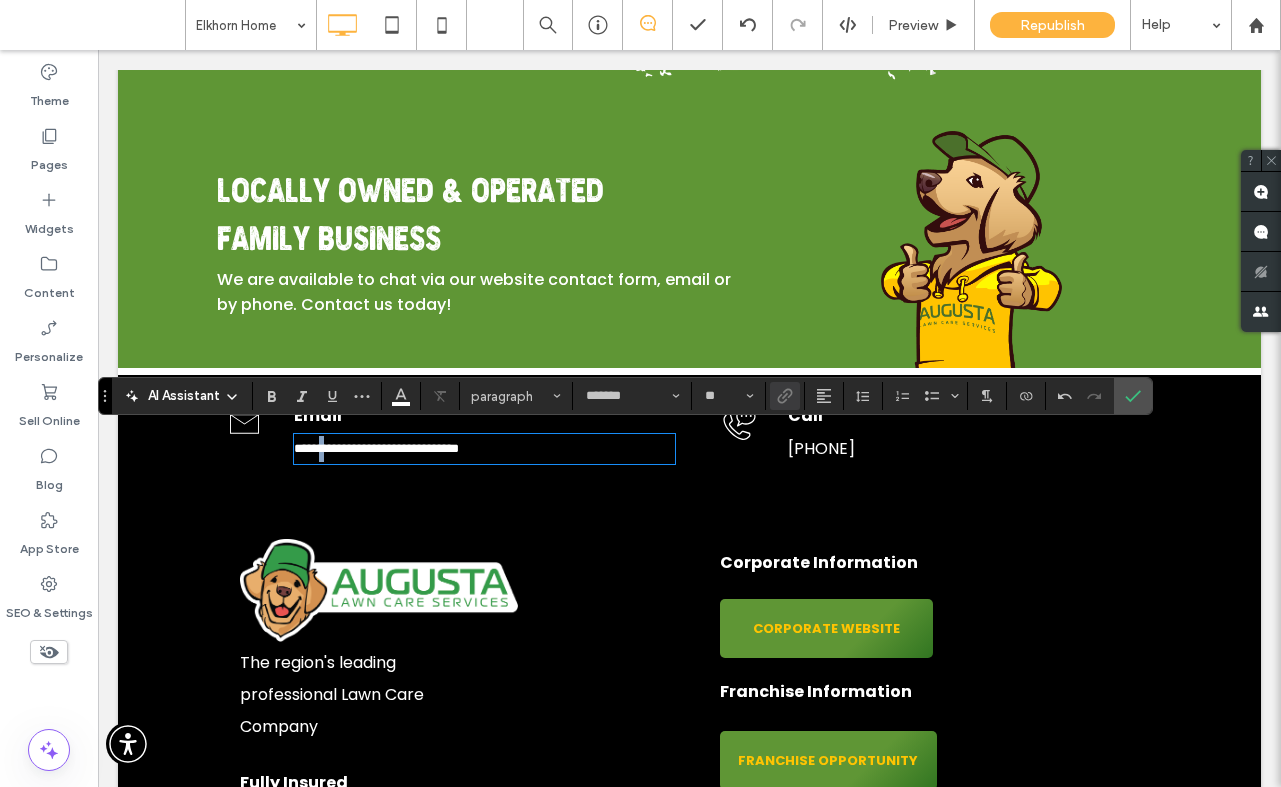 click on "**********" at bounding box center [376, 448] 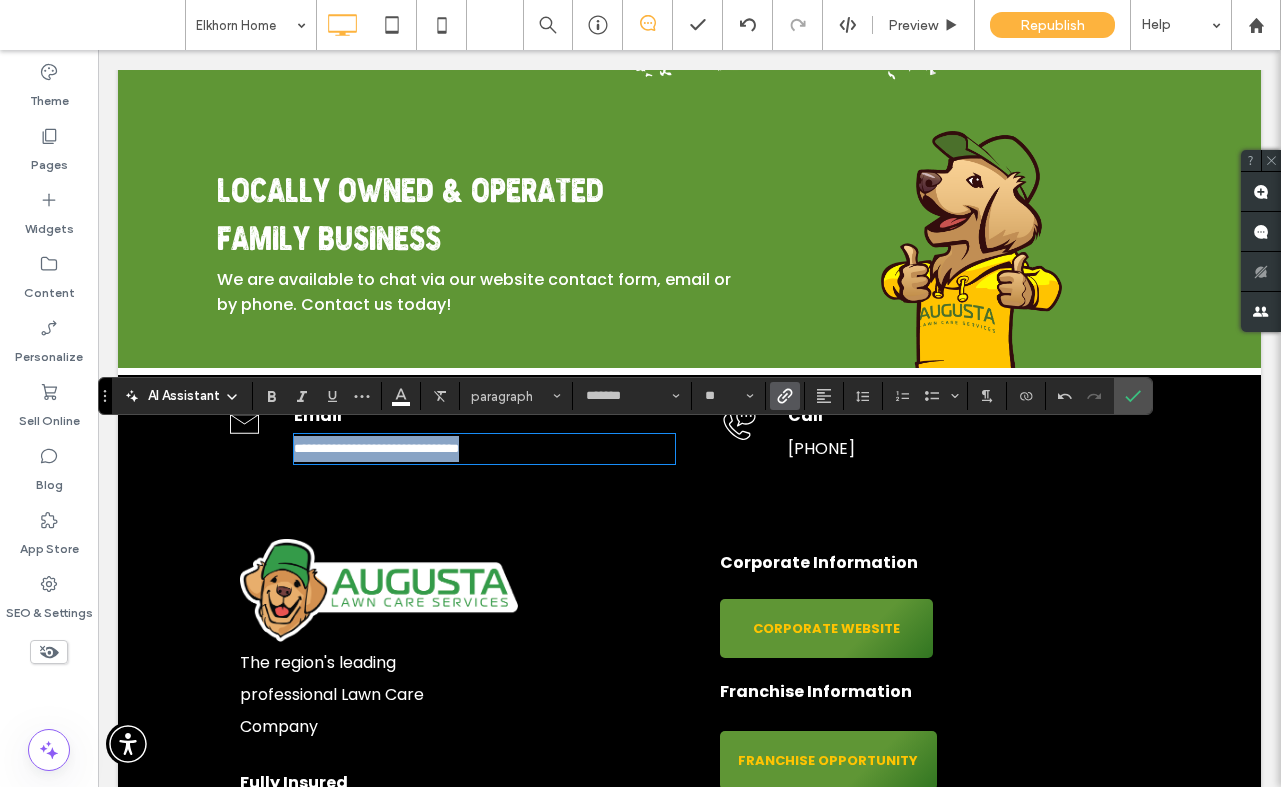 click on "**********" at bounding box center [376, 448] 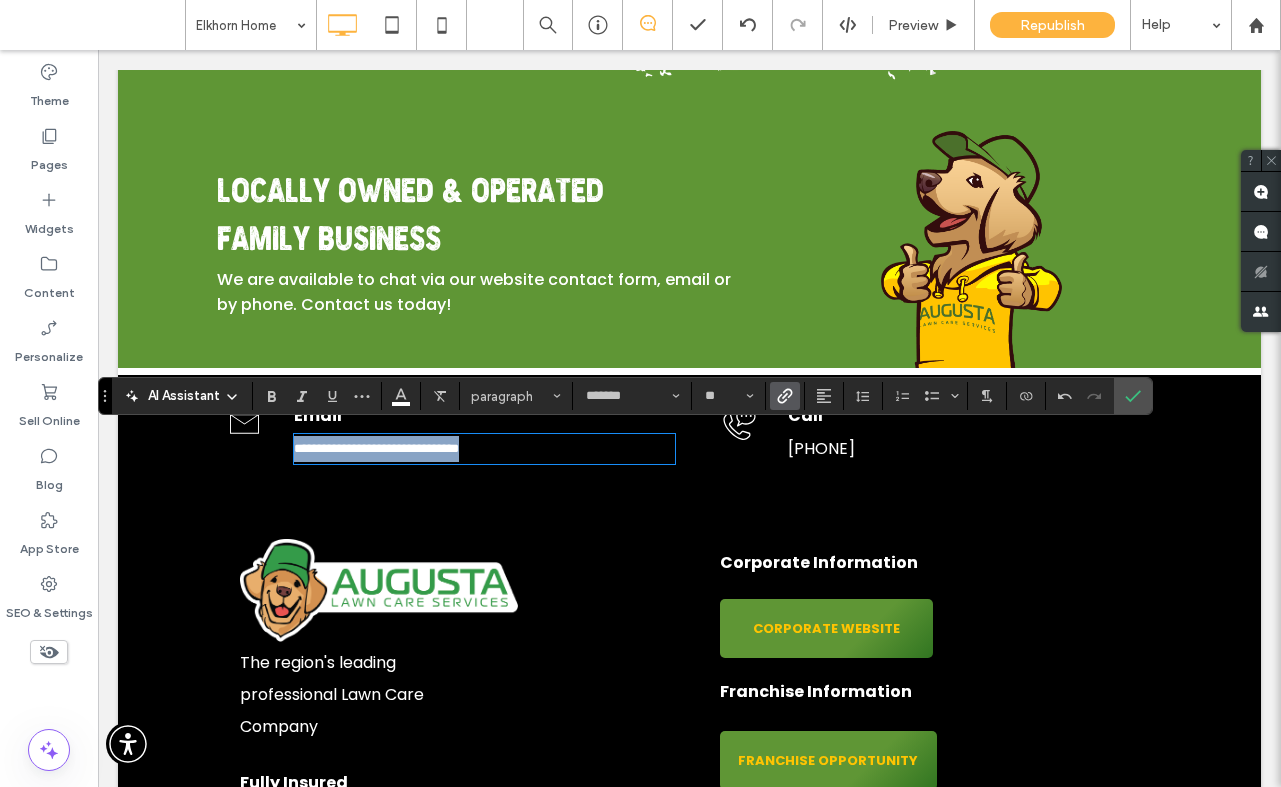 copy on "**********" 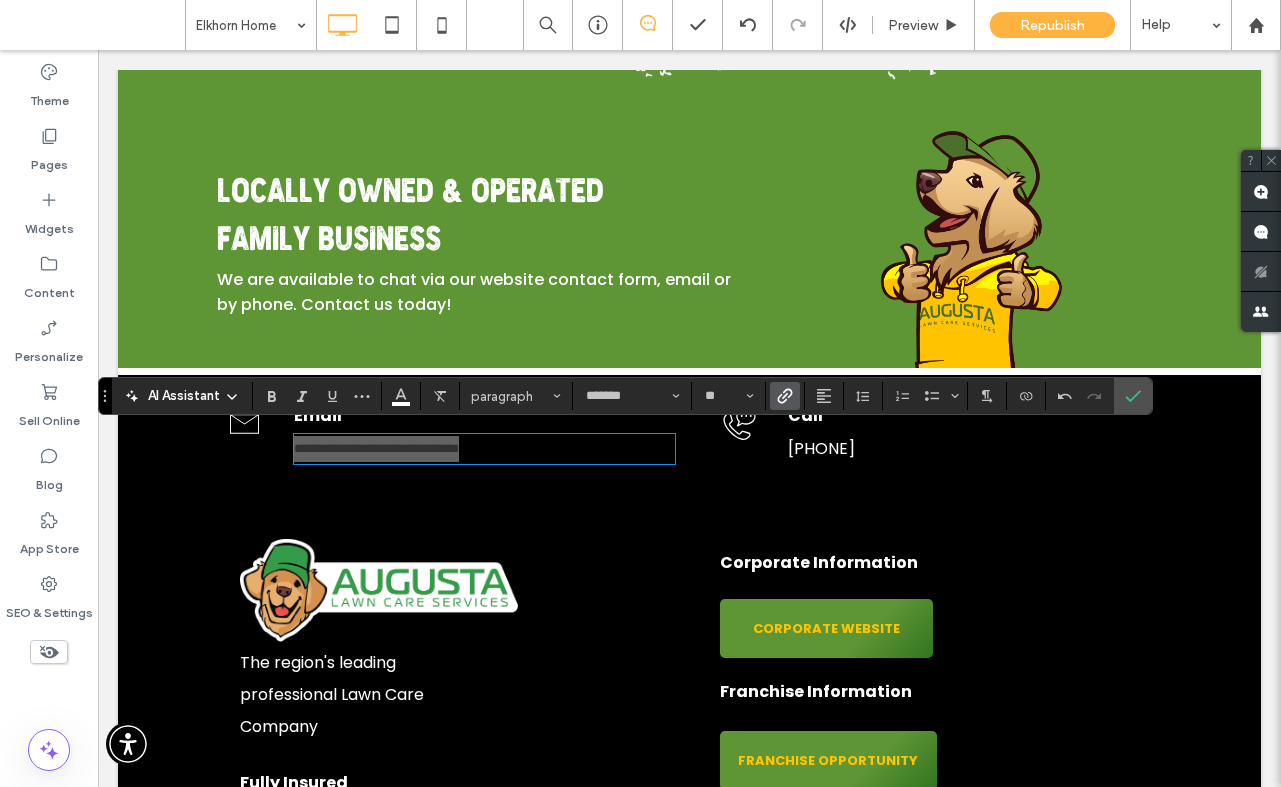 click 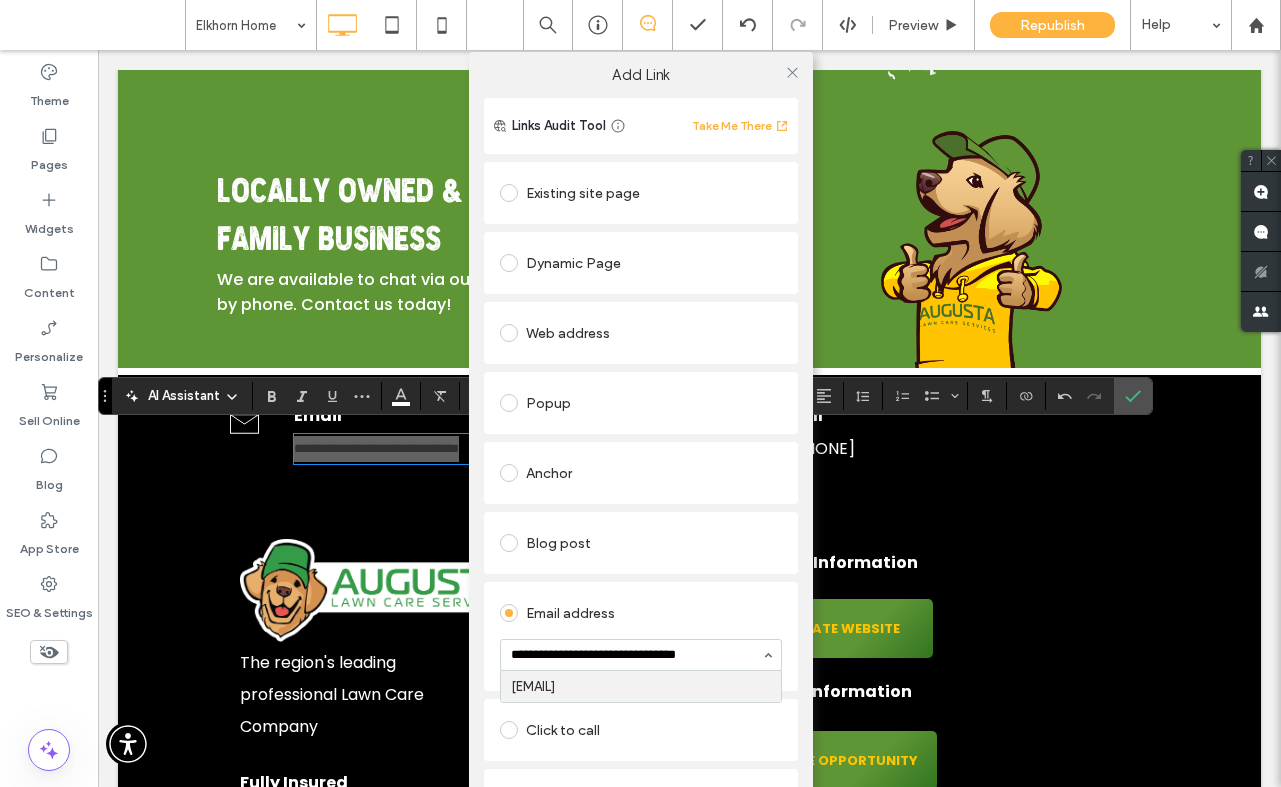 type on "**********" 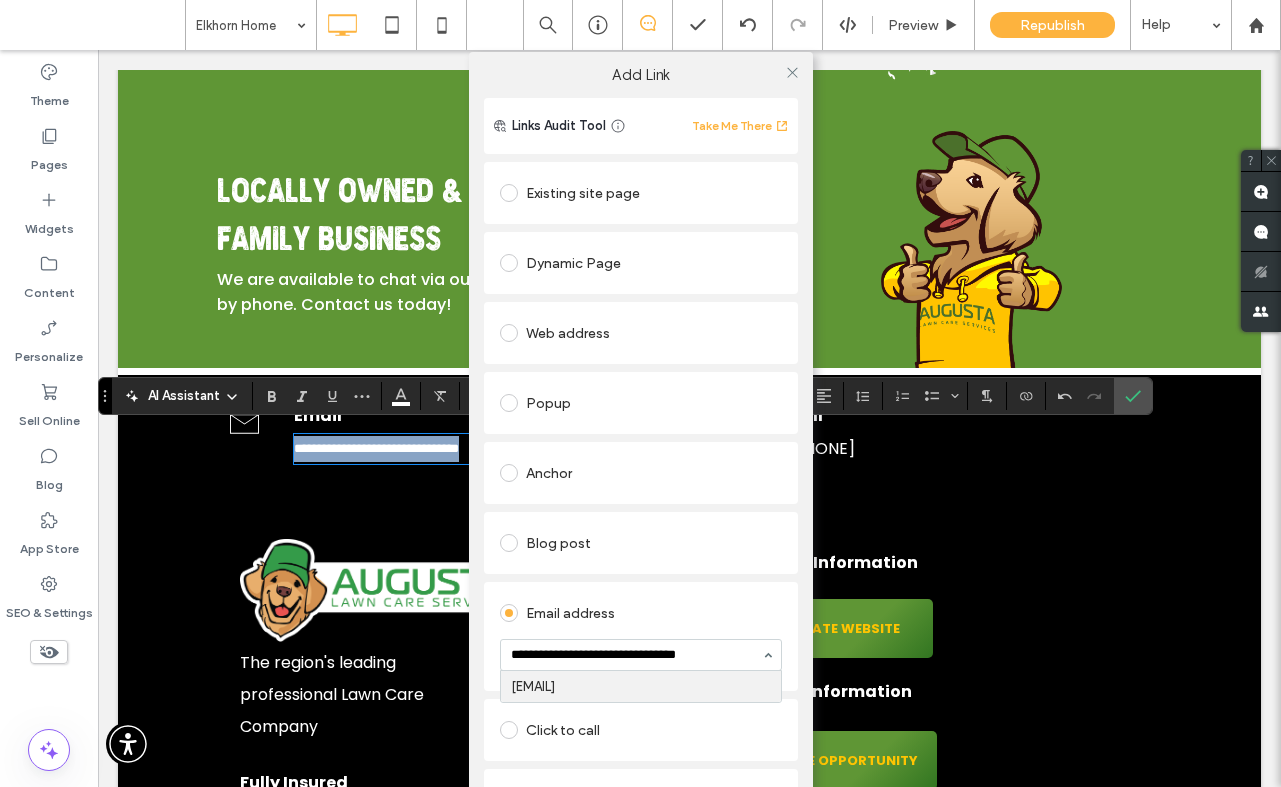 type 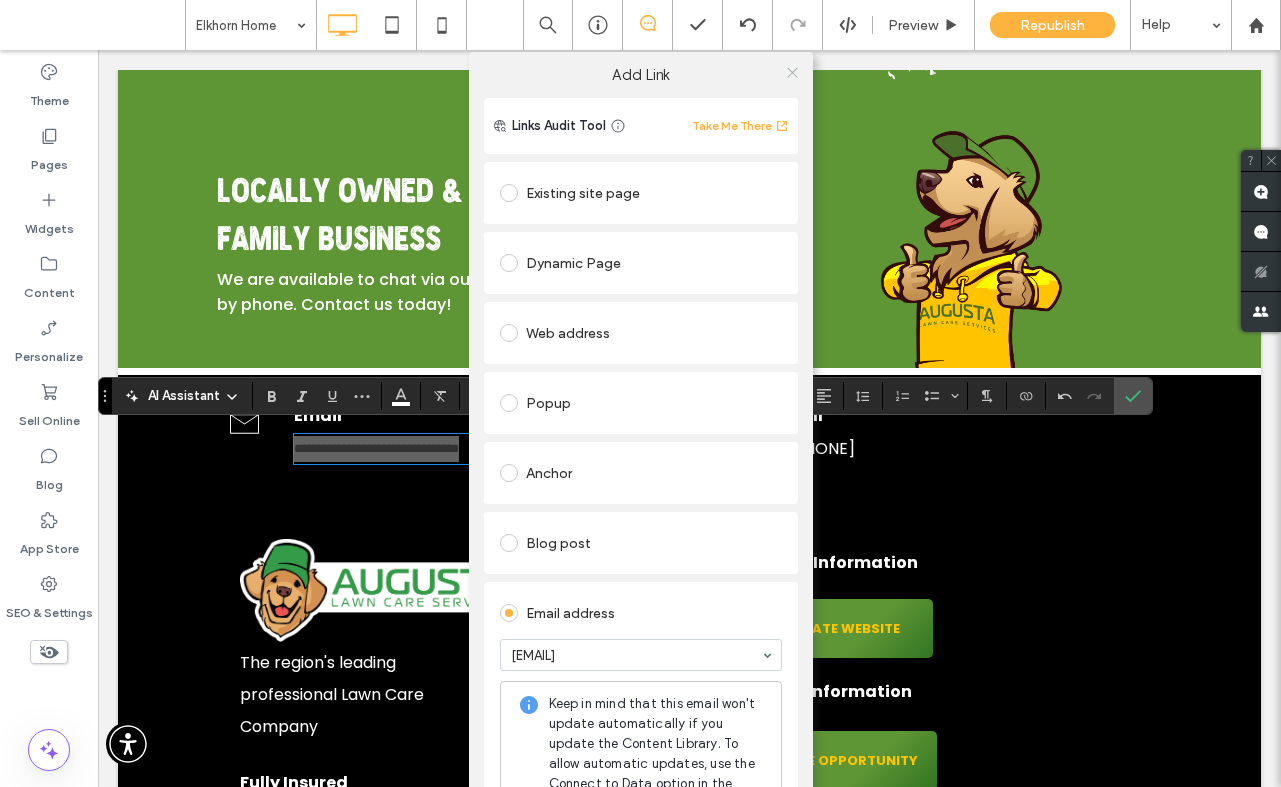 click 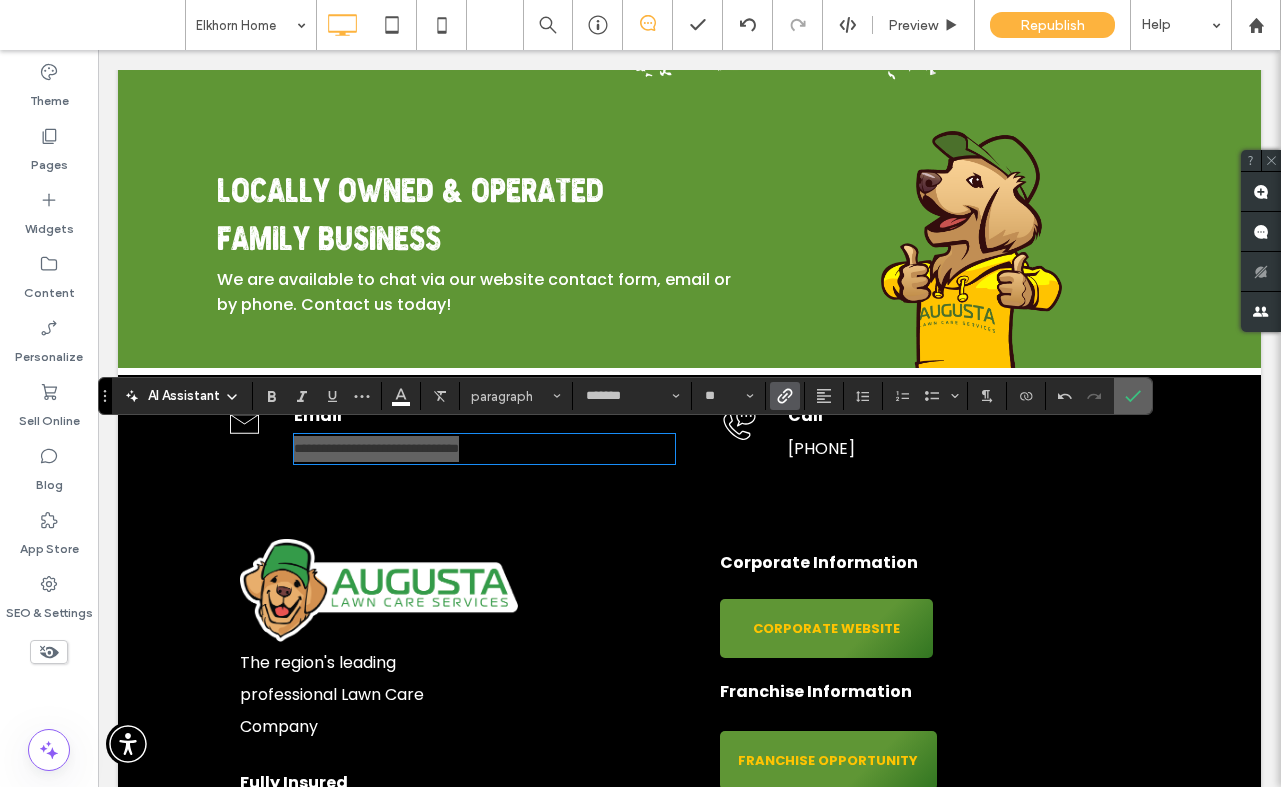 click at bounding box center (1133, 396) 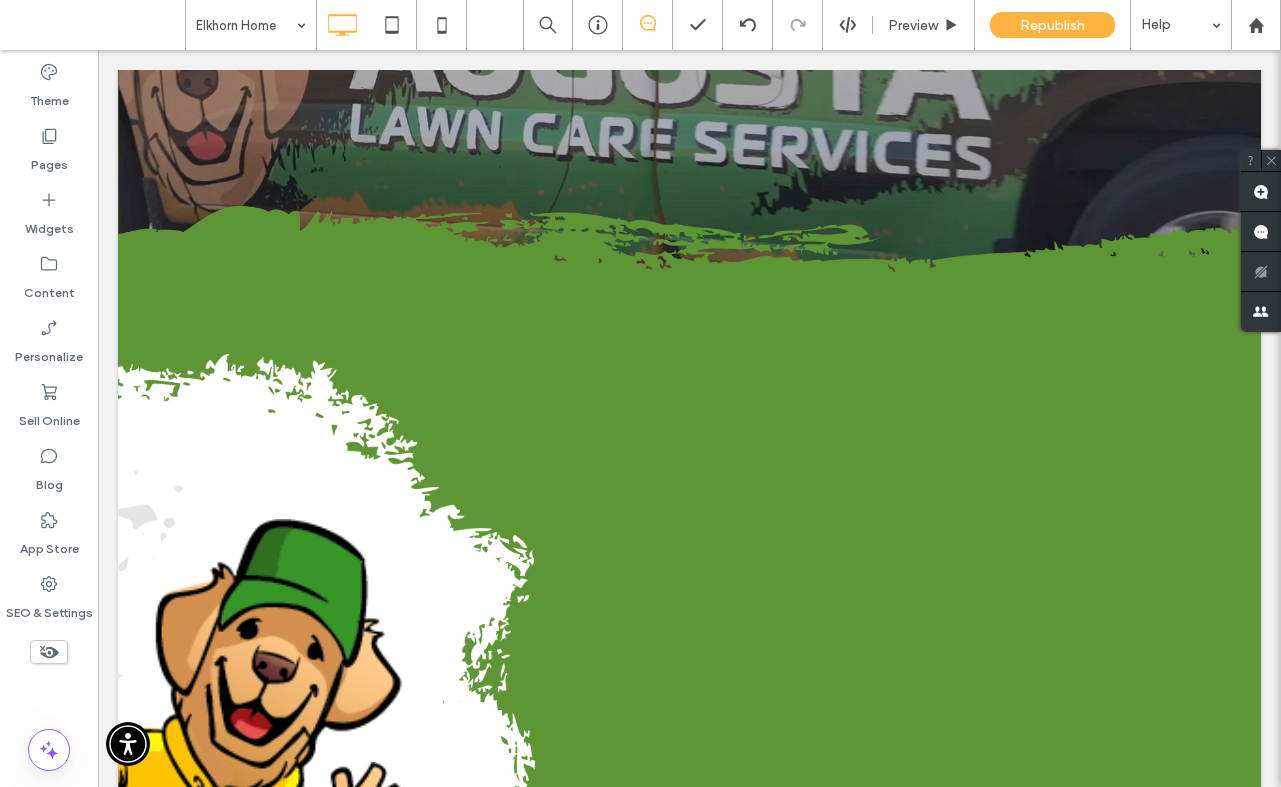 scroll, scrollTop: 0, scrollLeft: 0, axis: both 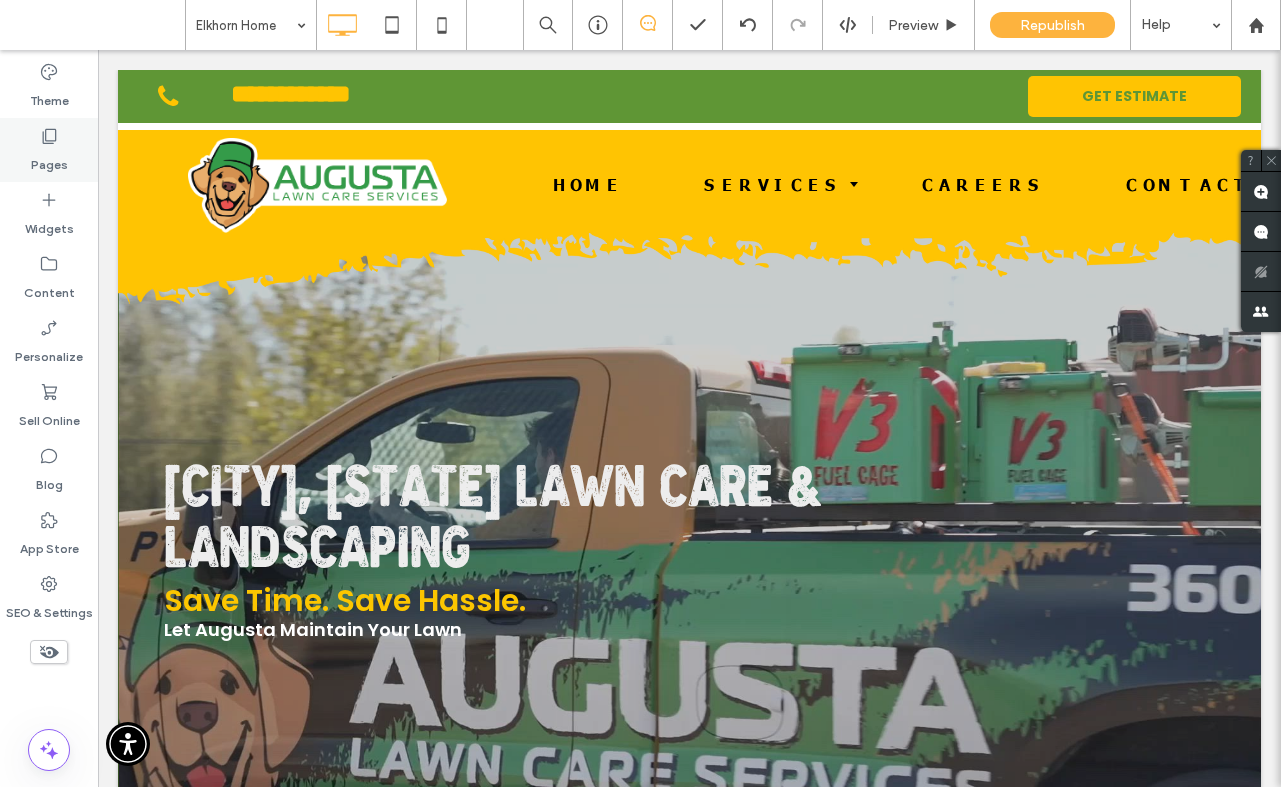 click 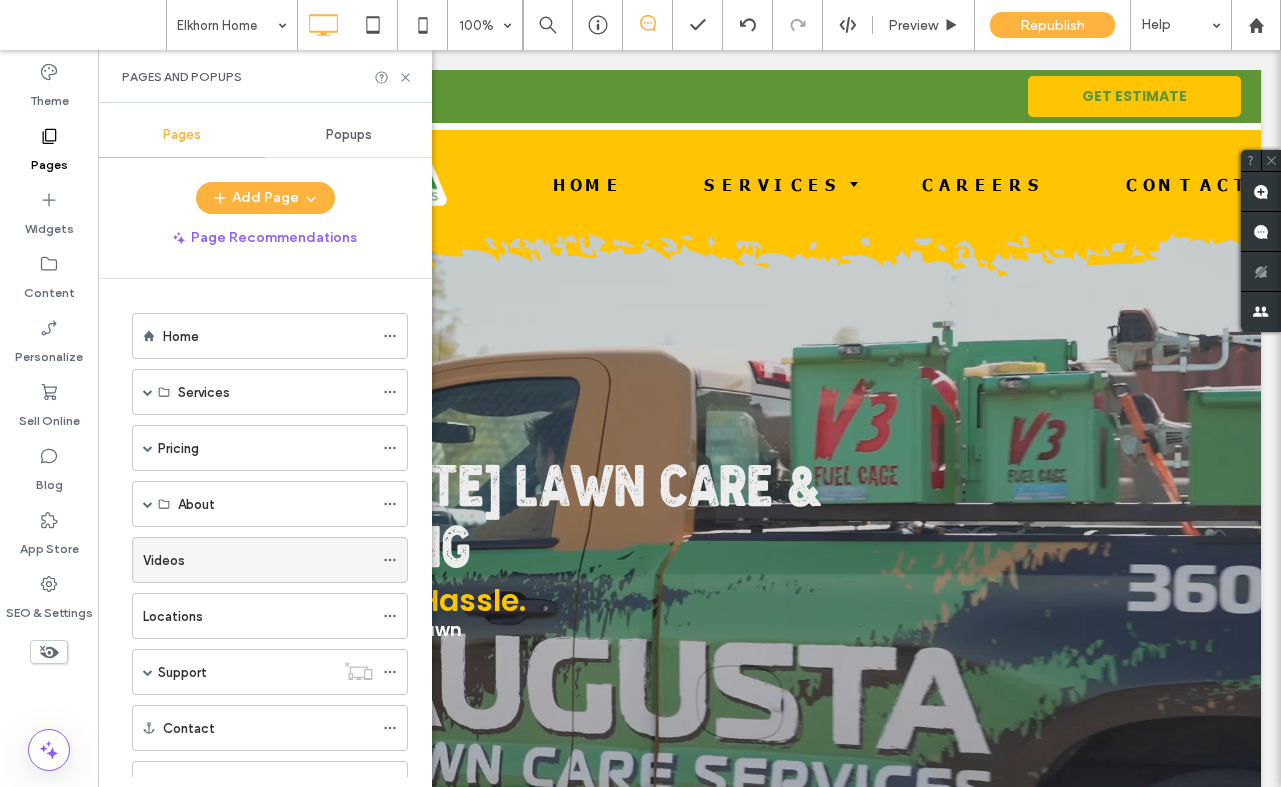 scroll, scrollTop: 32, scrollLeft: 0, axis: vertical 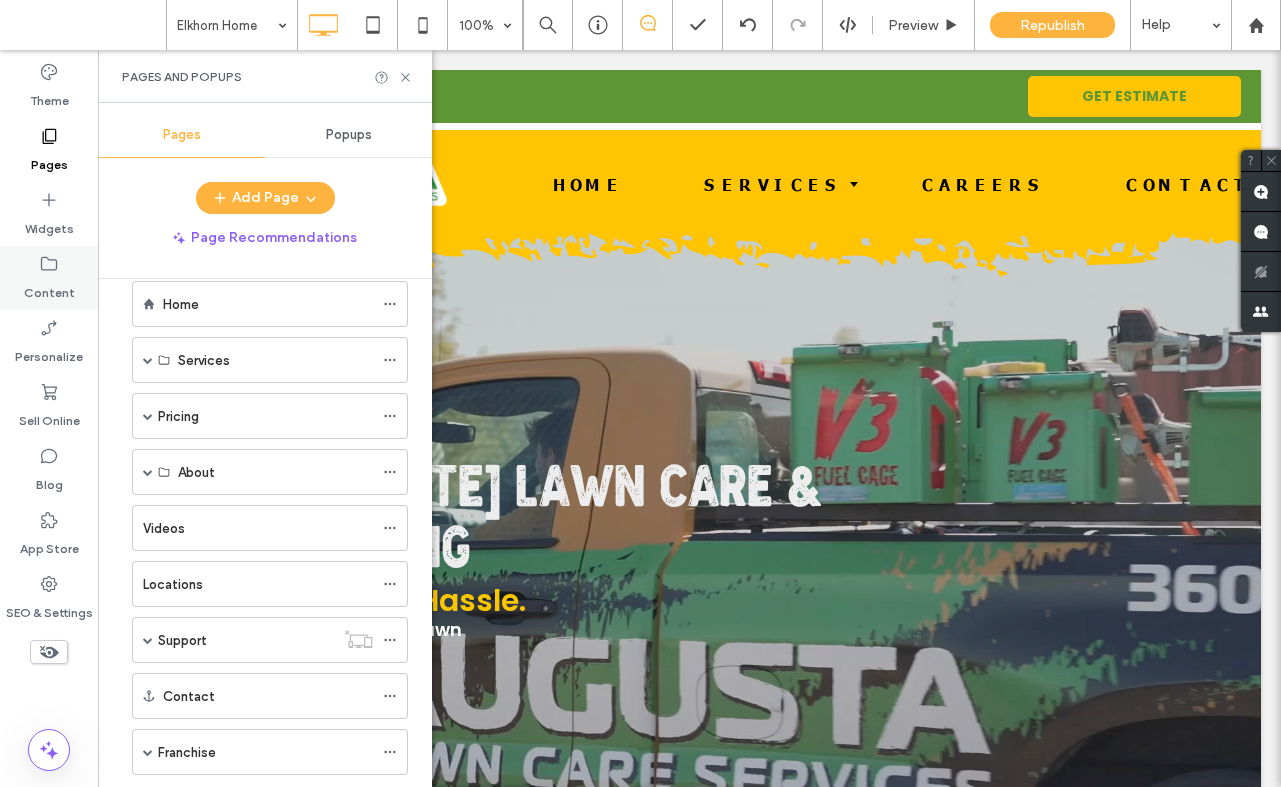 click on "Content" at bounding box center (49, 278) 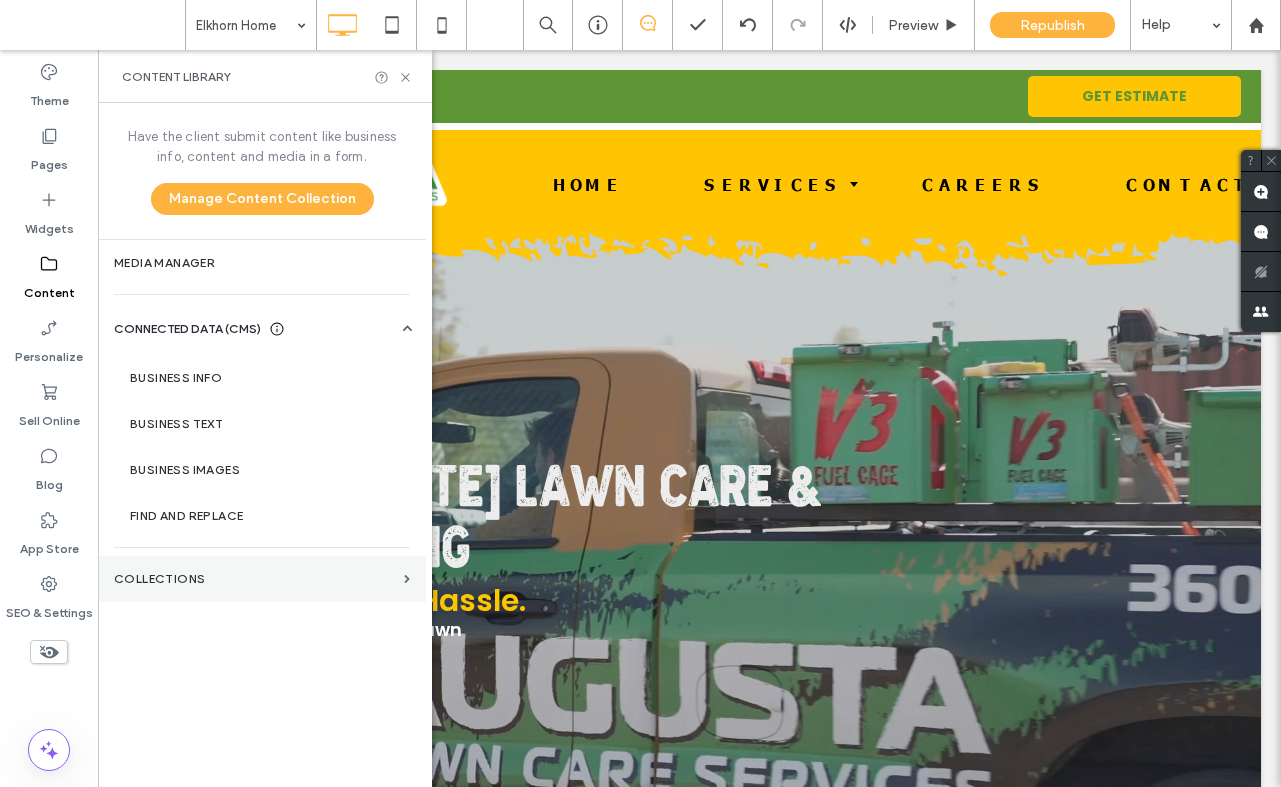 click on "Collections" at bounding box center [255, 579] 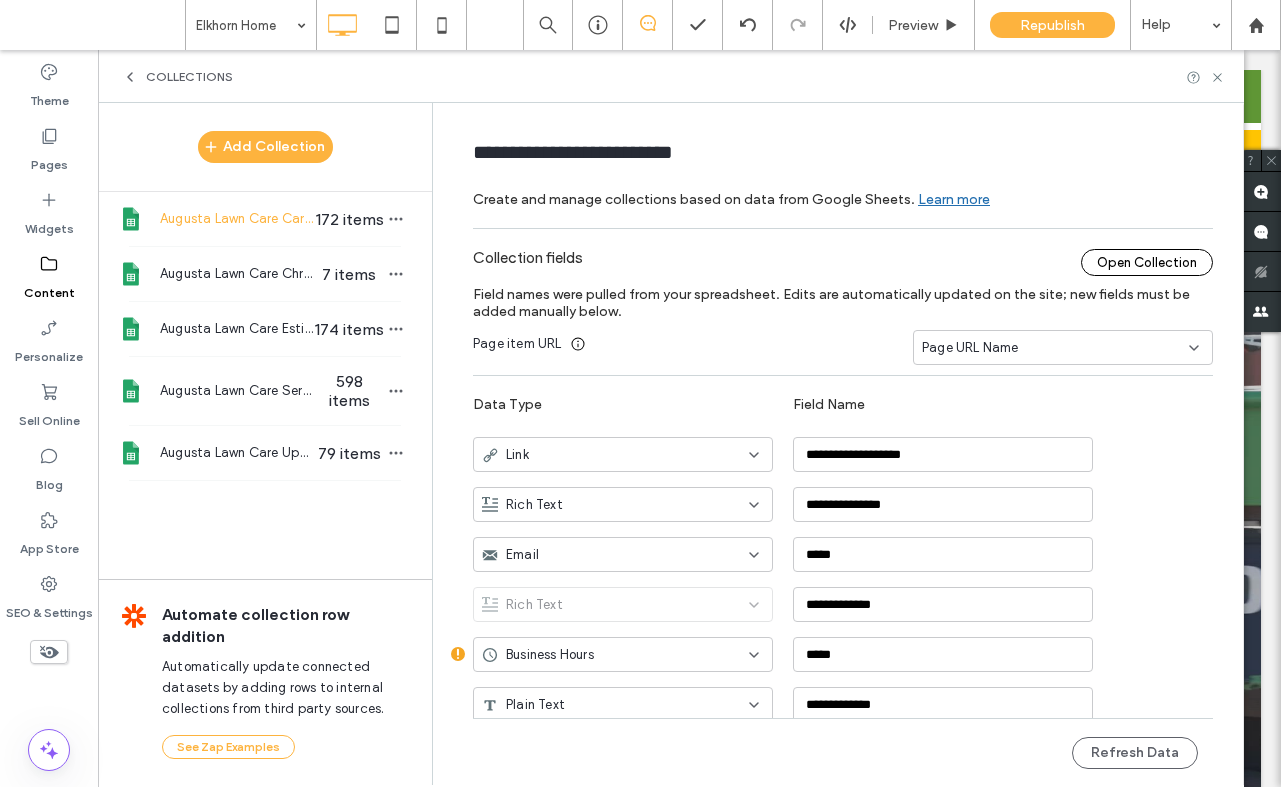 click on "Open Collection" at bounding box center [1147, 262] 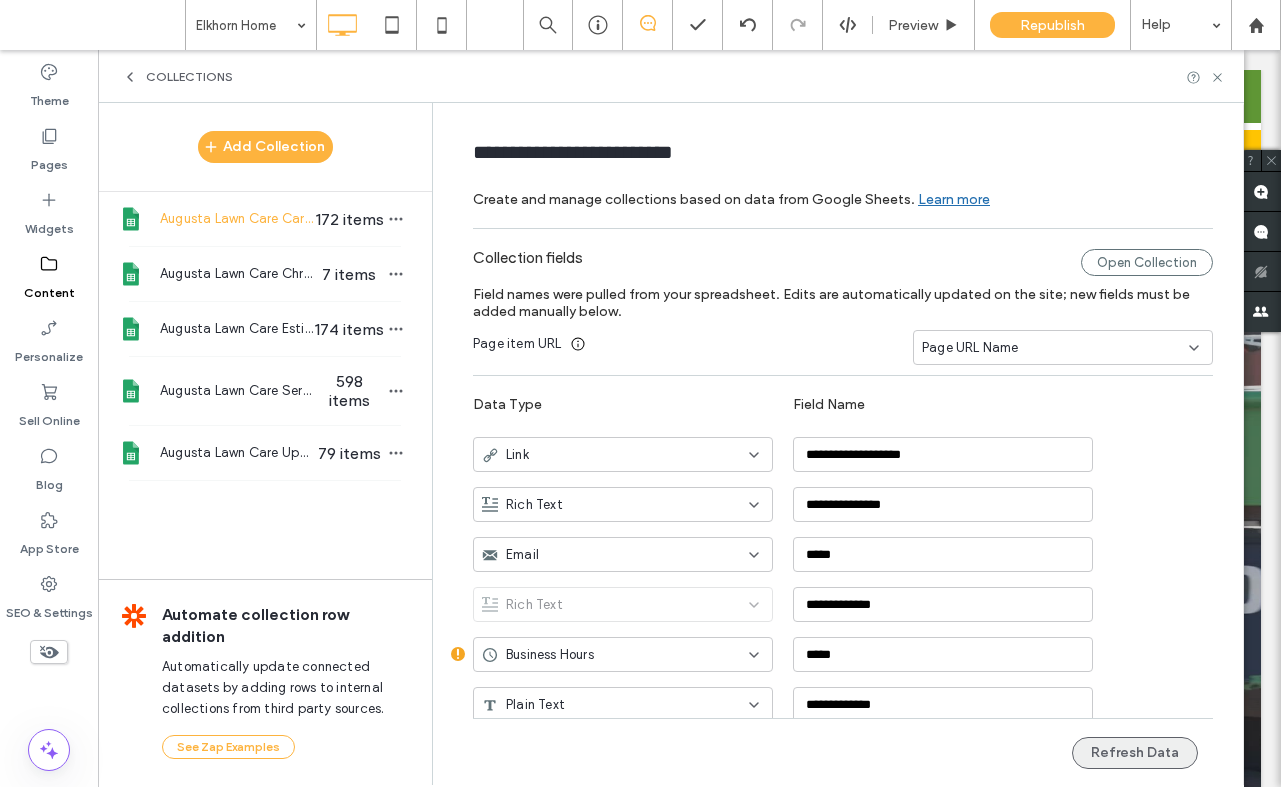 click on "Refresh Data" at bounding box center (1135, 753) 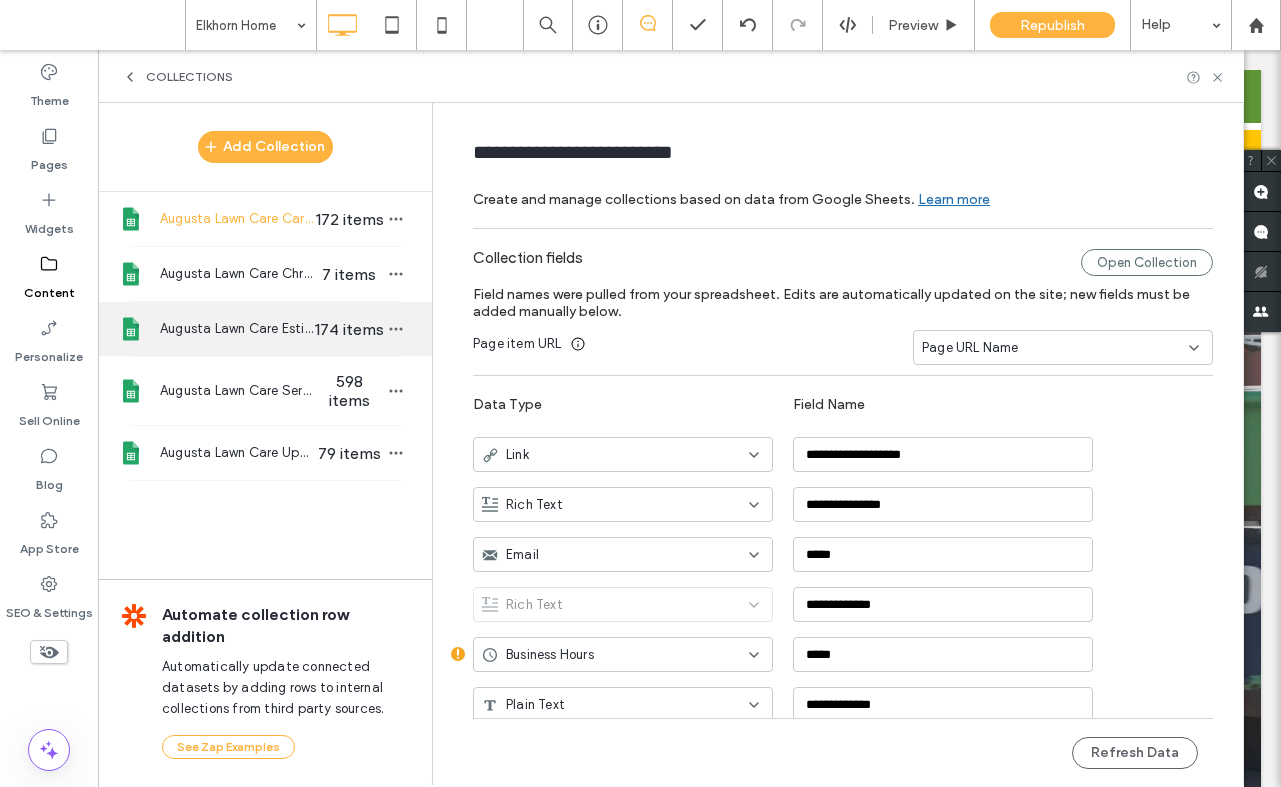 click on "Augusta Lawn Care Estimate" at bounding box center [237, 329] 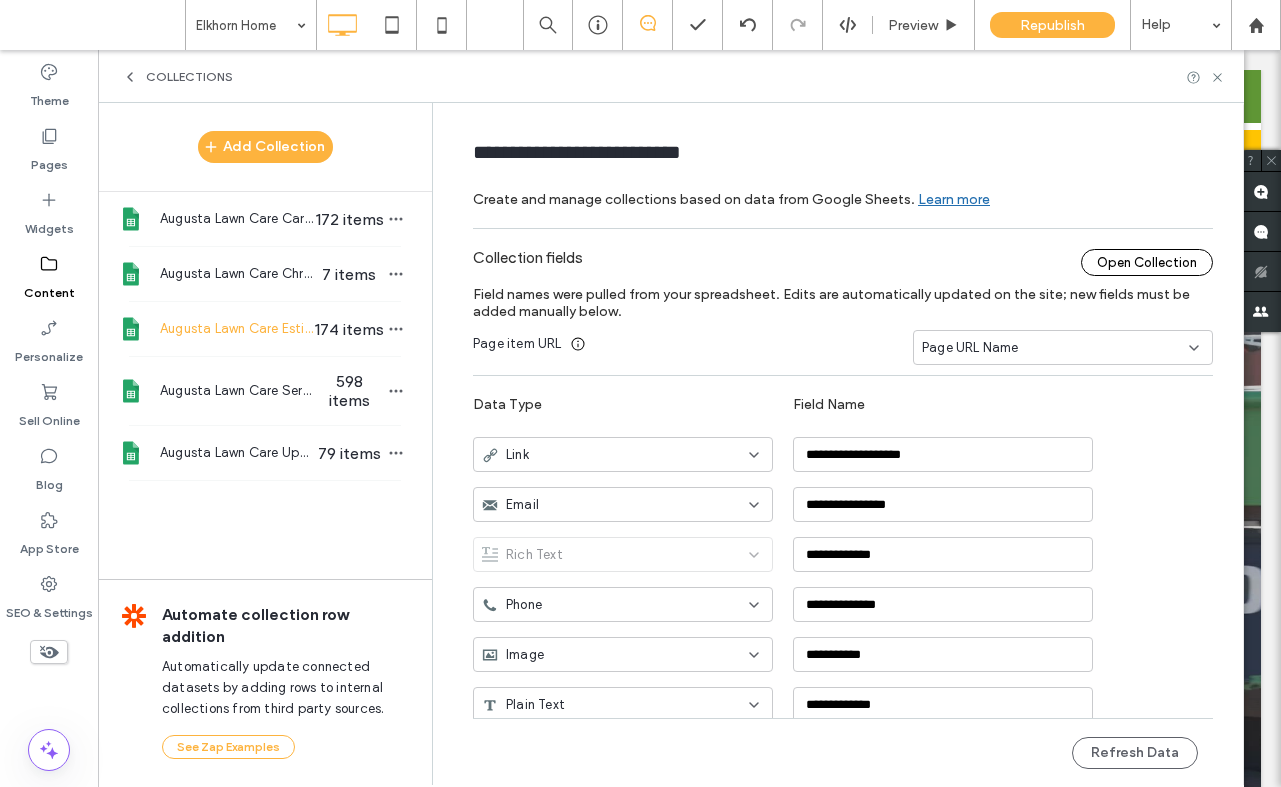 click on "Open Collection" at bounding box center [1147, 262] 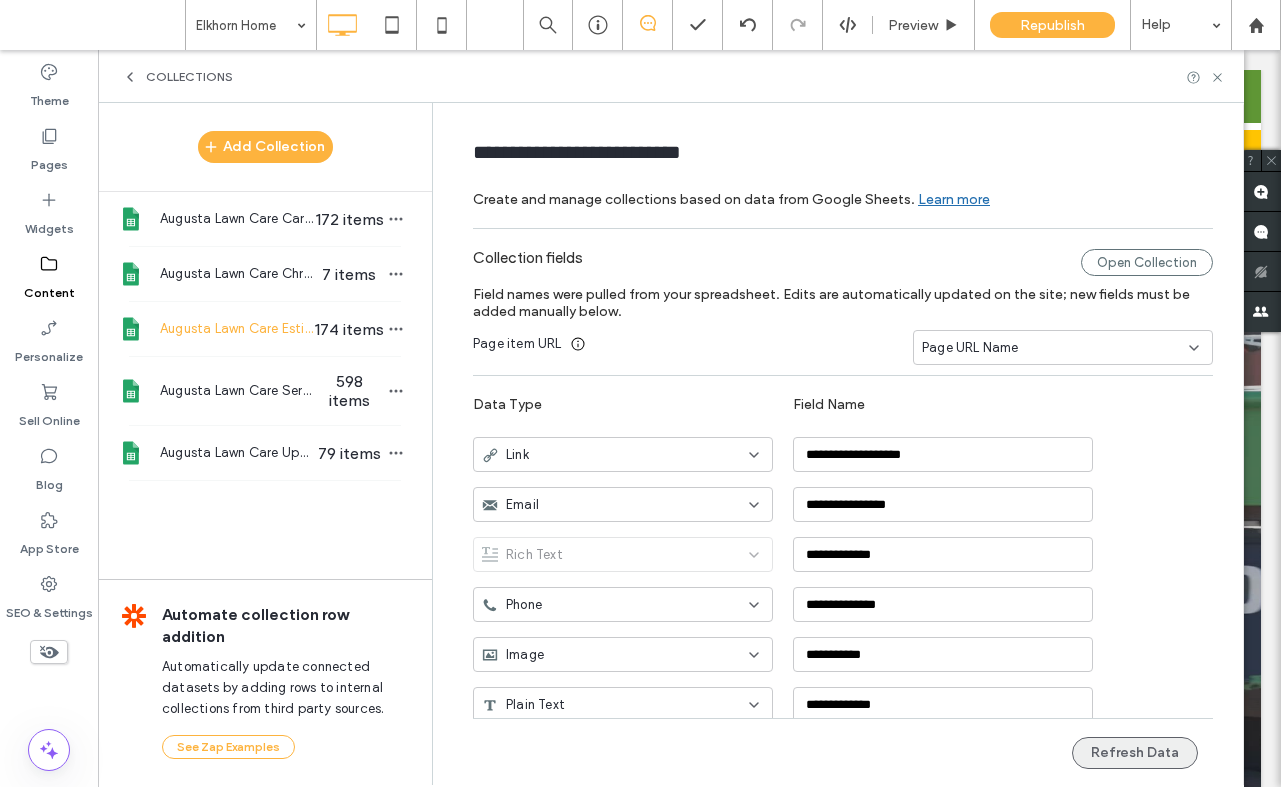click on "Refresh Data" at bounding box center [1135, 753] 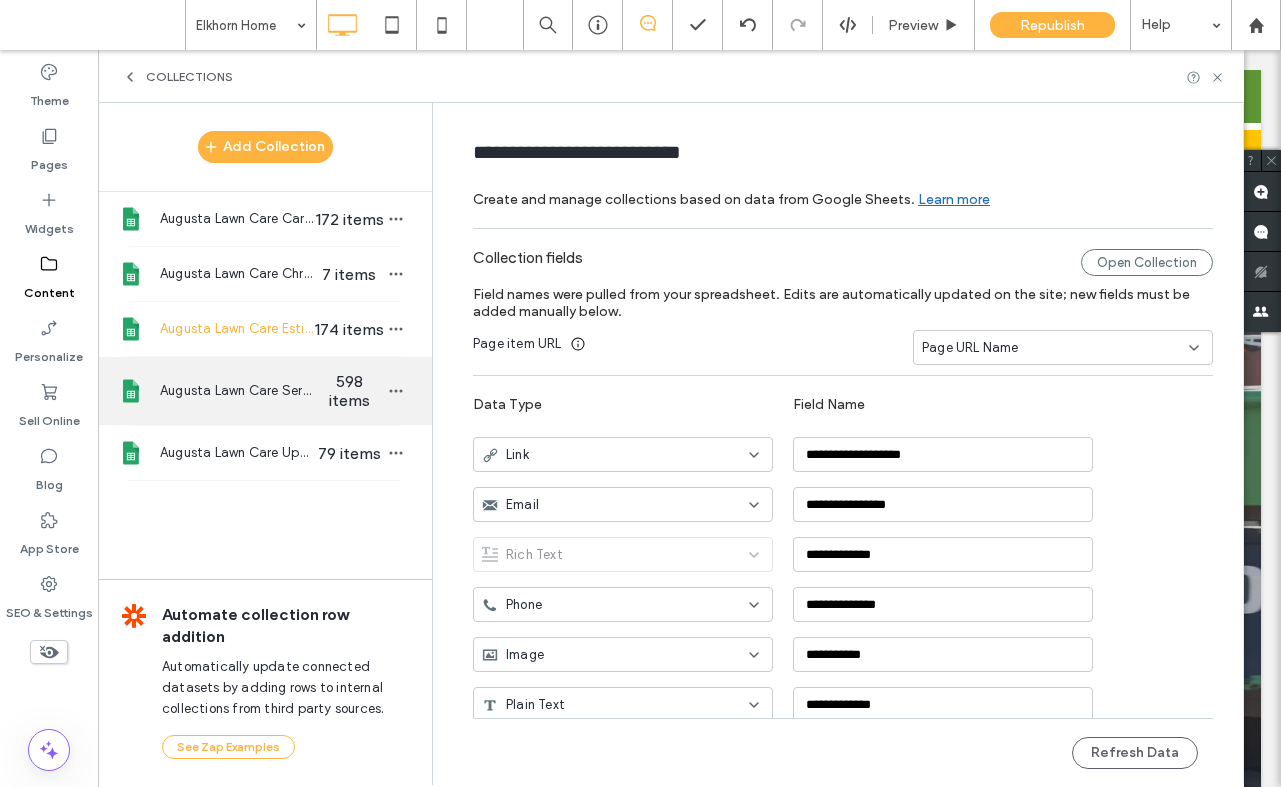click on "598 items" at bounding box center (349, 391) 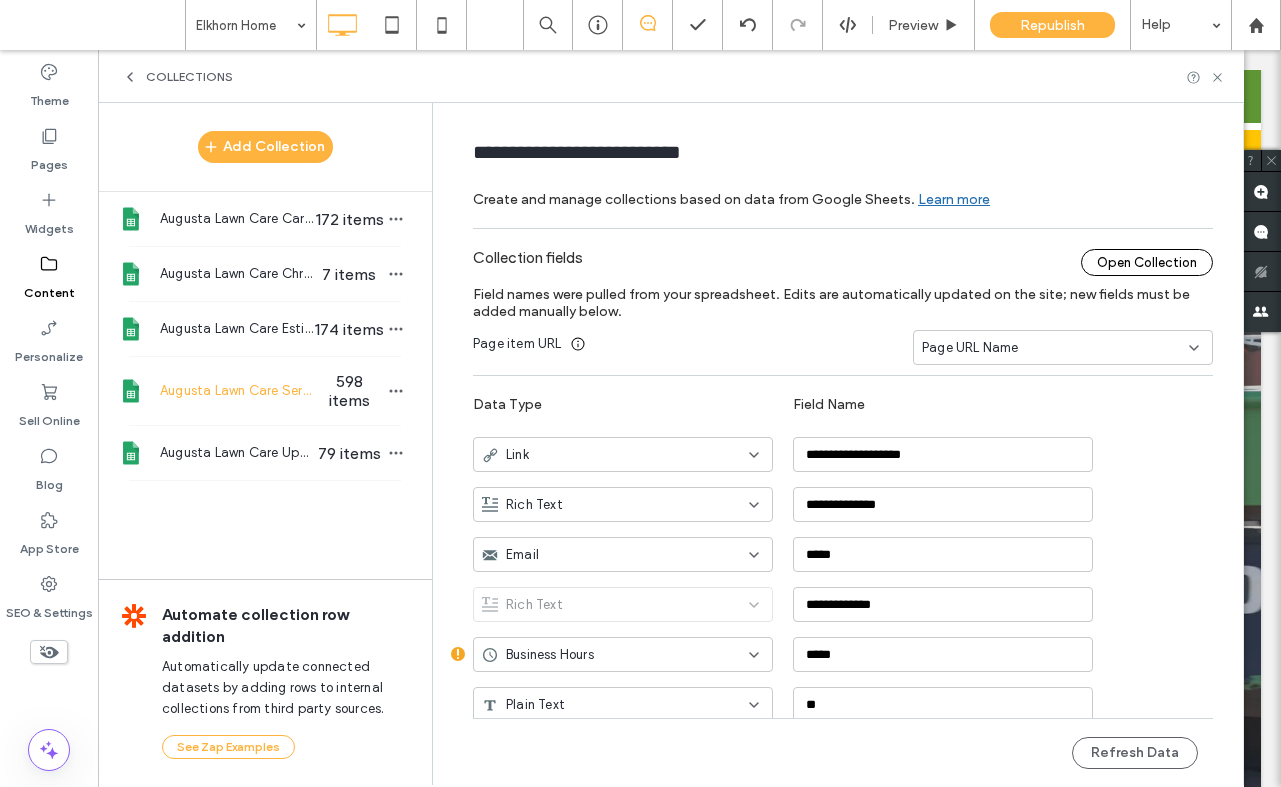 click on "Open Collection" at bounding box center [1147, 262] 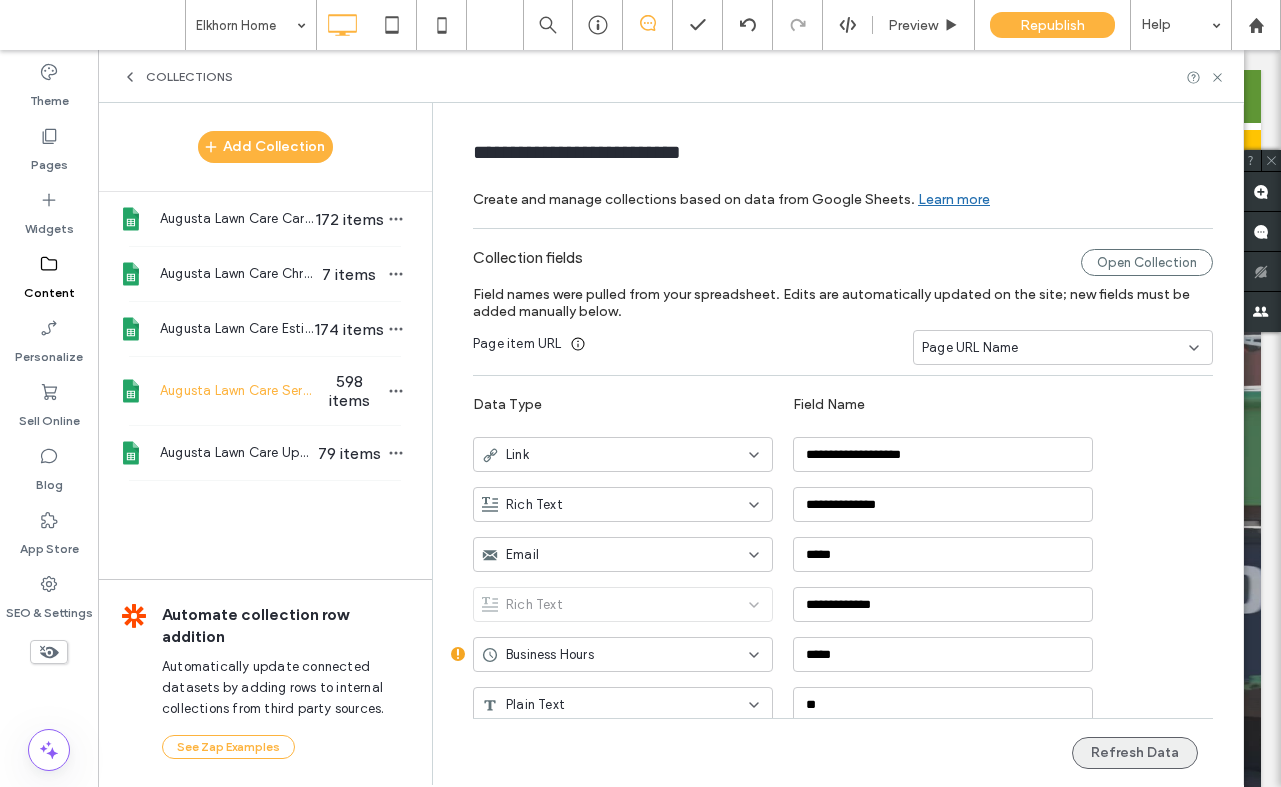click on "Refresh Data" at bounding box center [1135, 753] 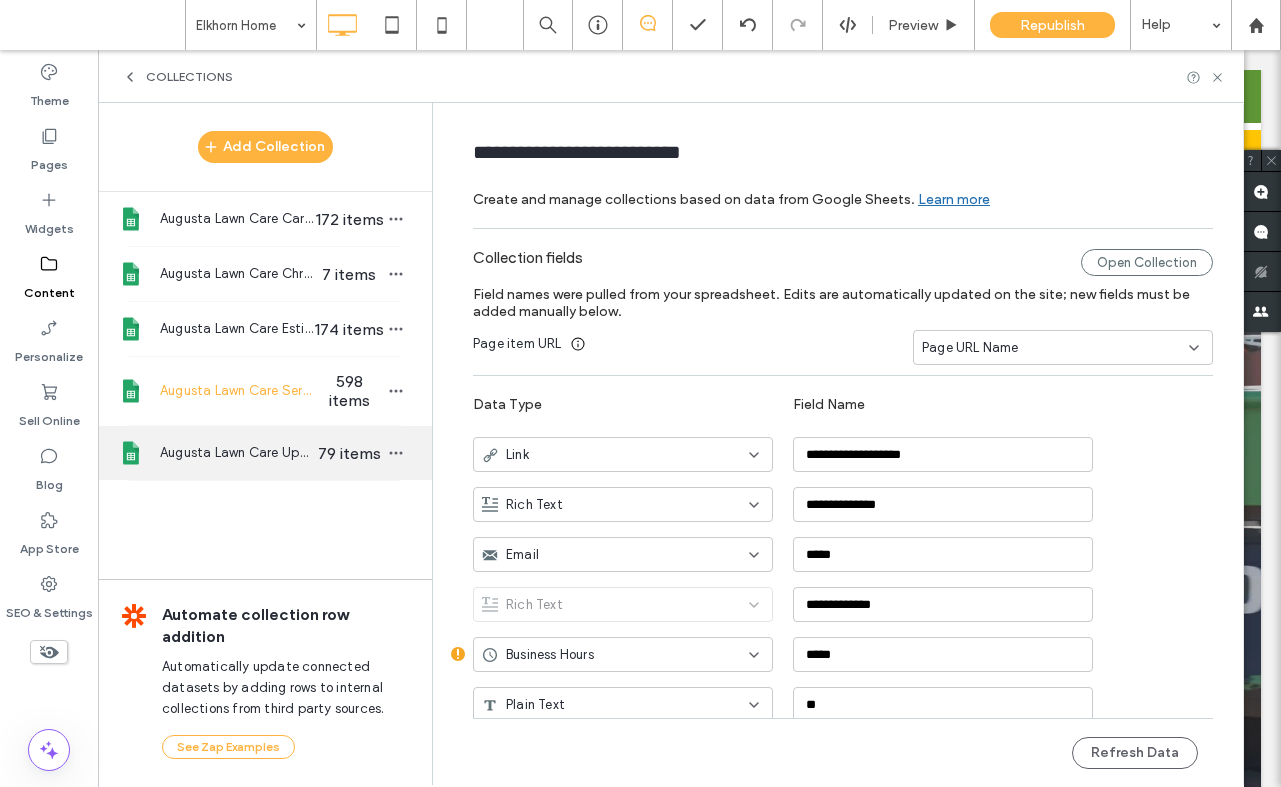 click on "Augusta Lawn Care Upsell" at bounding box center (237, 453) 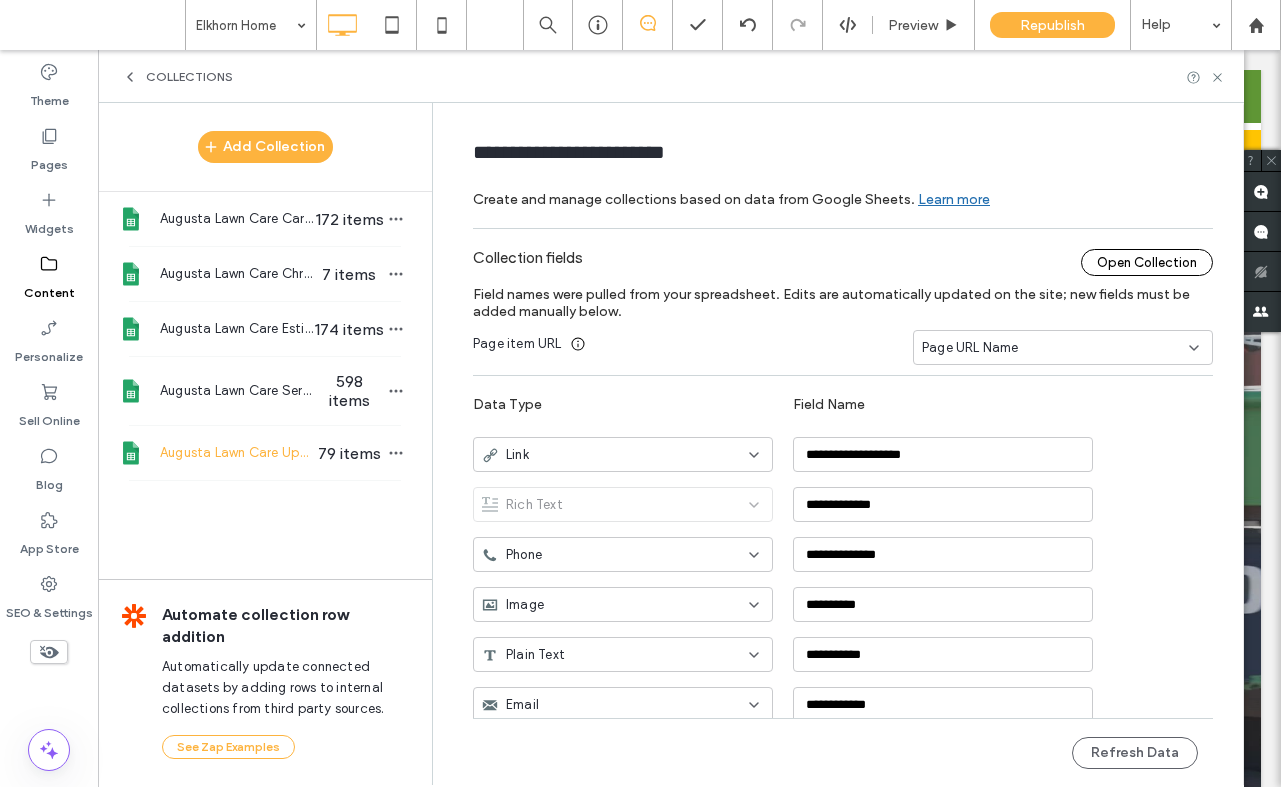 click on "Open Collection" at bounding box center (1147, 262) 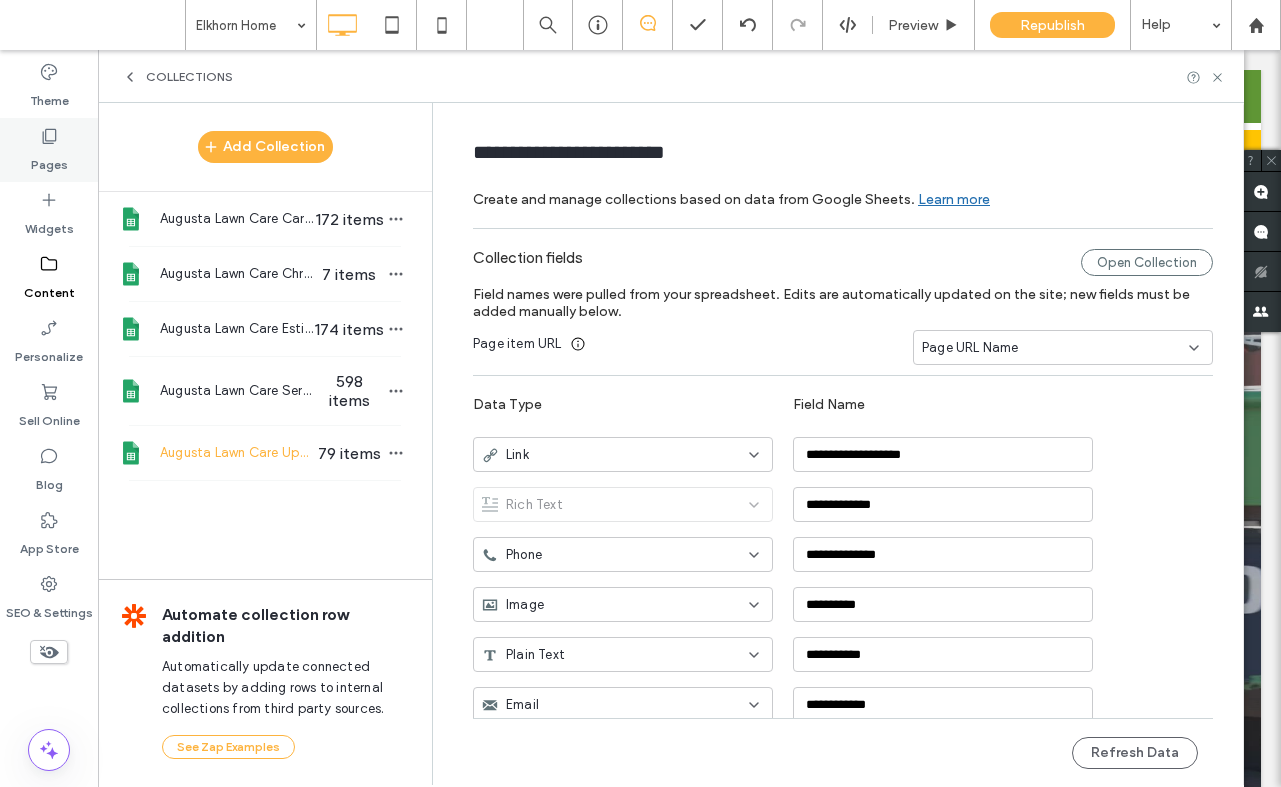 click 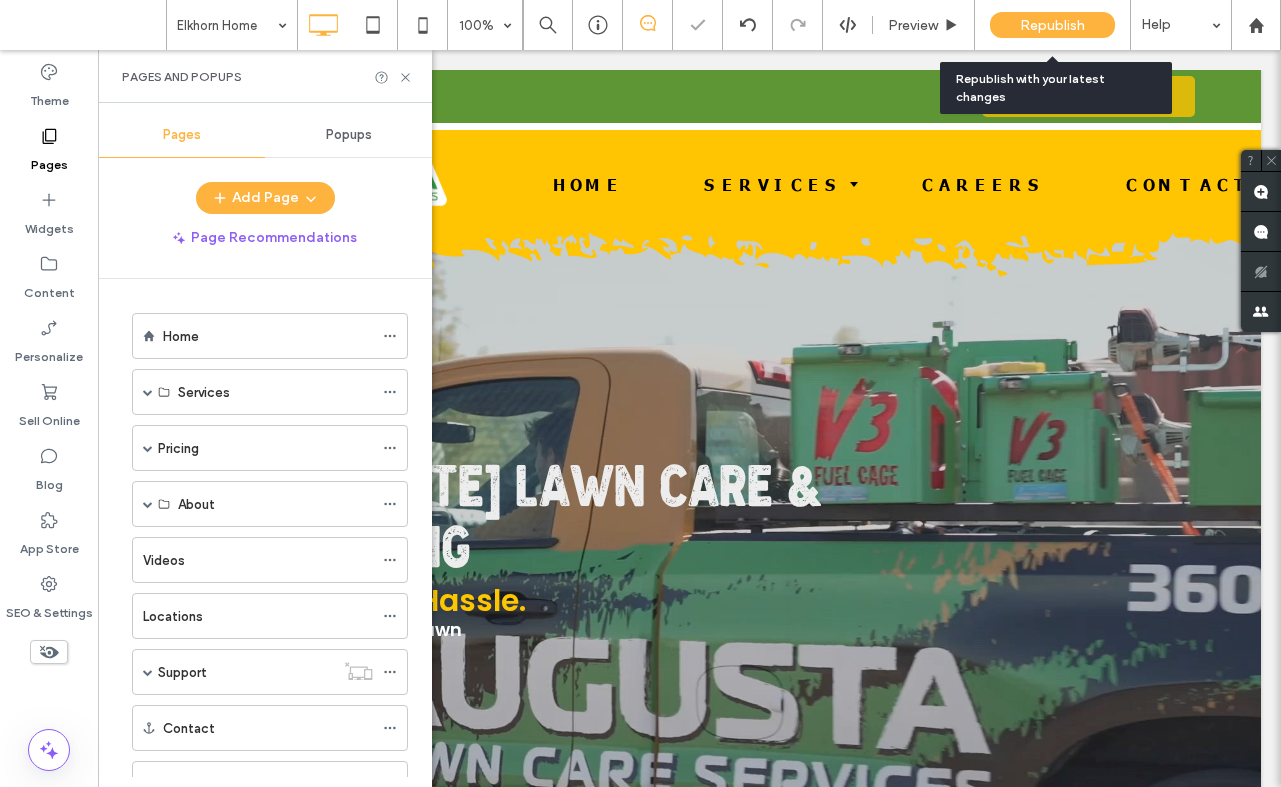 scroll, scrollTop: 0, scrollLeft: 0, axis: both 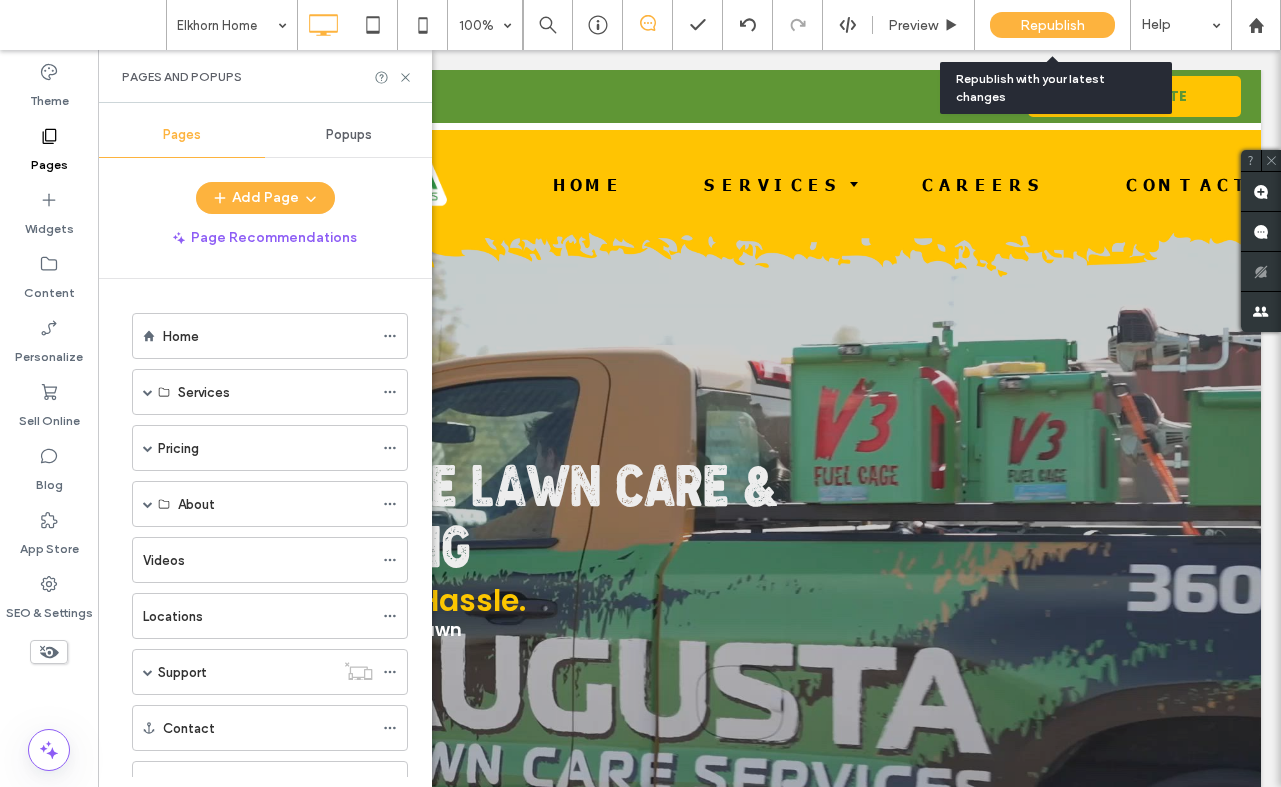 click on "Republish" at bounding box center (1052, 25) 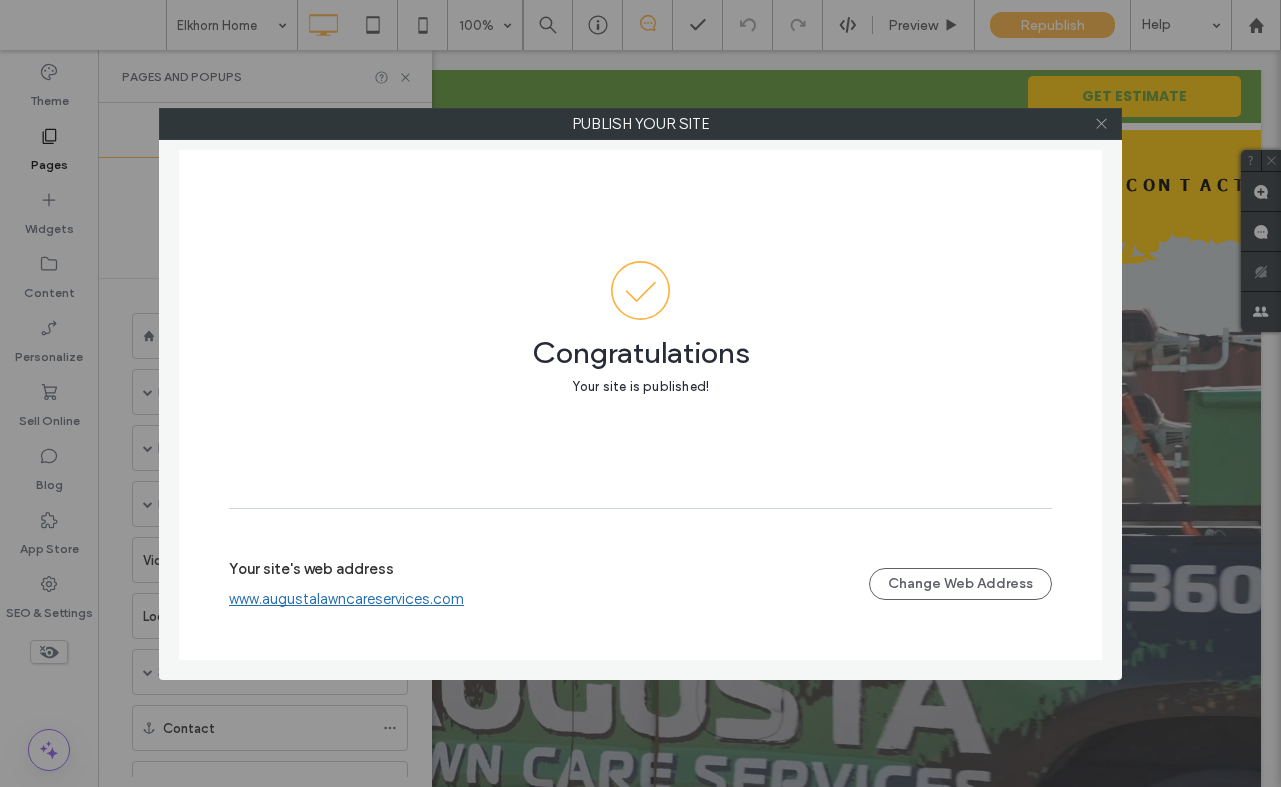 click 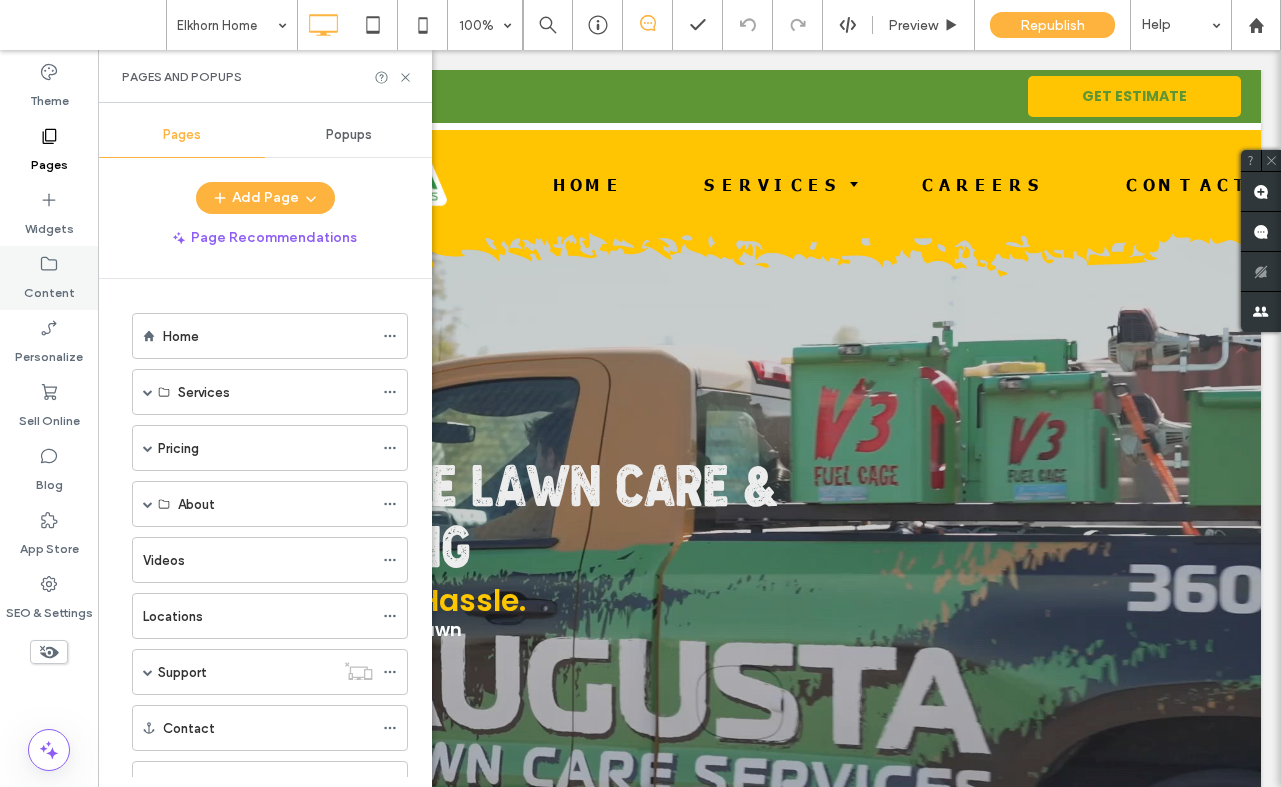 click 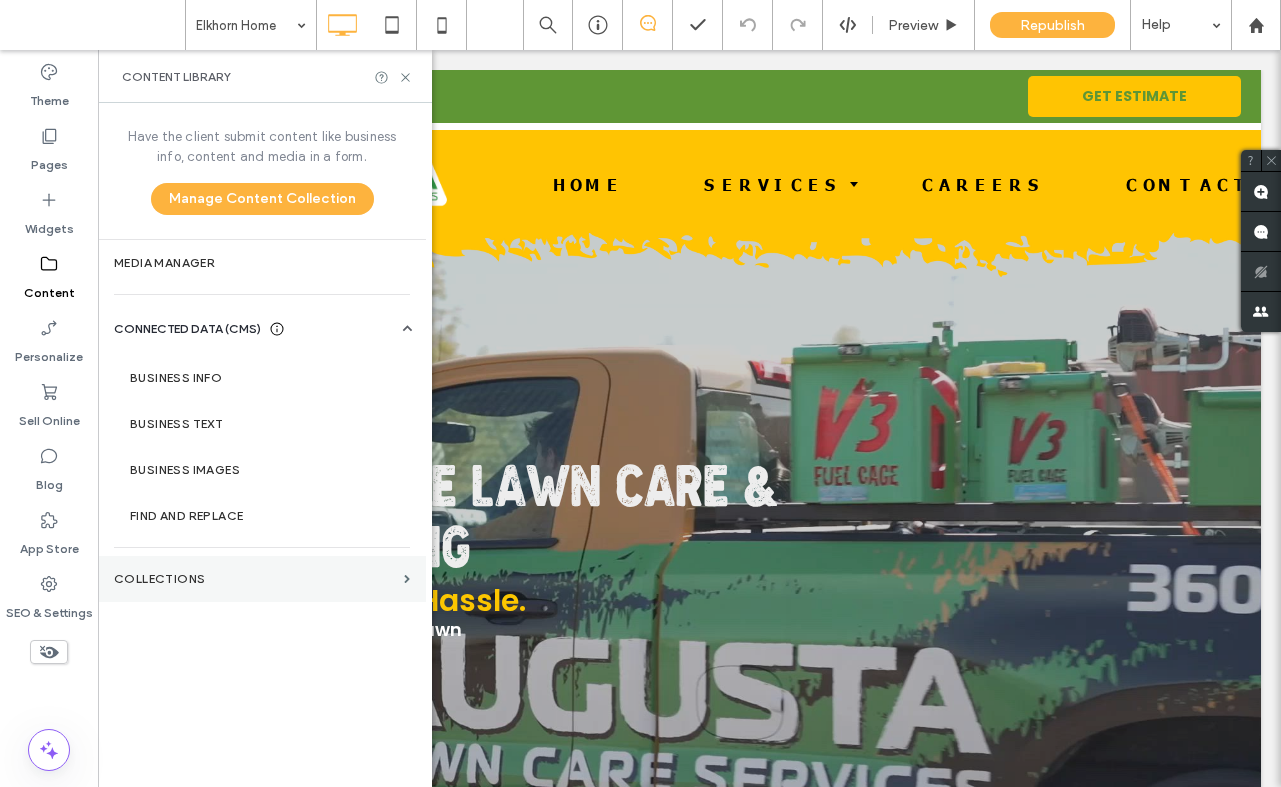 click on "Collections" at bounding box center (262, 579) 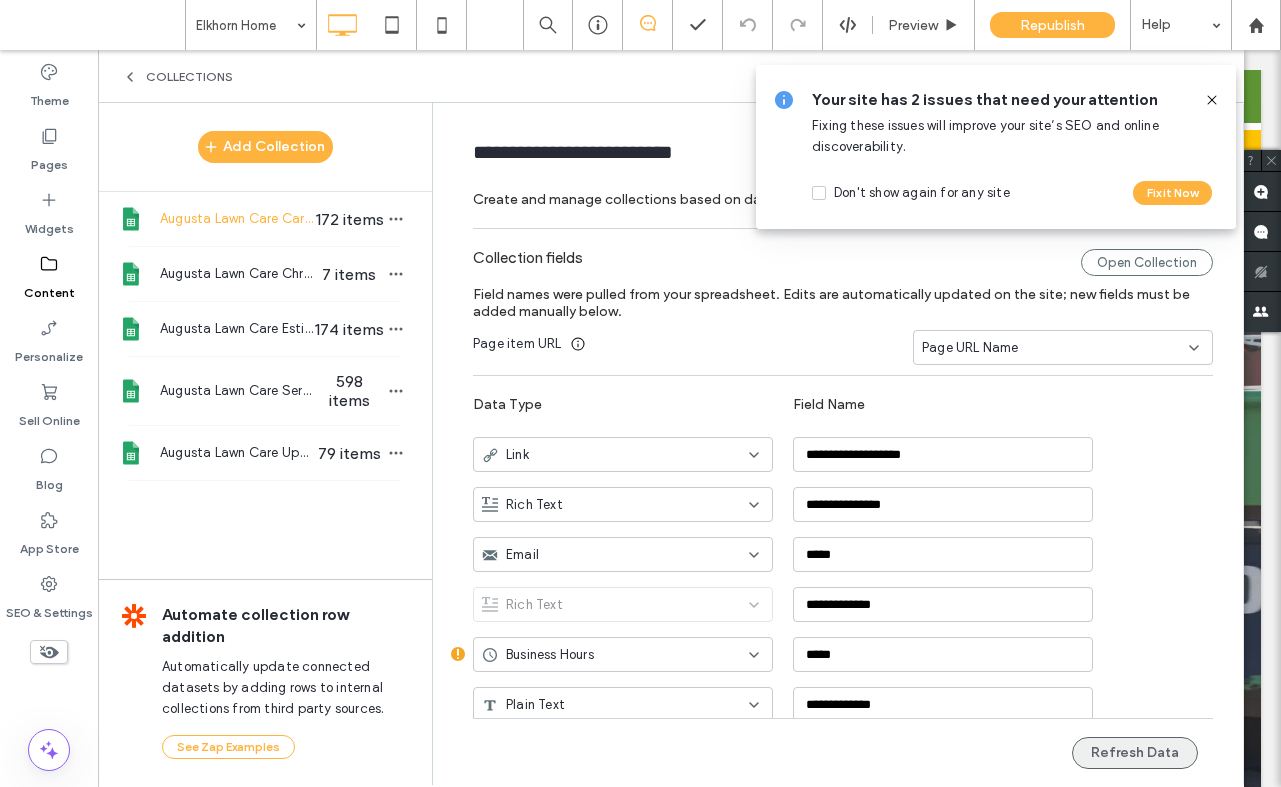 click on "Refresh Data" at bounding box center [1135, 753] 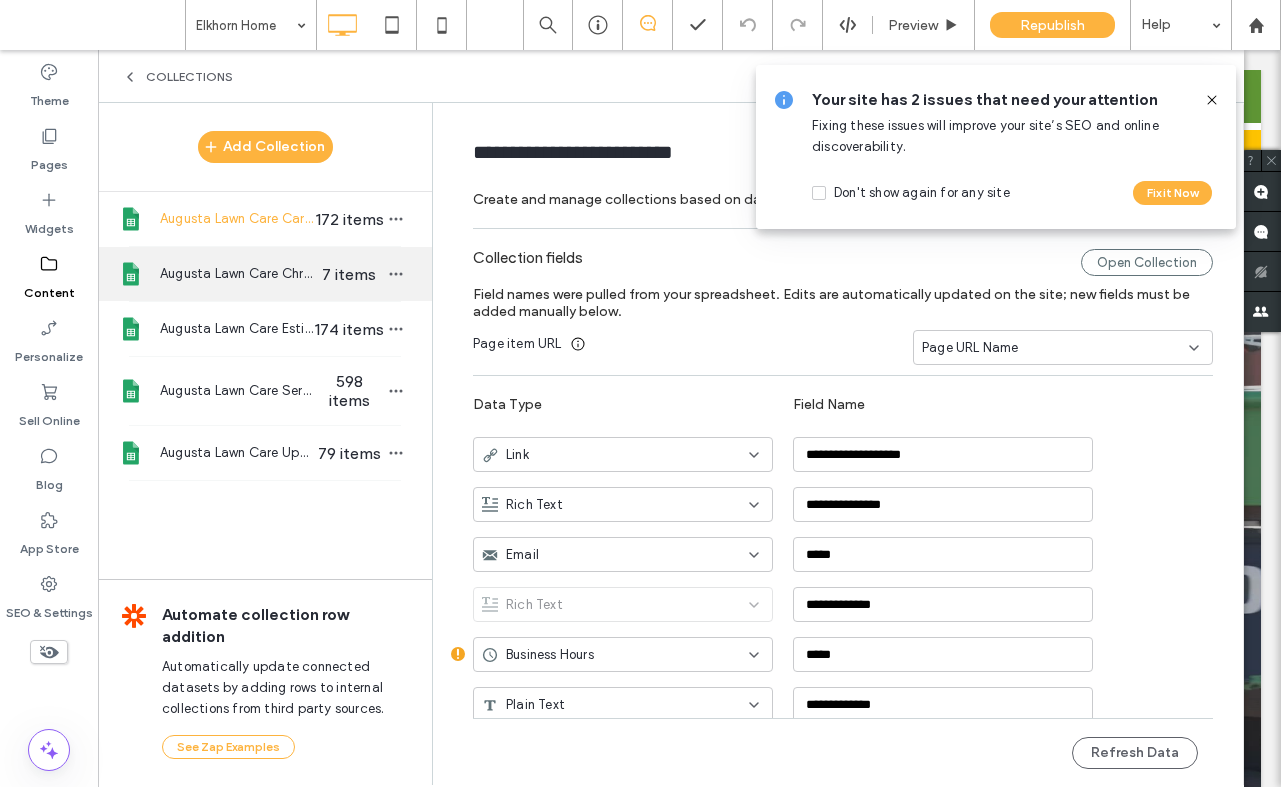 click on "Augusta Lawn Care Christmas Lights Install" at bounding box center (237, 274) 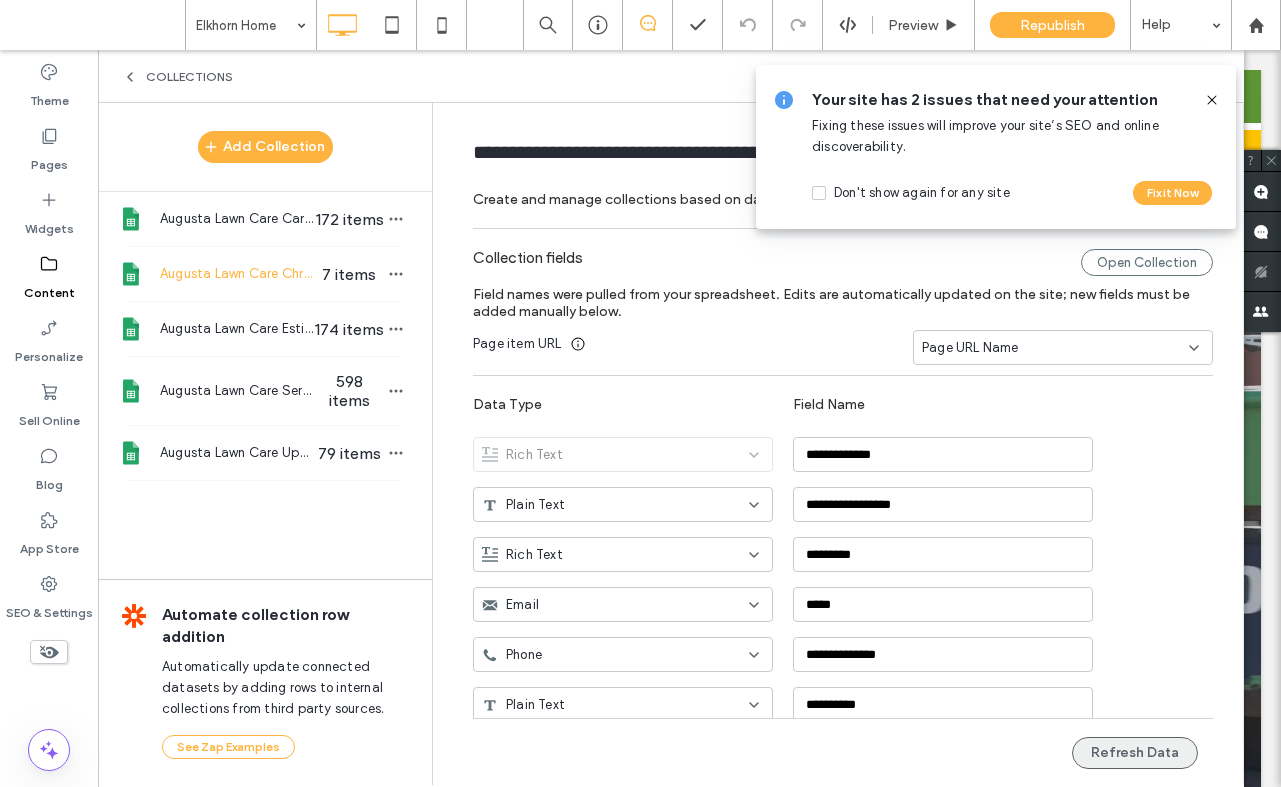 click on "Refresh Data" at bounding box center (1135, 753) 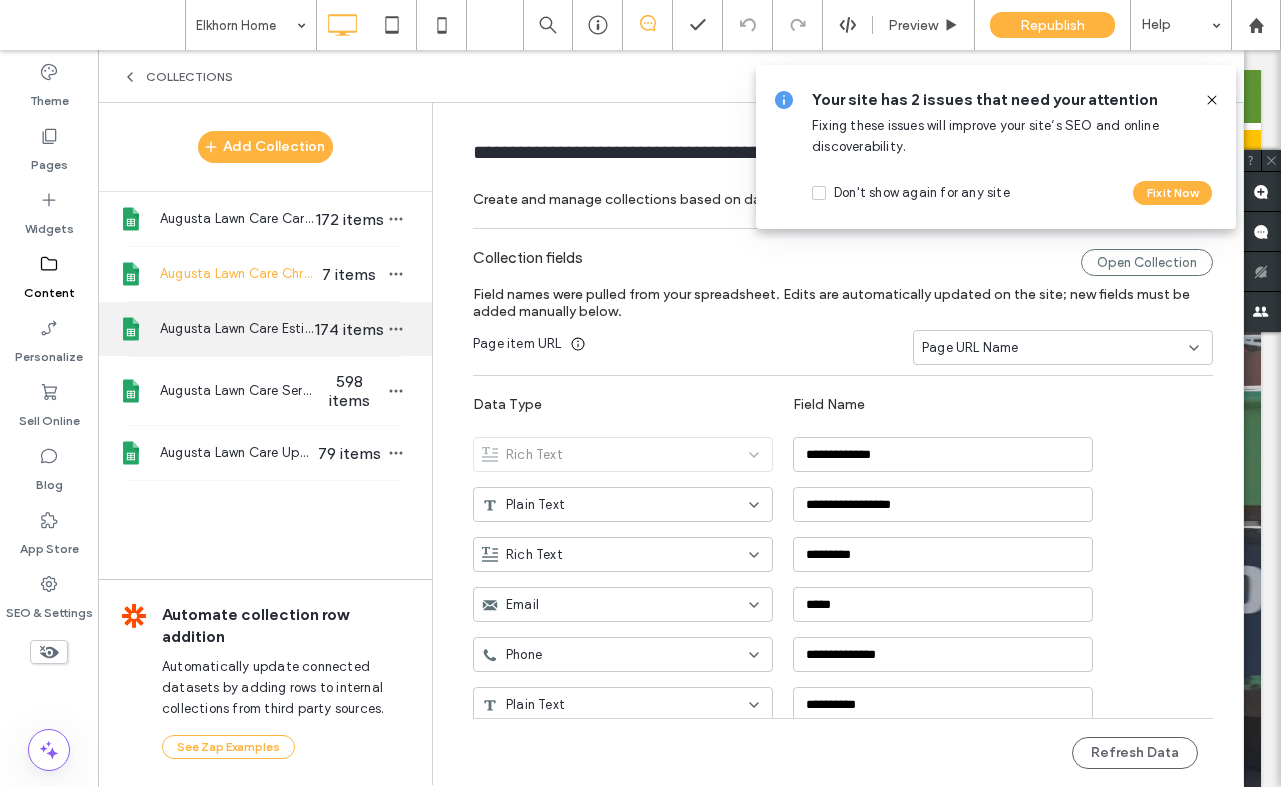 click on "174 items" at bounding box center (349, 329) 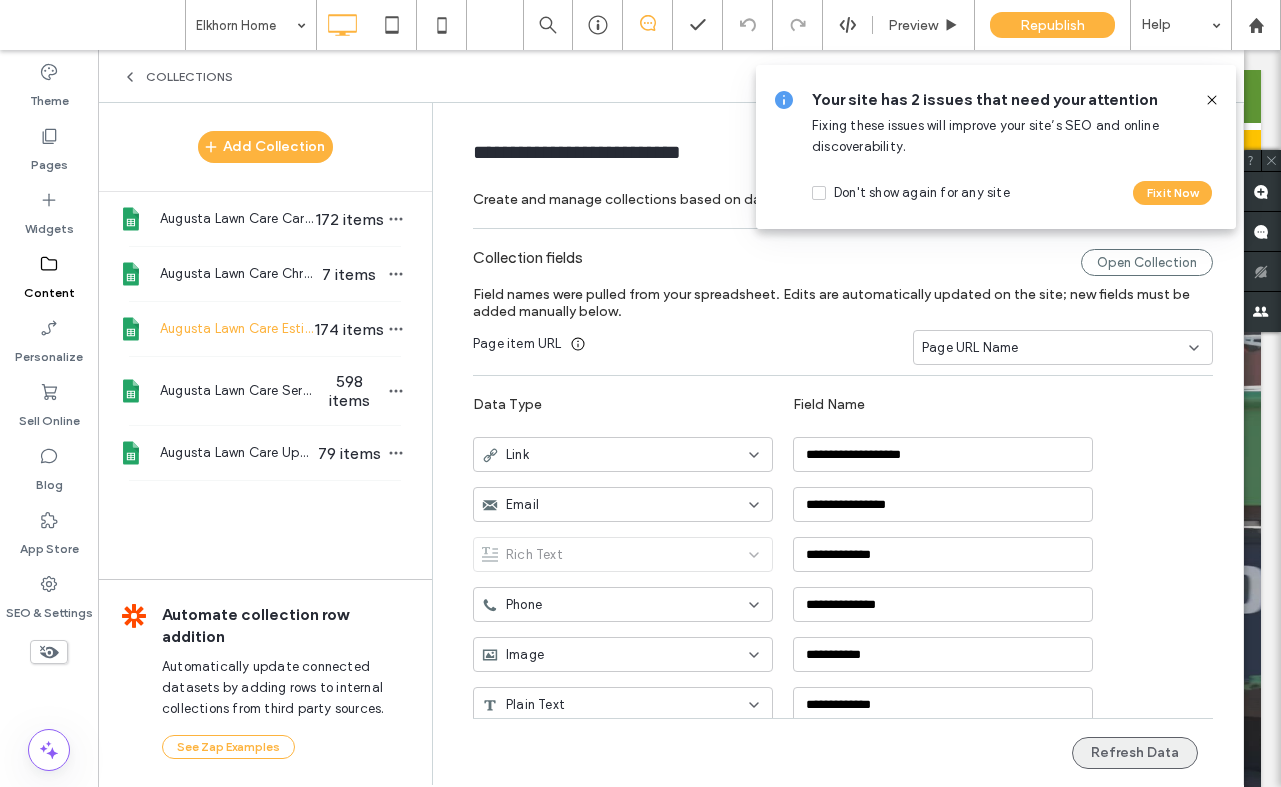 click on "Refresh Data" at bounding box center [1135, 753] 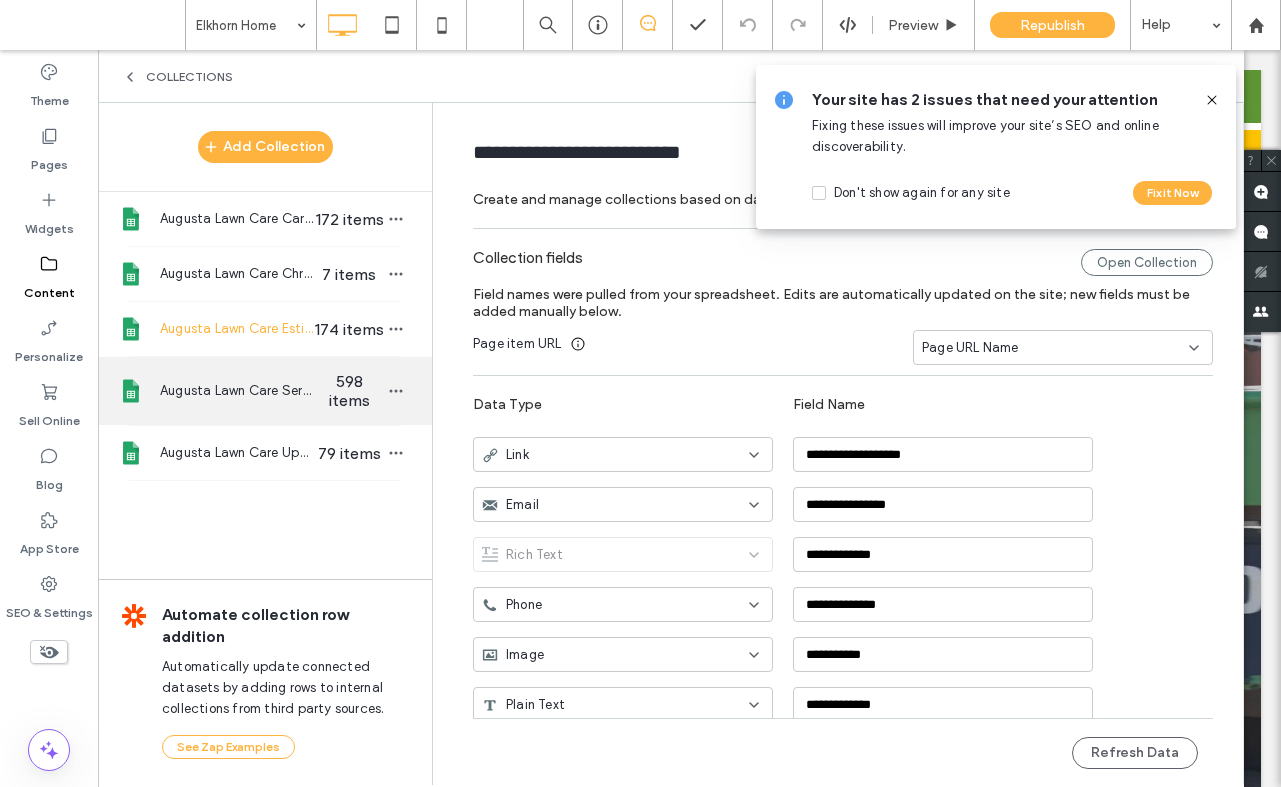 click on "Augusta Lawn Care Services" at bounding box center (237, 391) 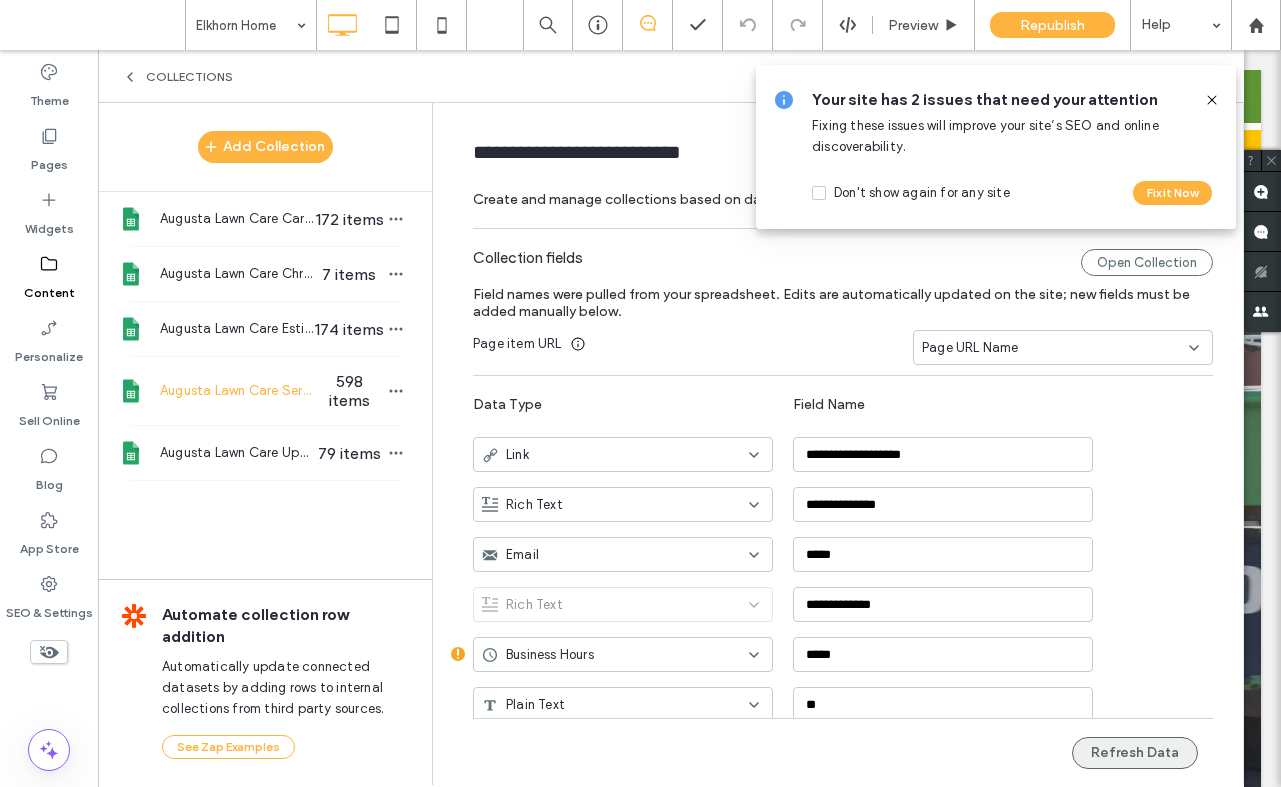 click on "Refresh Data" at bounding box center [1135, 753] 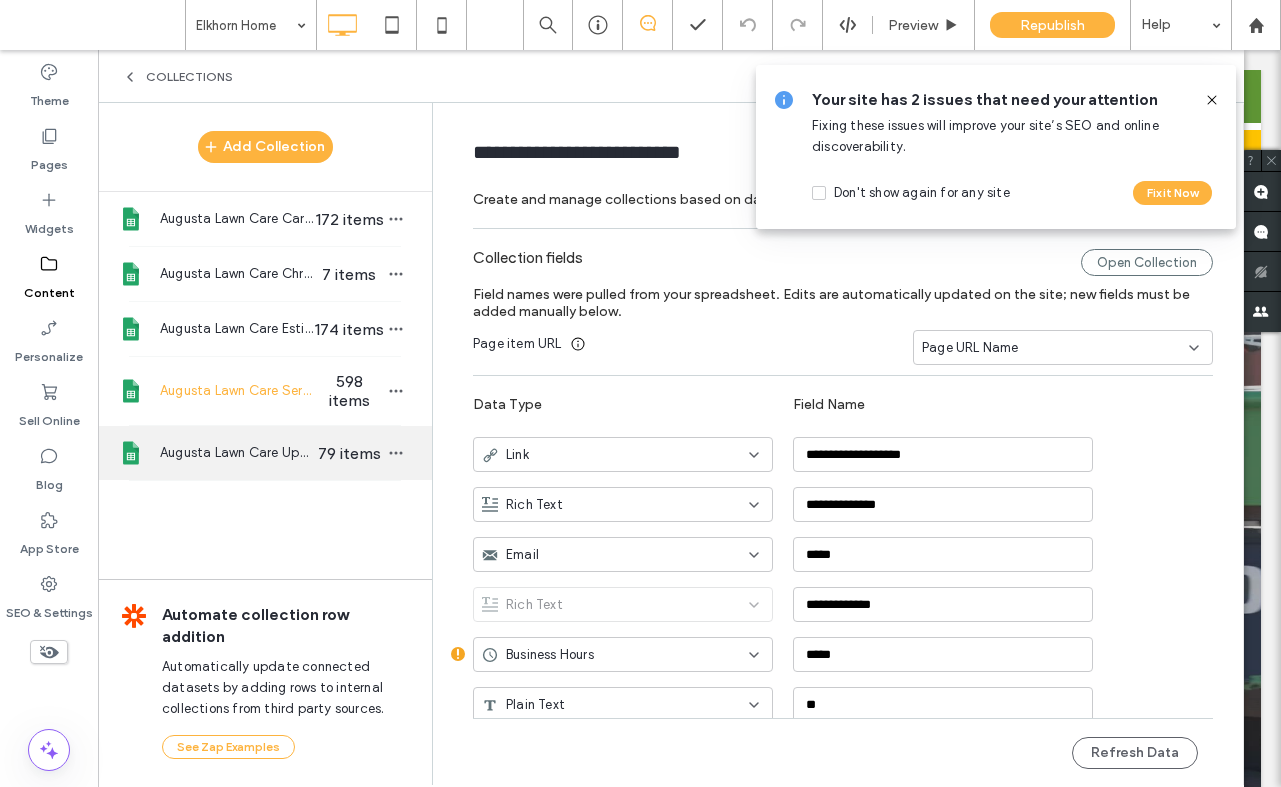 click on "Augusta Lawn Care Upsell" at bounding box center [237, 453] 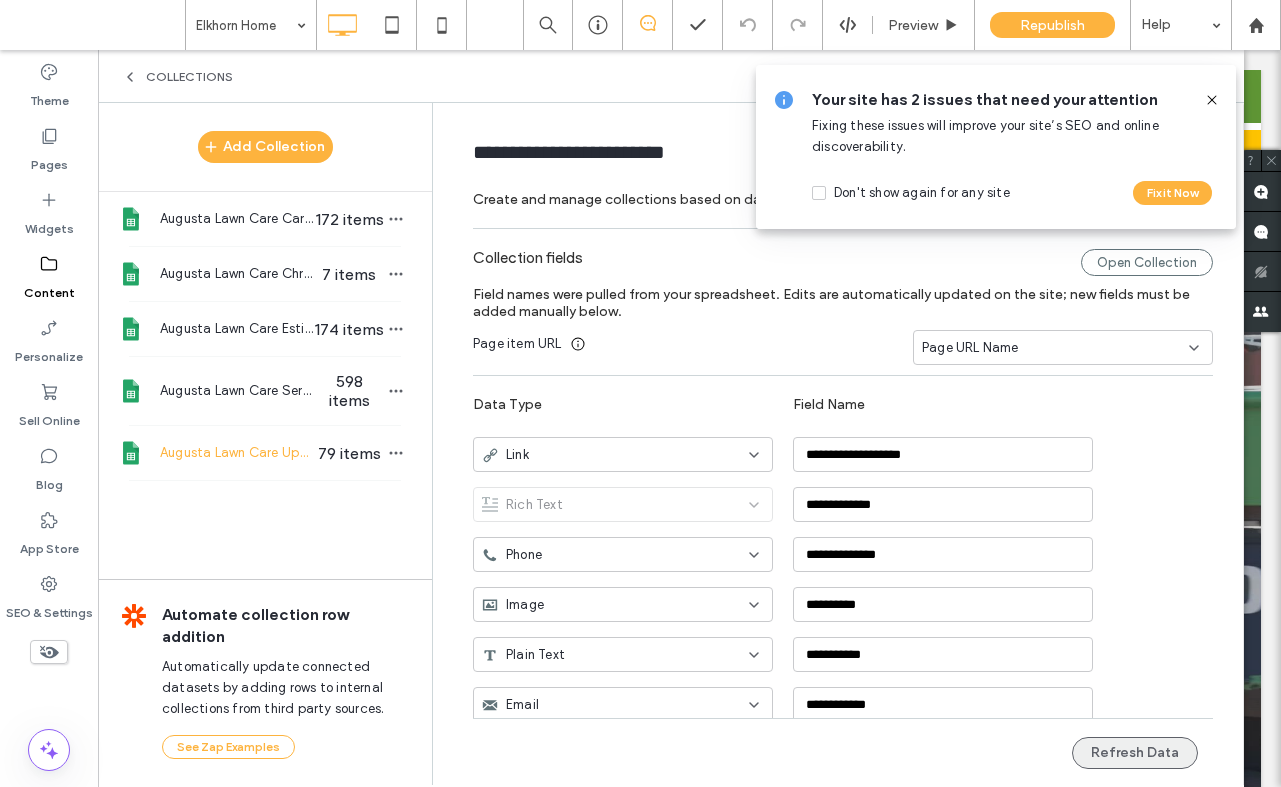 click on "Refresh Data" at bounding box center (1135, 753) 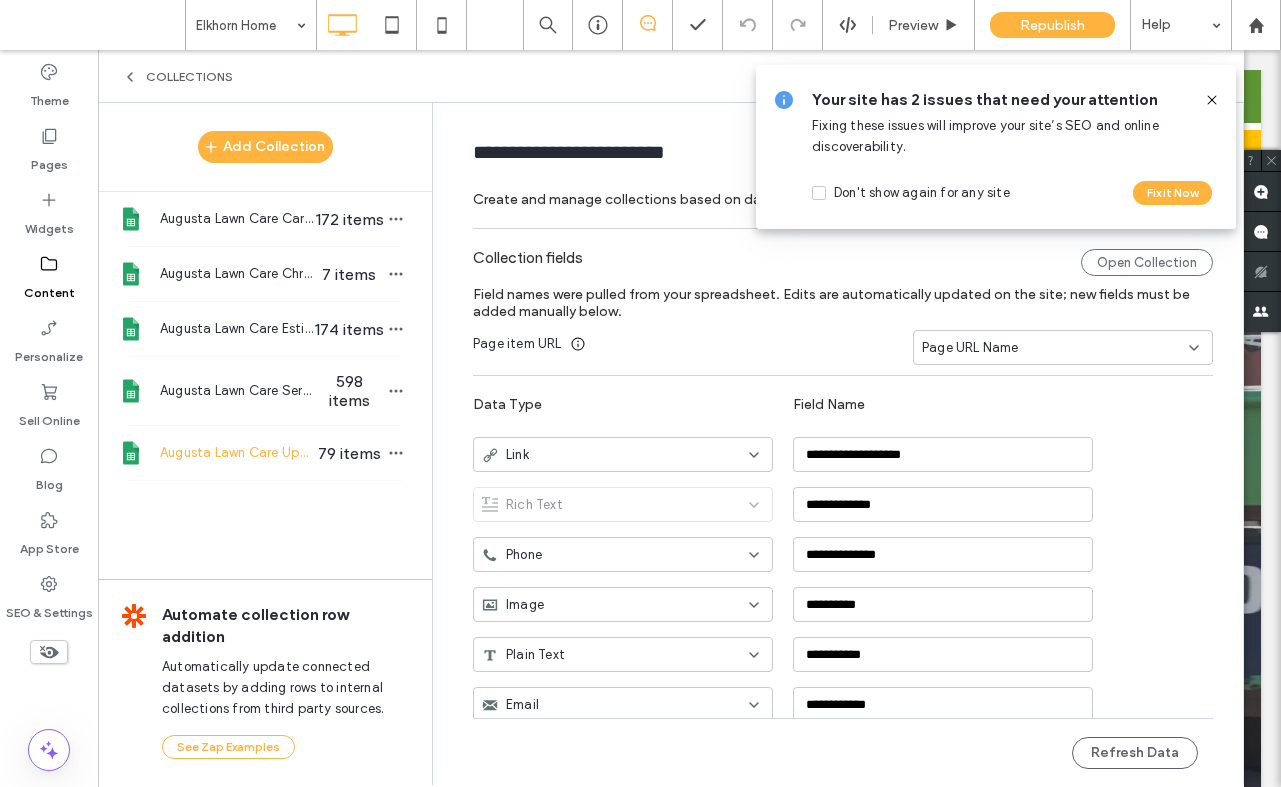 click 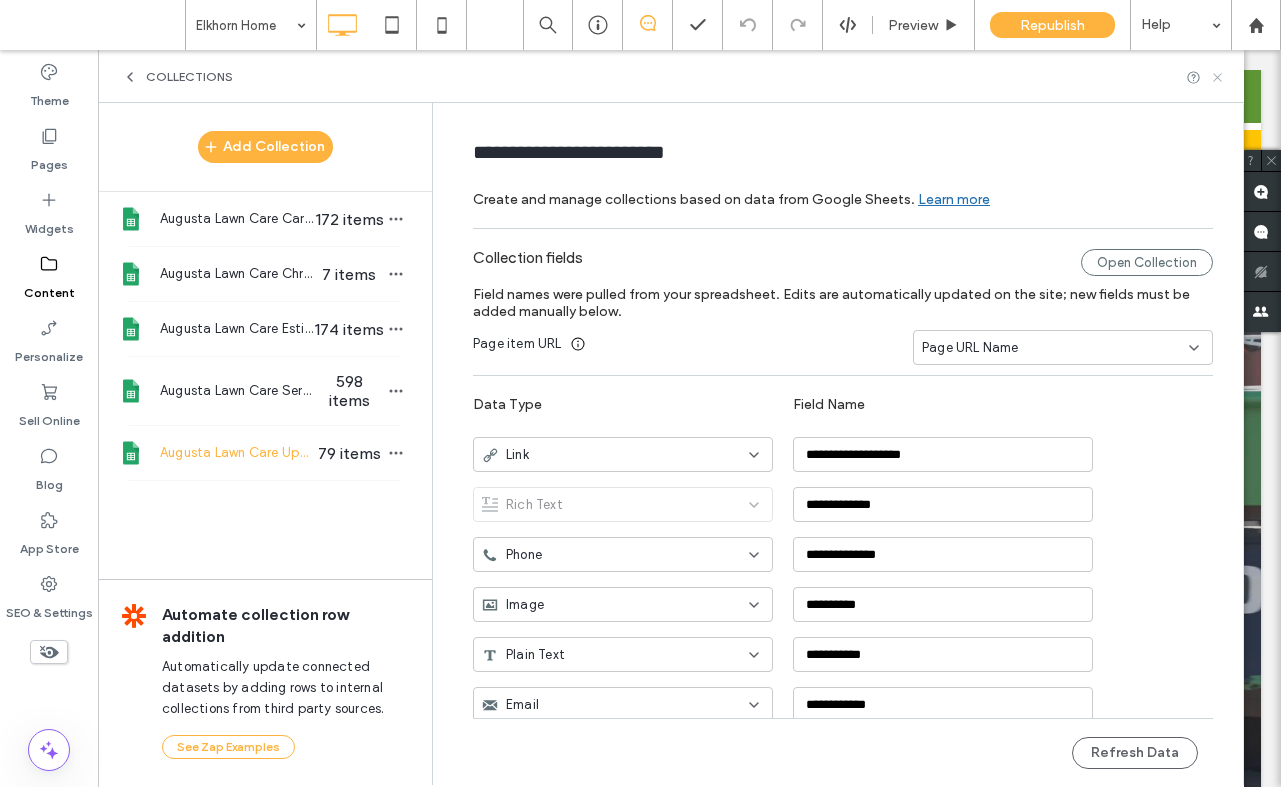 click 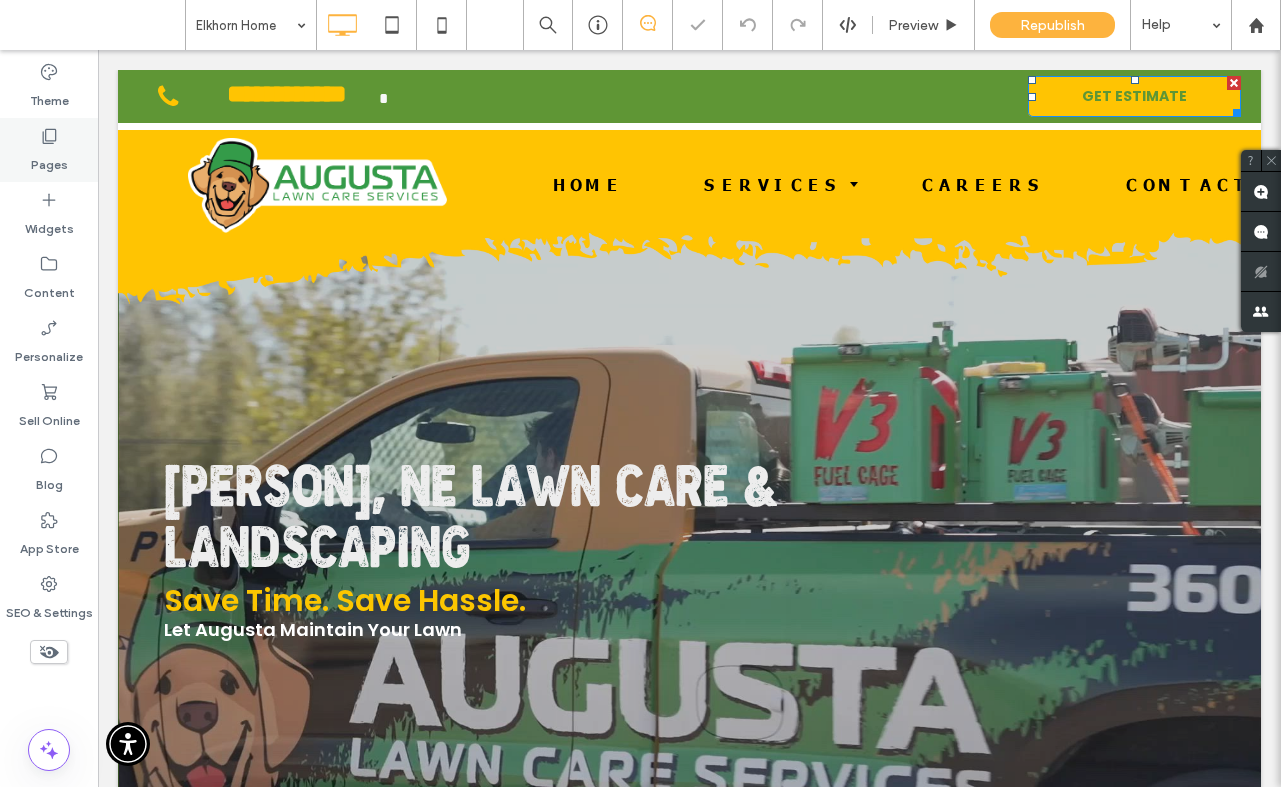 click on "Pages" at bounding box center (49, 160) 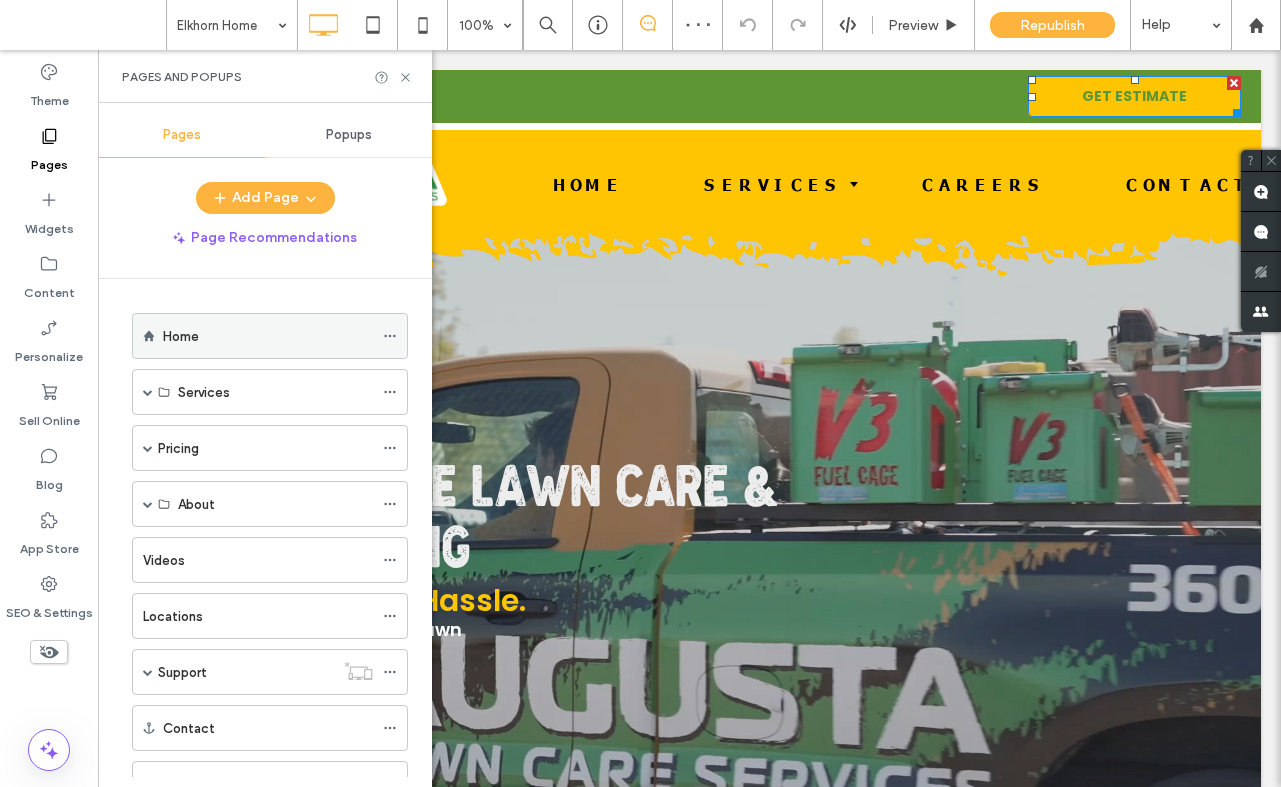 click on "Home" at bounding box center (268, 336) 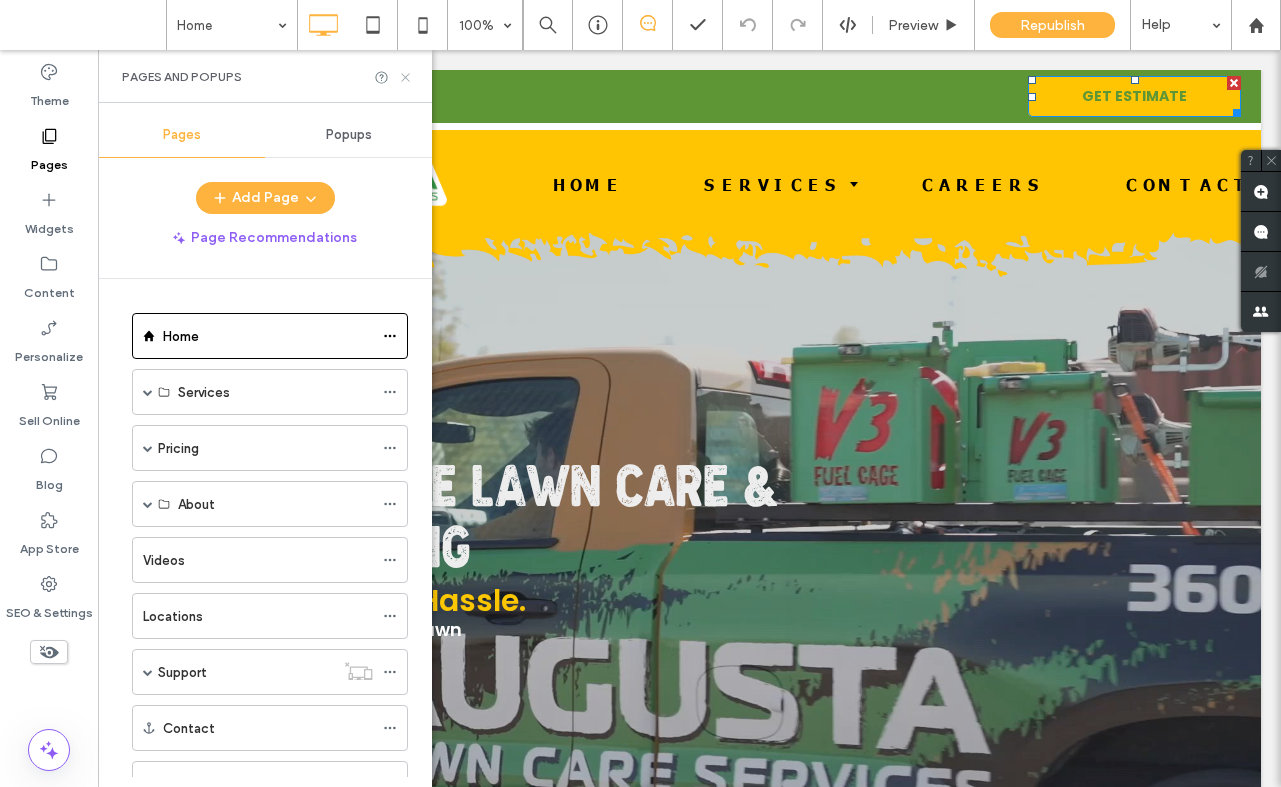 click 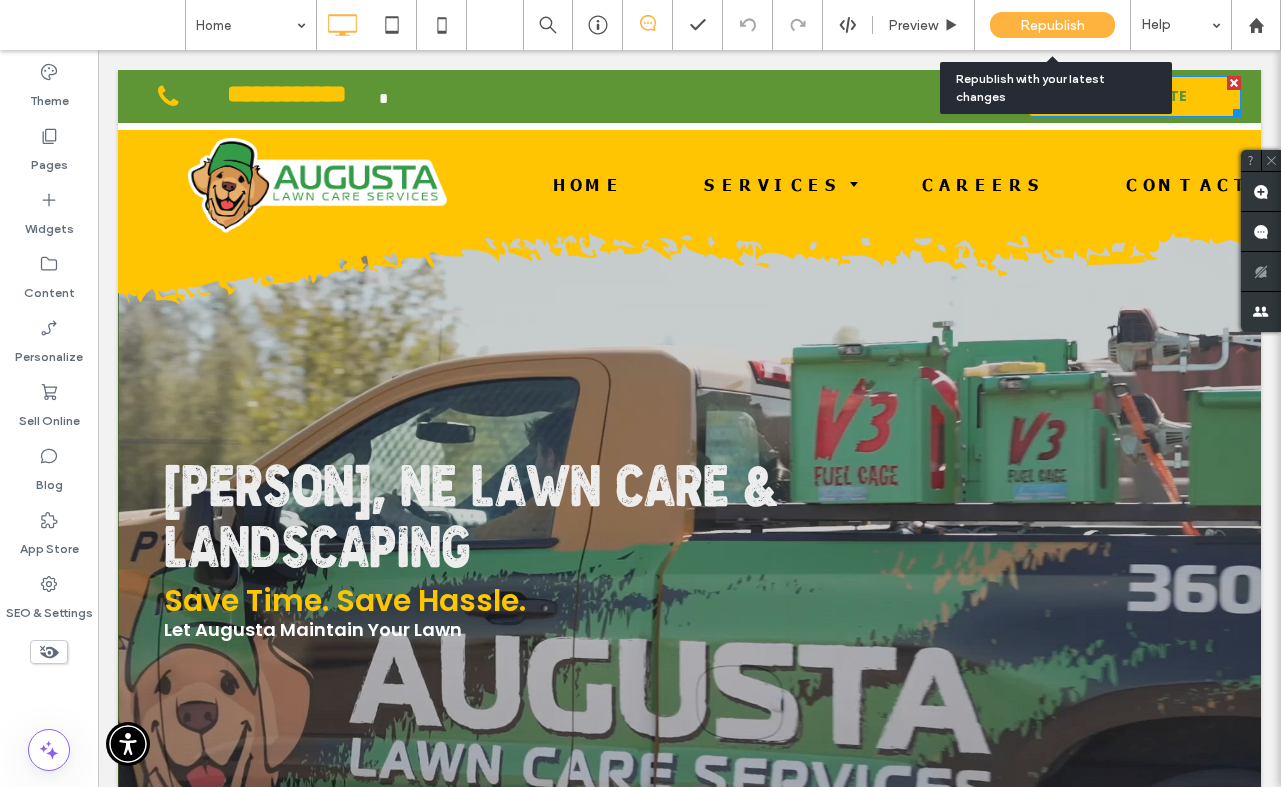 click on "Republish" at bounding box center (1052, 25) 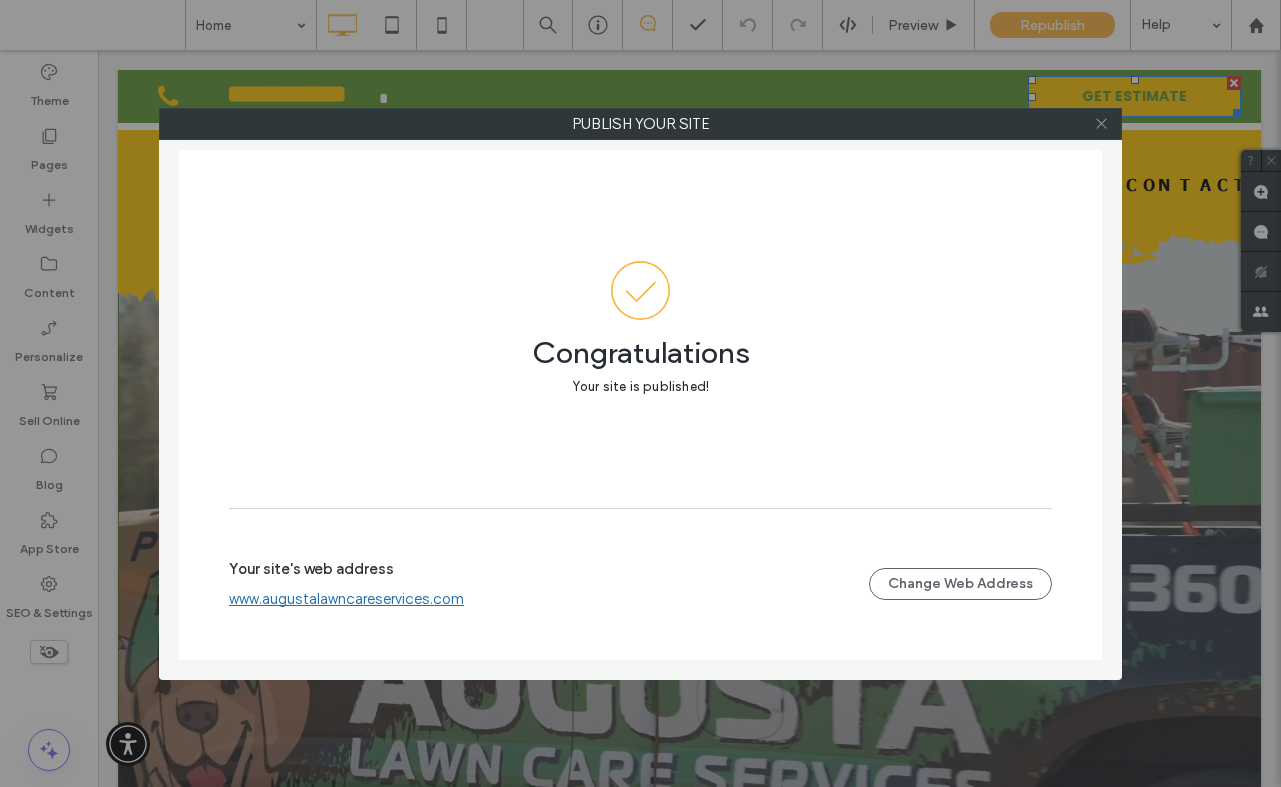 click 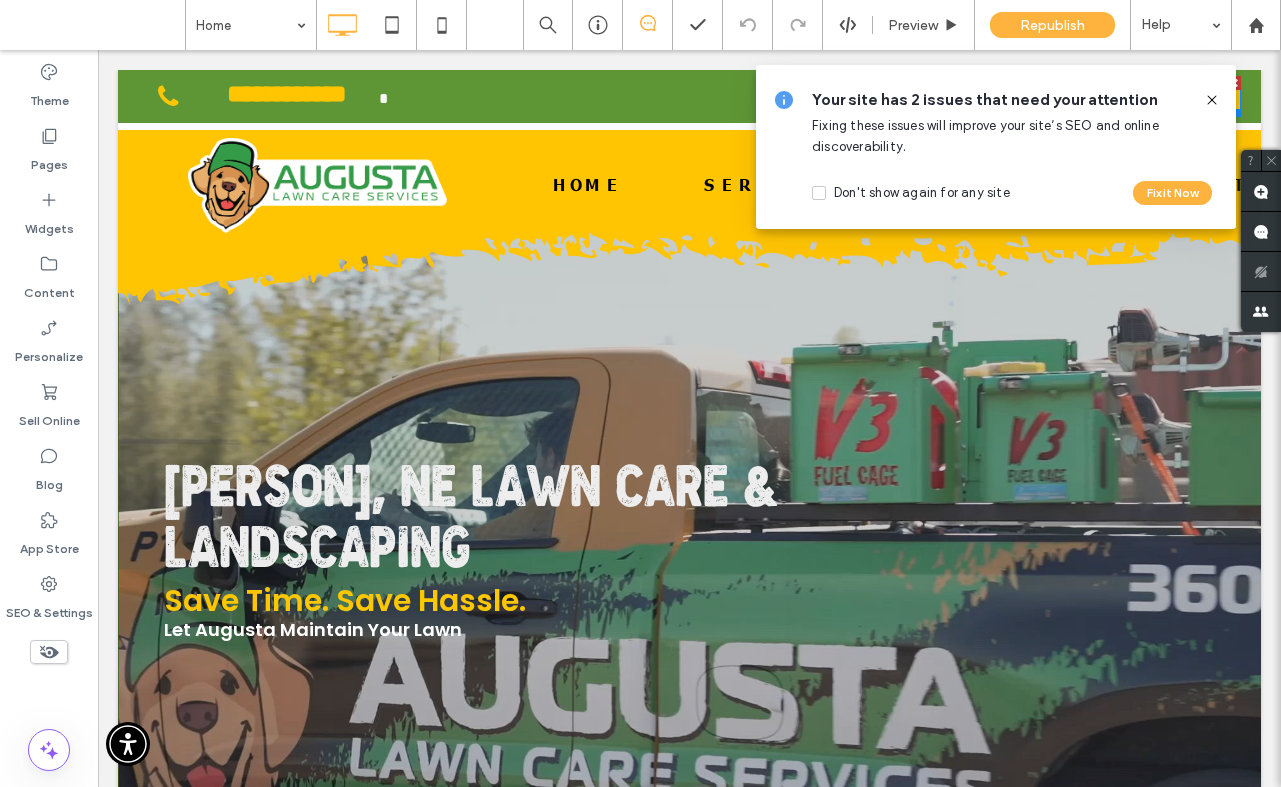 click 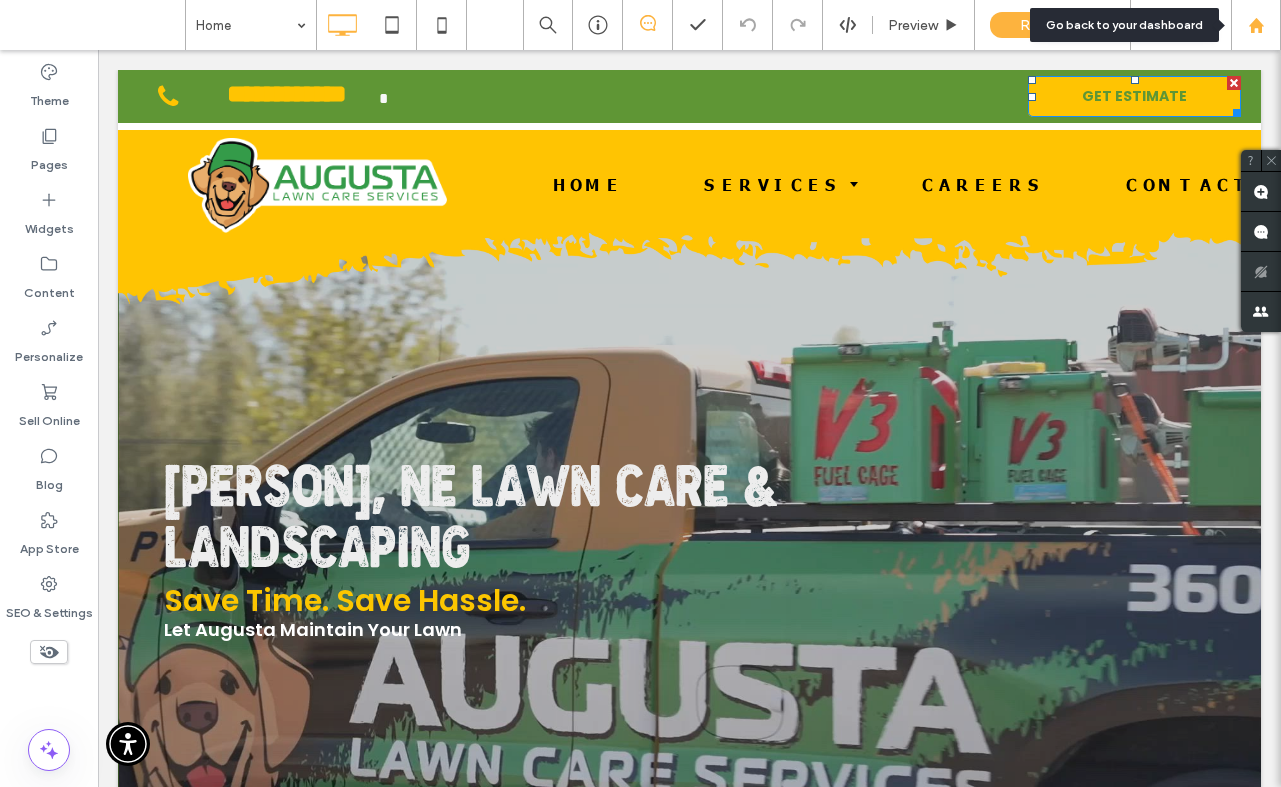 click at bounding box center [1256, 25] 